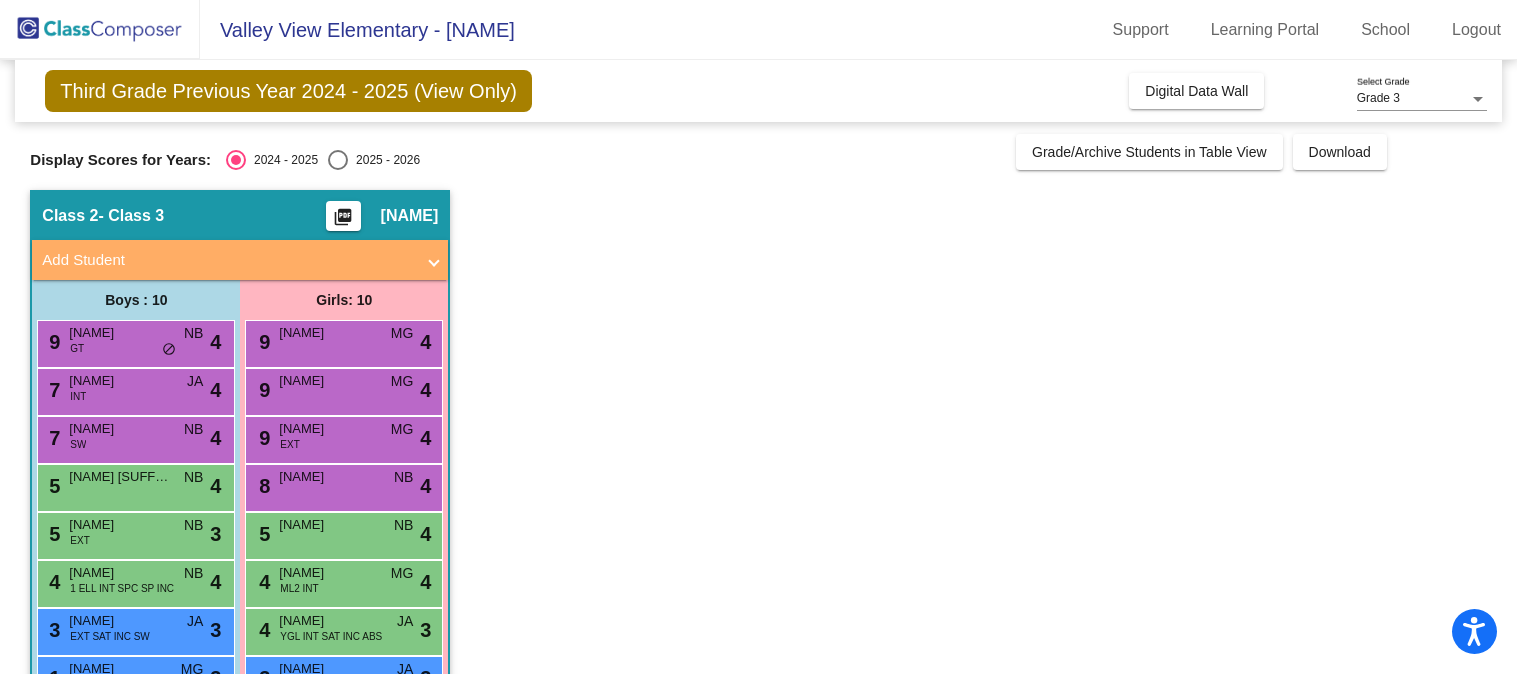 scroll, scrollTop: 0, scrollLeft: 0, axis: both 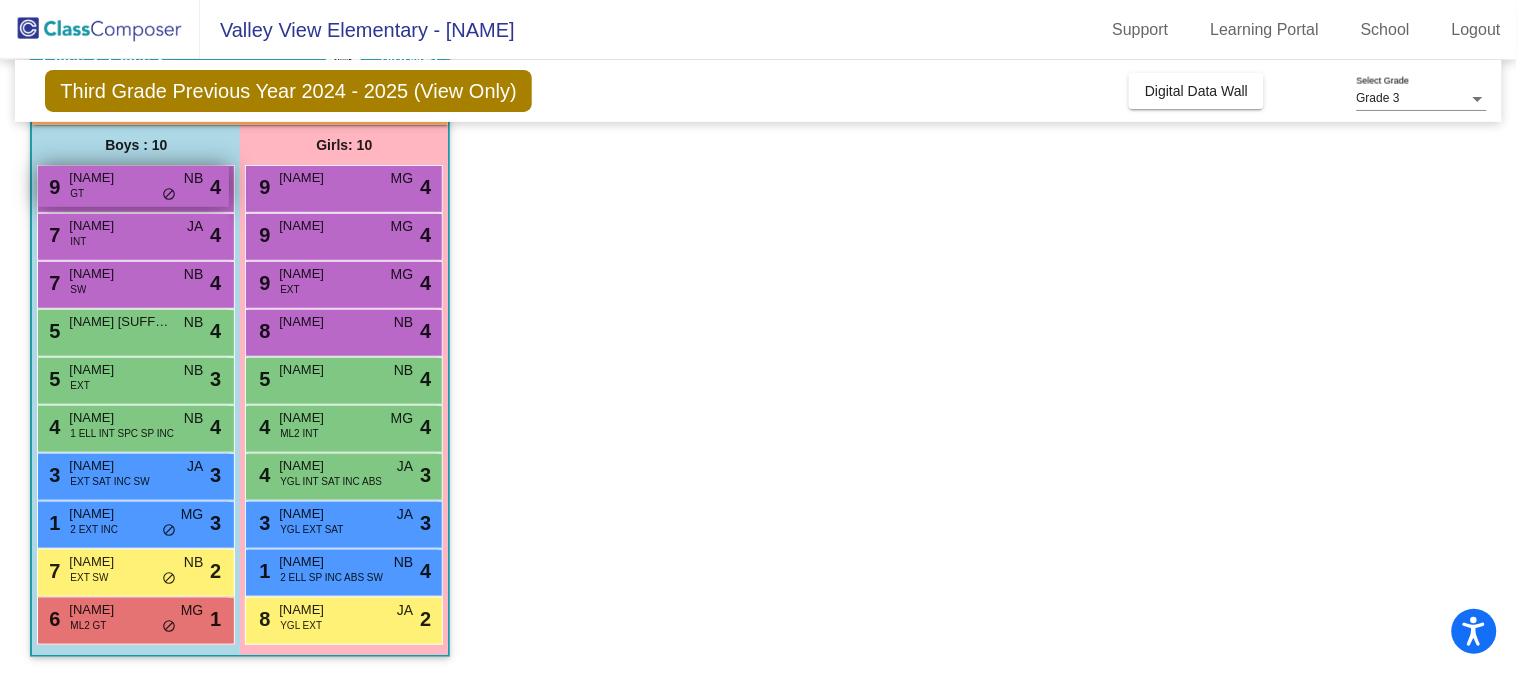 click on "[NAME]" at bounding box center [119, 178] 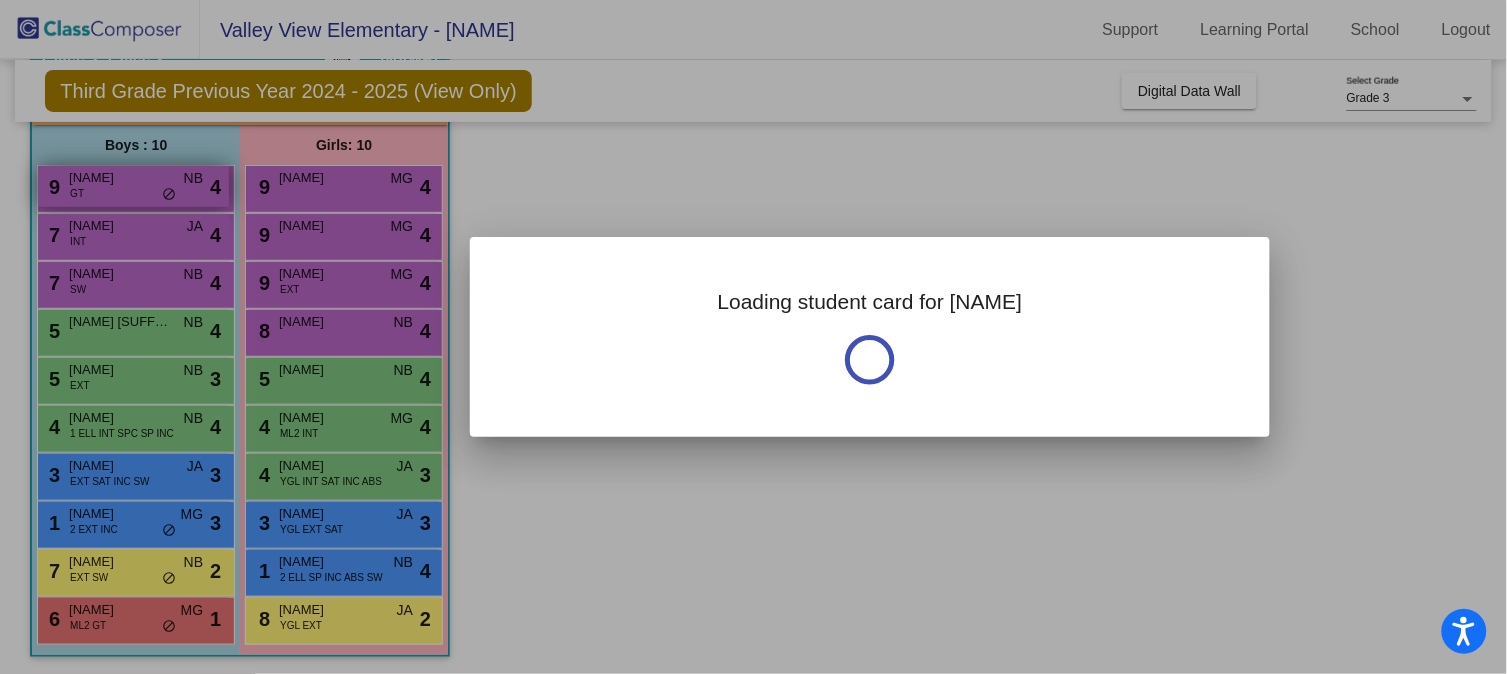 scroll, scrollTop: 0, scrollLeft: 0, axis: both 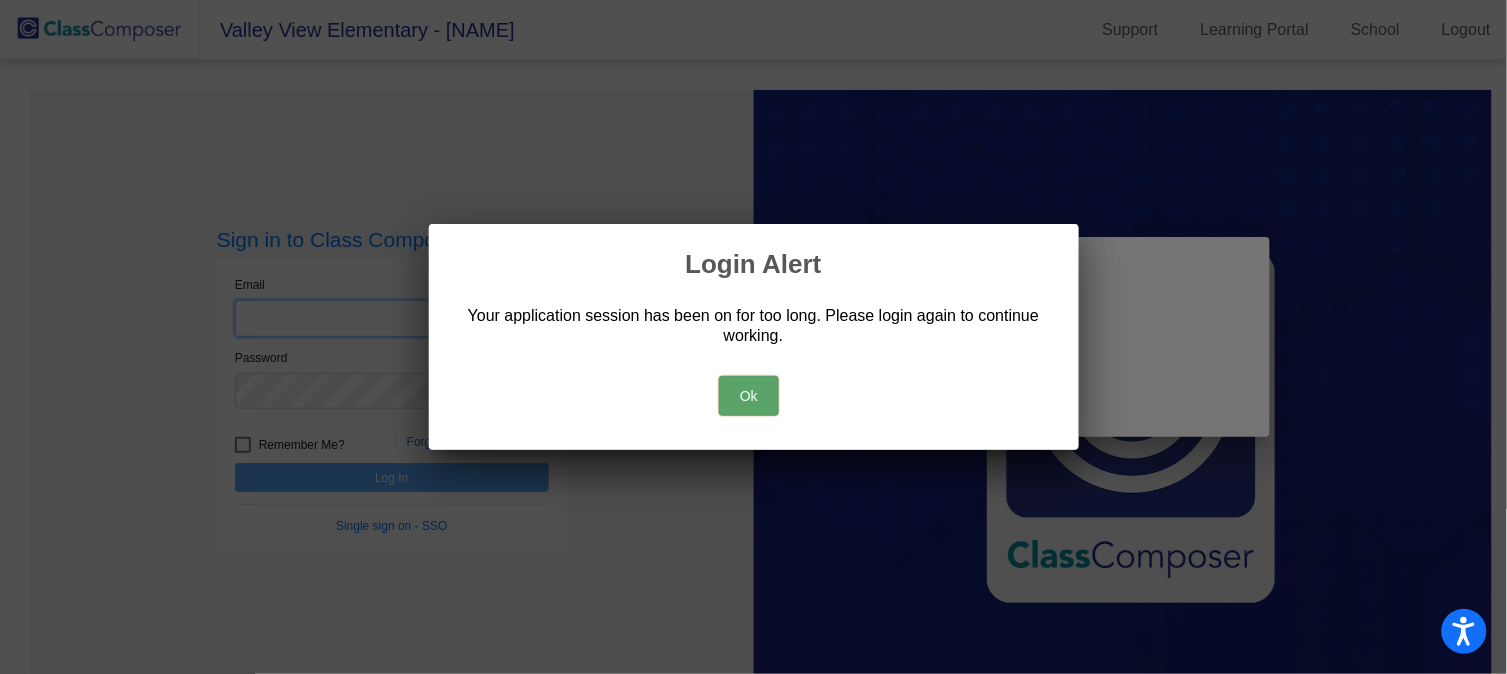 type 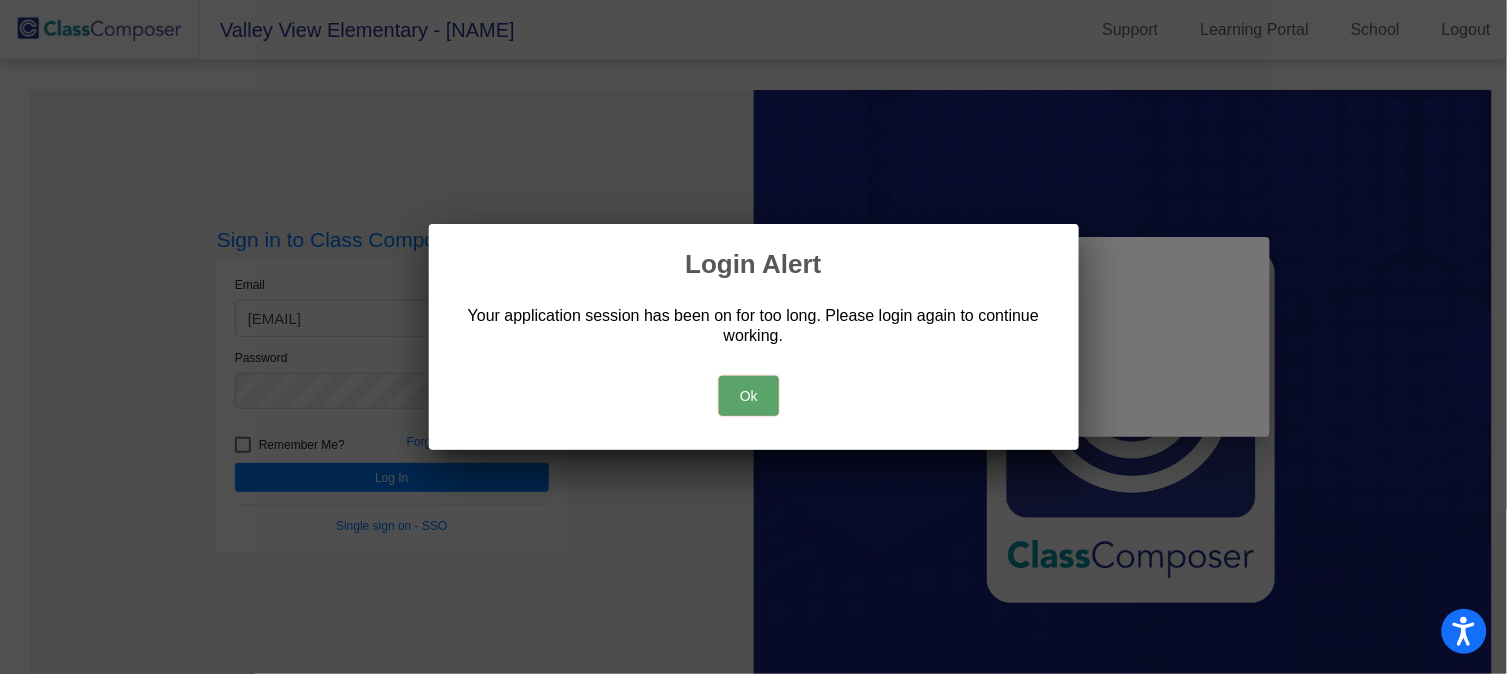 click on "Ok" at bounding box center (749, 396) 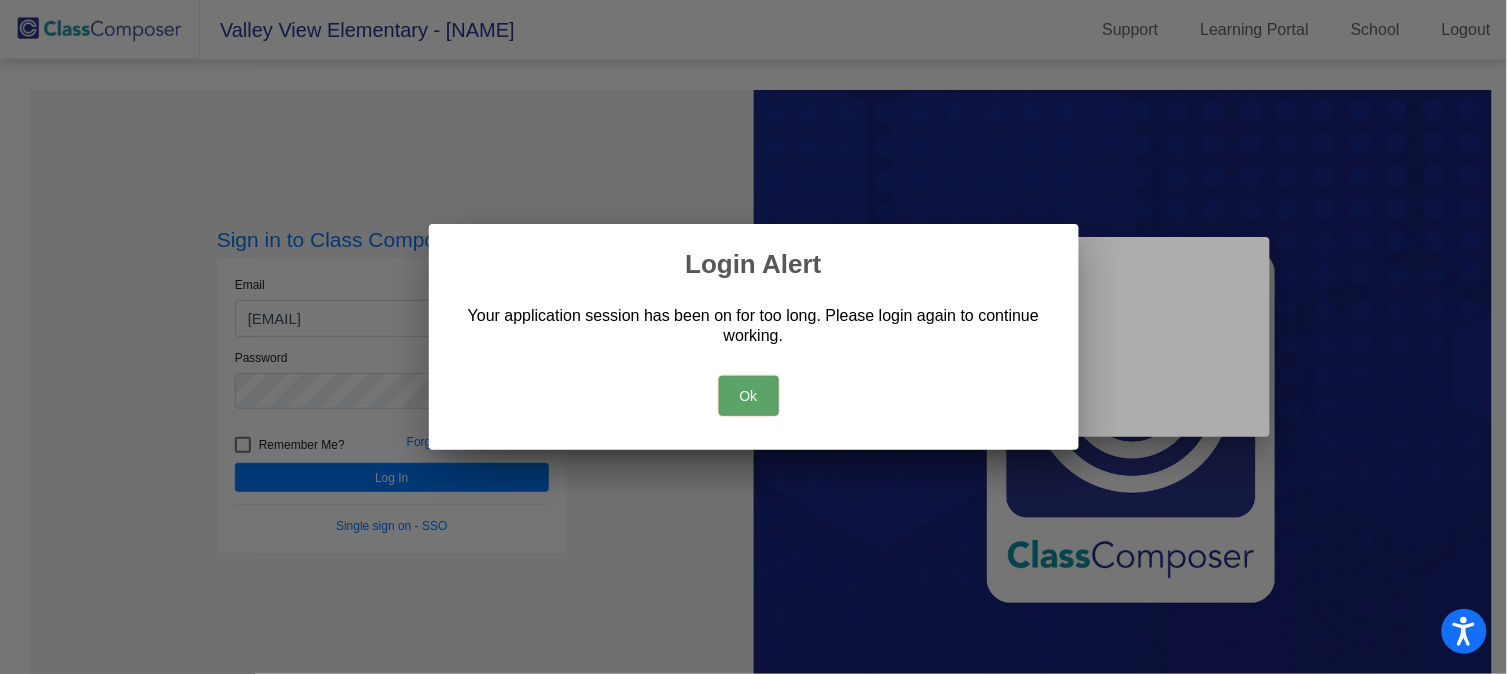 click on "Ok" at bounding box center (749, 396) 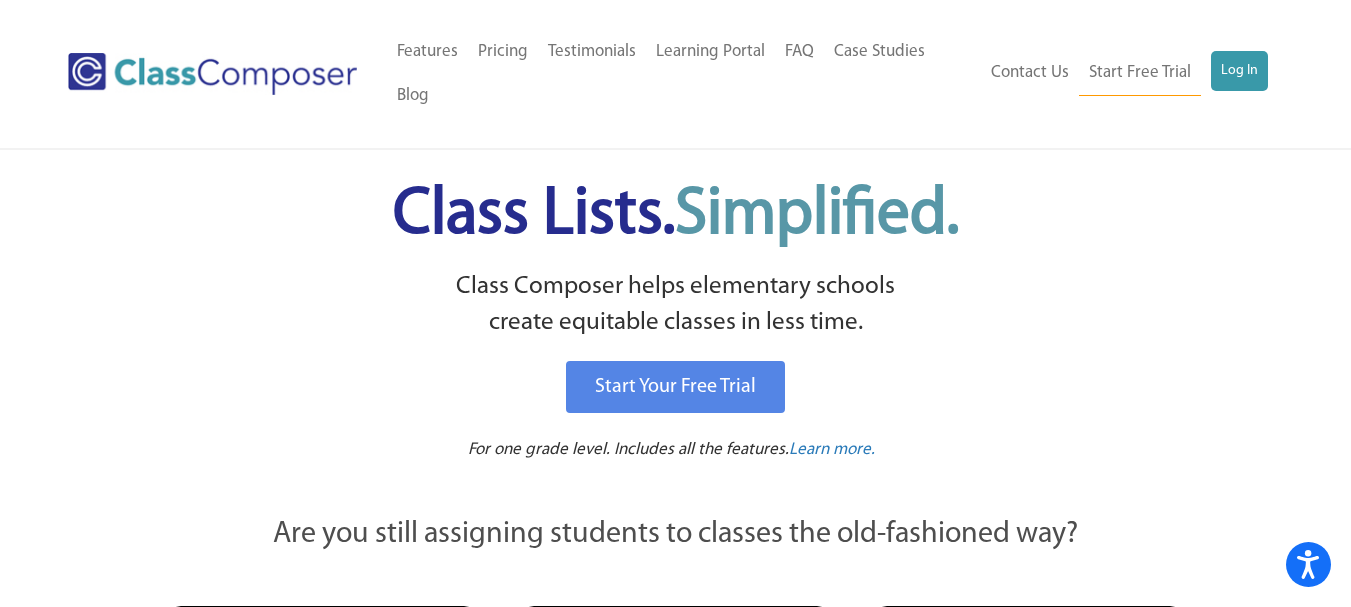 scroll, scrollTop: 0, scrollLeft: 0, axis: both 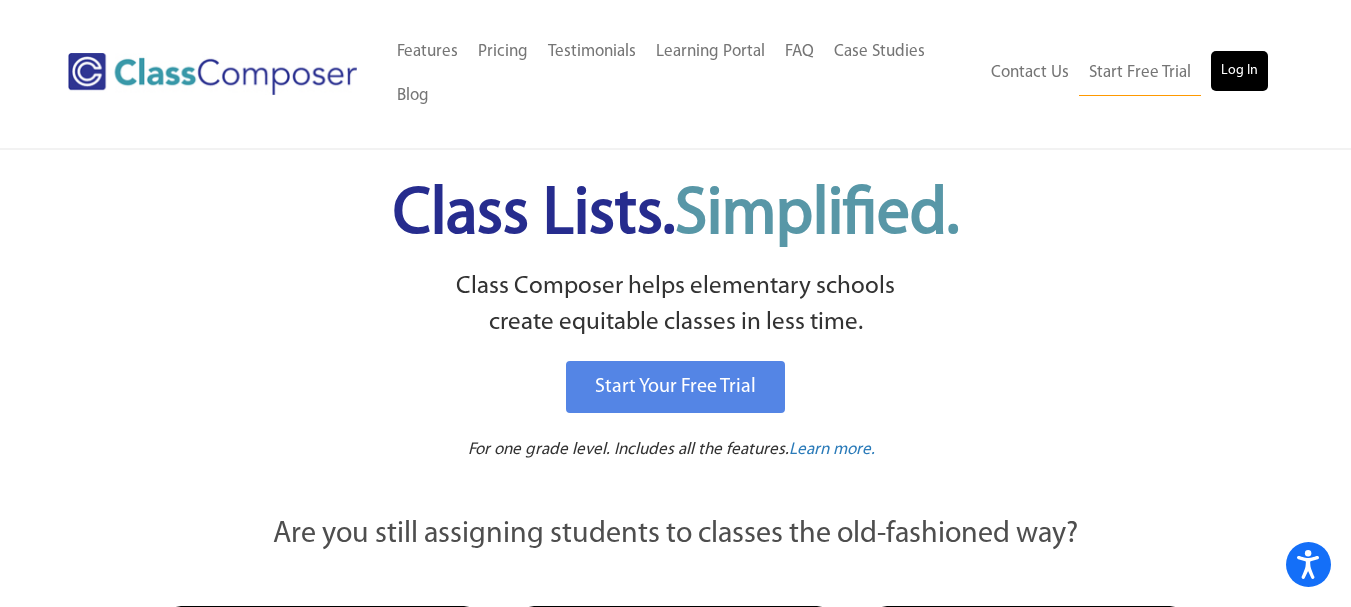 click on "Log In" at bounding box center (1239, 71) 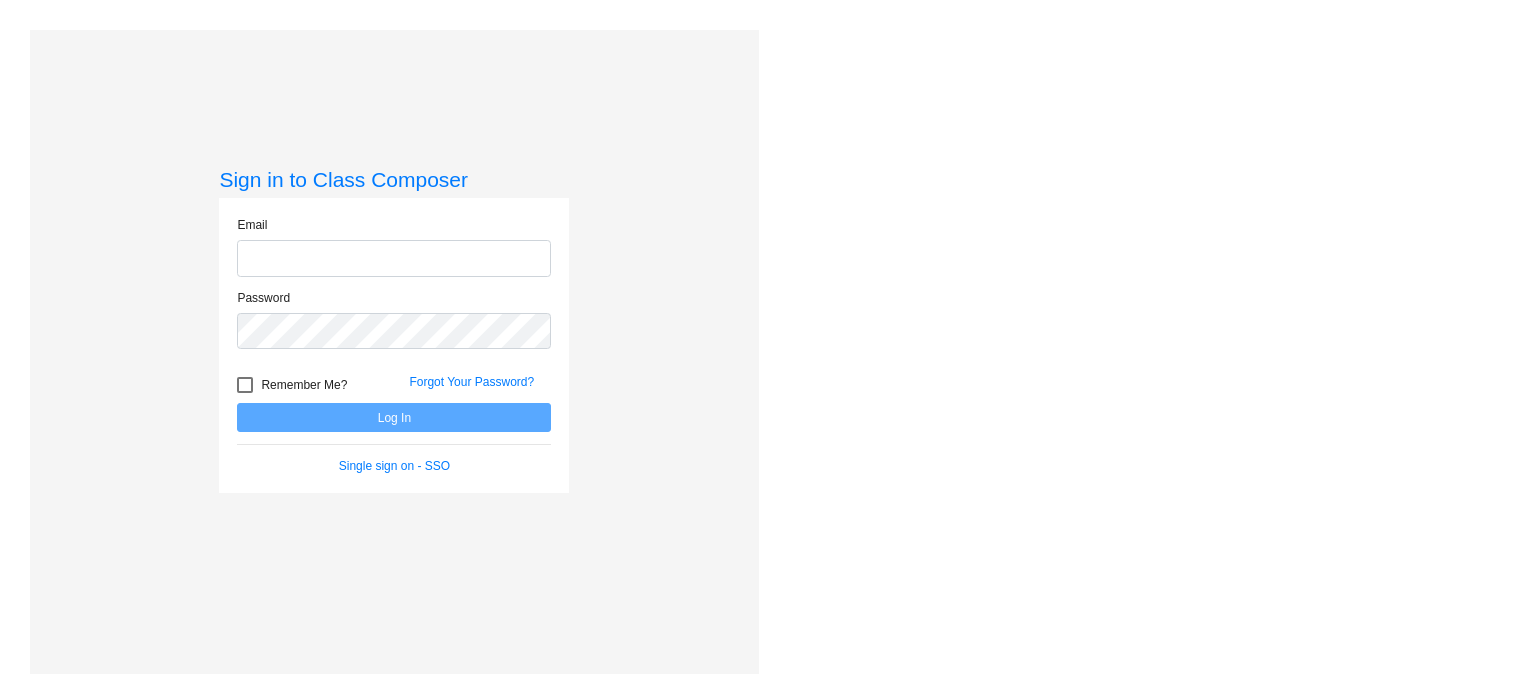 scroll, scrollTop: 0, scrollLeft: 0, axis: both 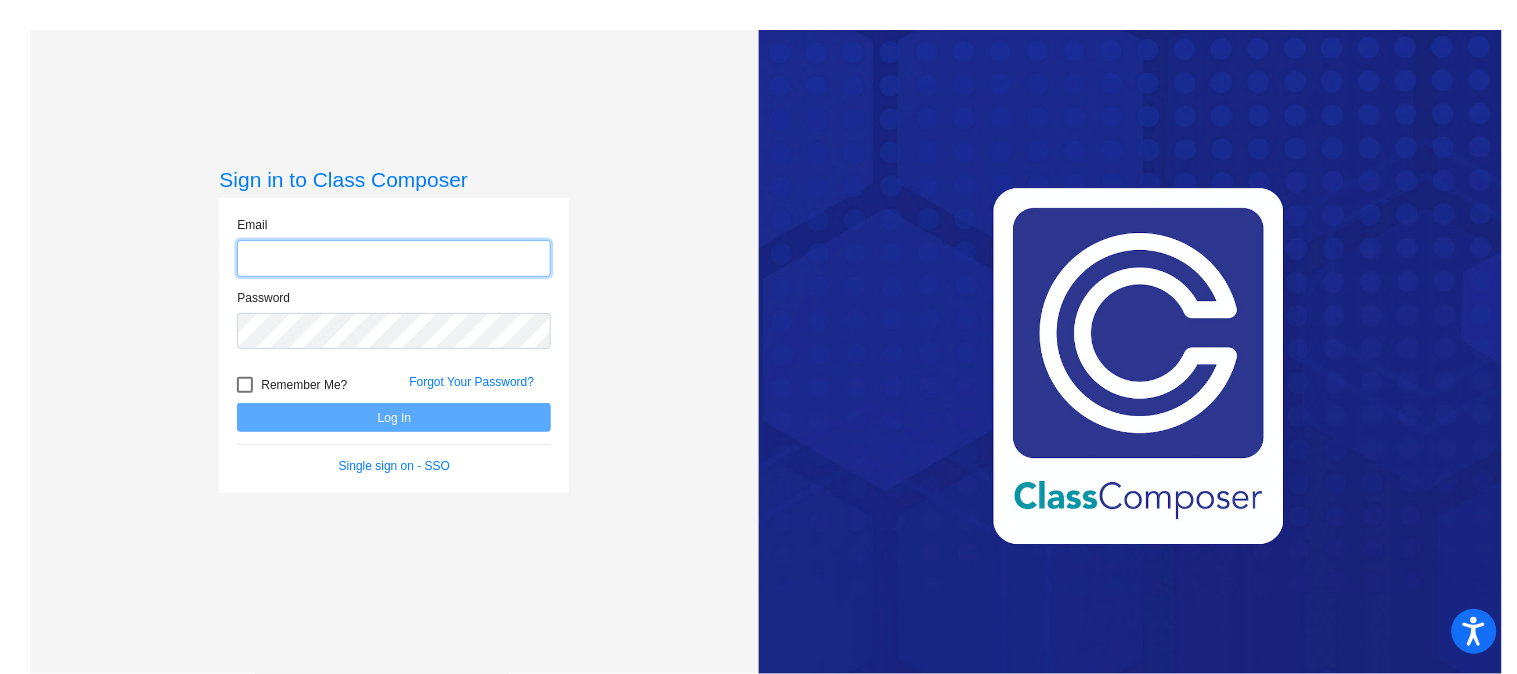 type on "[EMAIL]" 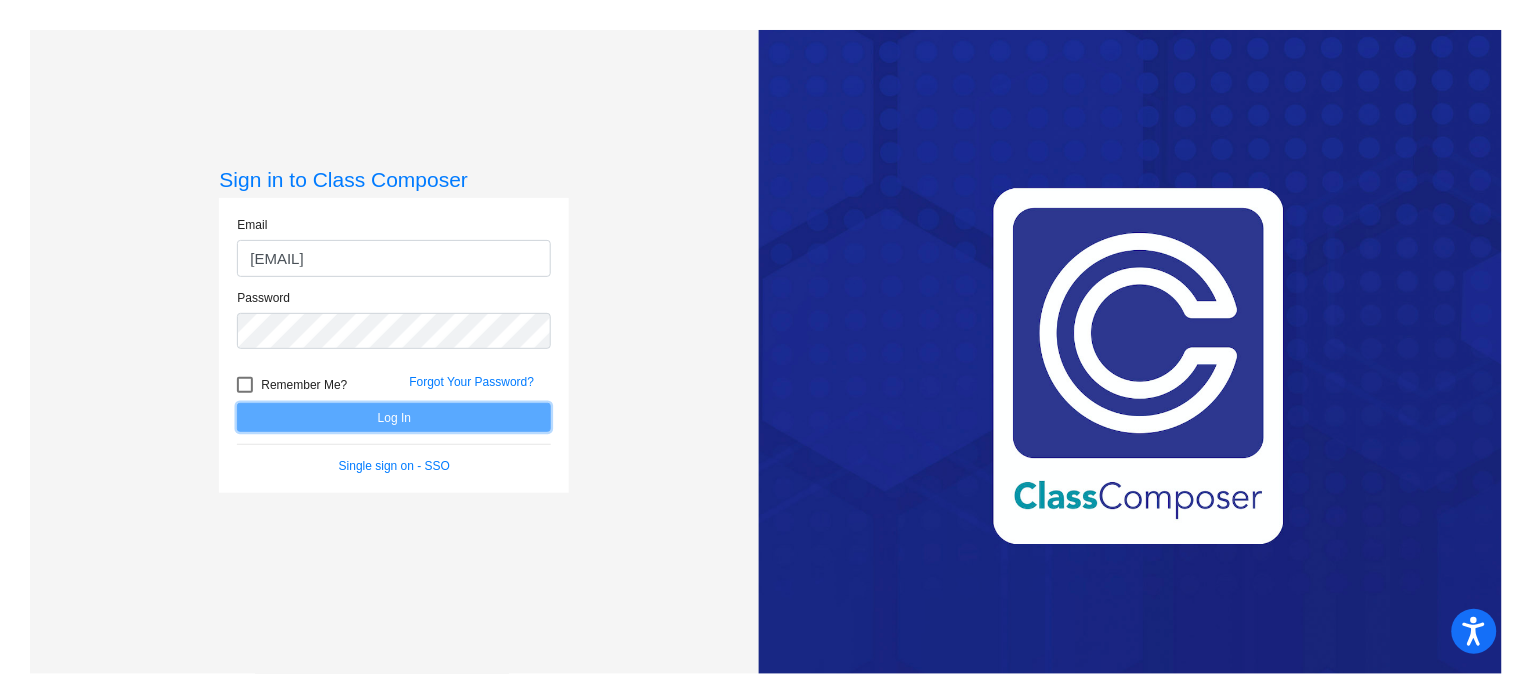 click on "Log In" 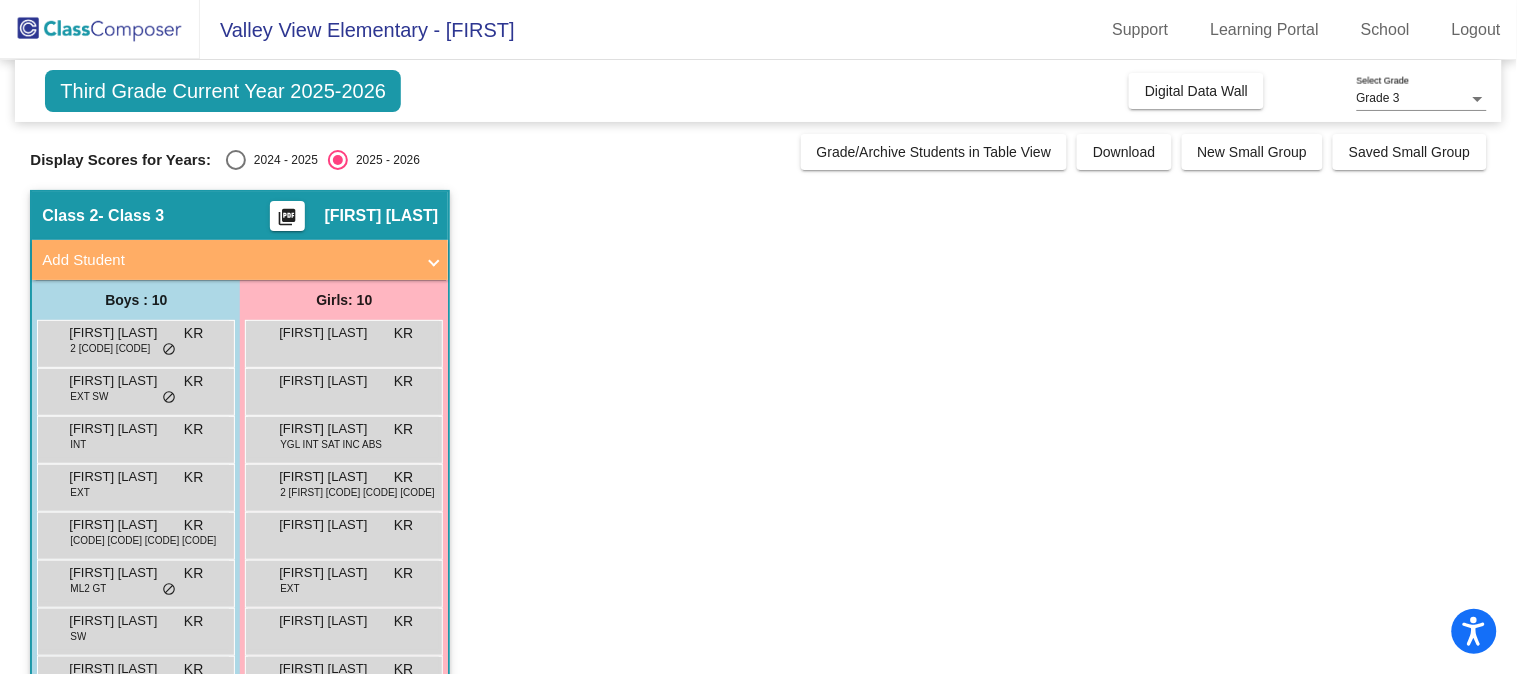 click at bounding box center (236, 160) 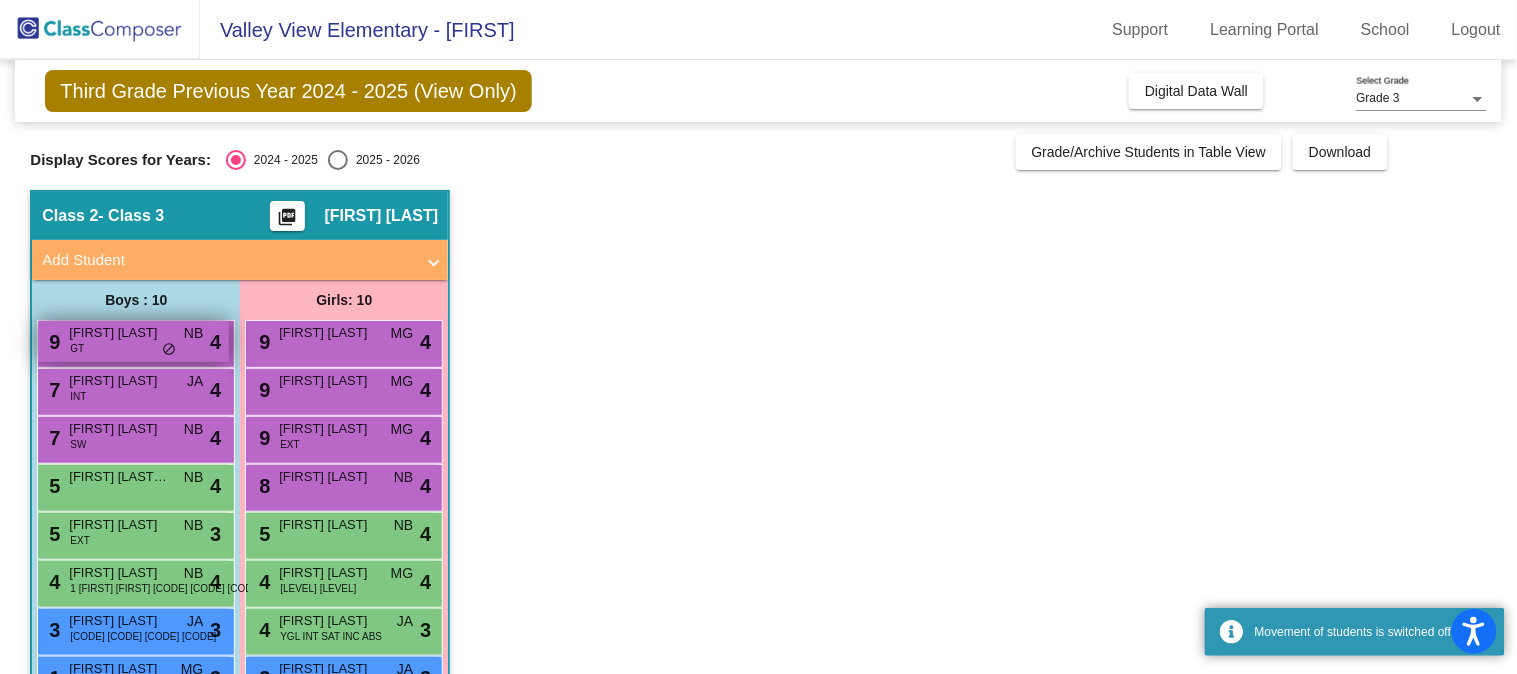 click on "9 [FIRST] [LAST] NB lock do_not_disturb_alt 4" at bounding box center [133, 341] 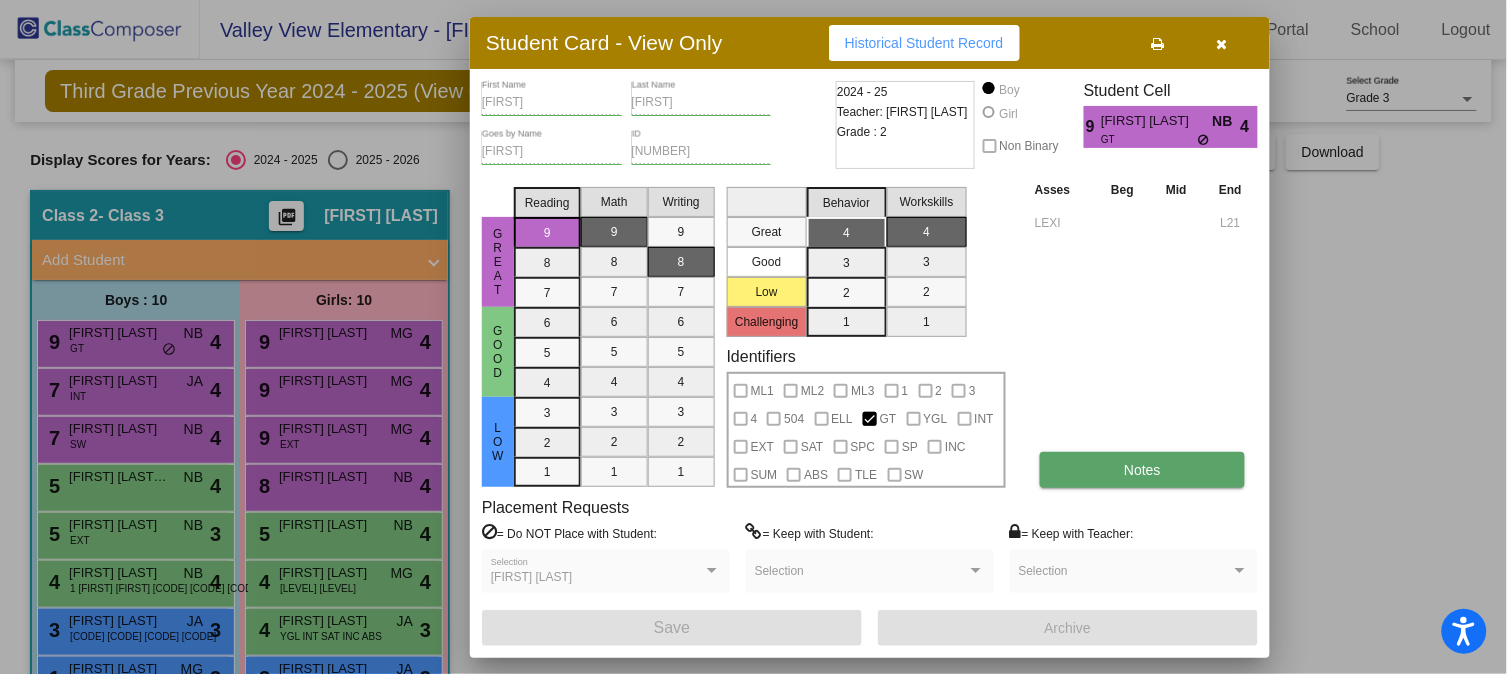 click on "Notes" at bounding box center [1142, 470] 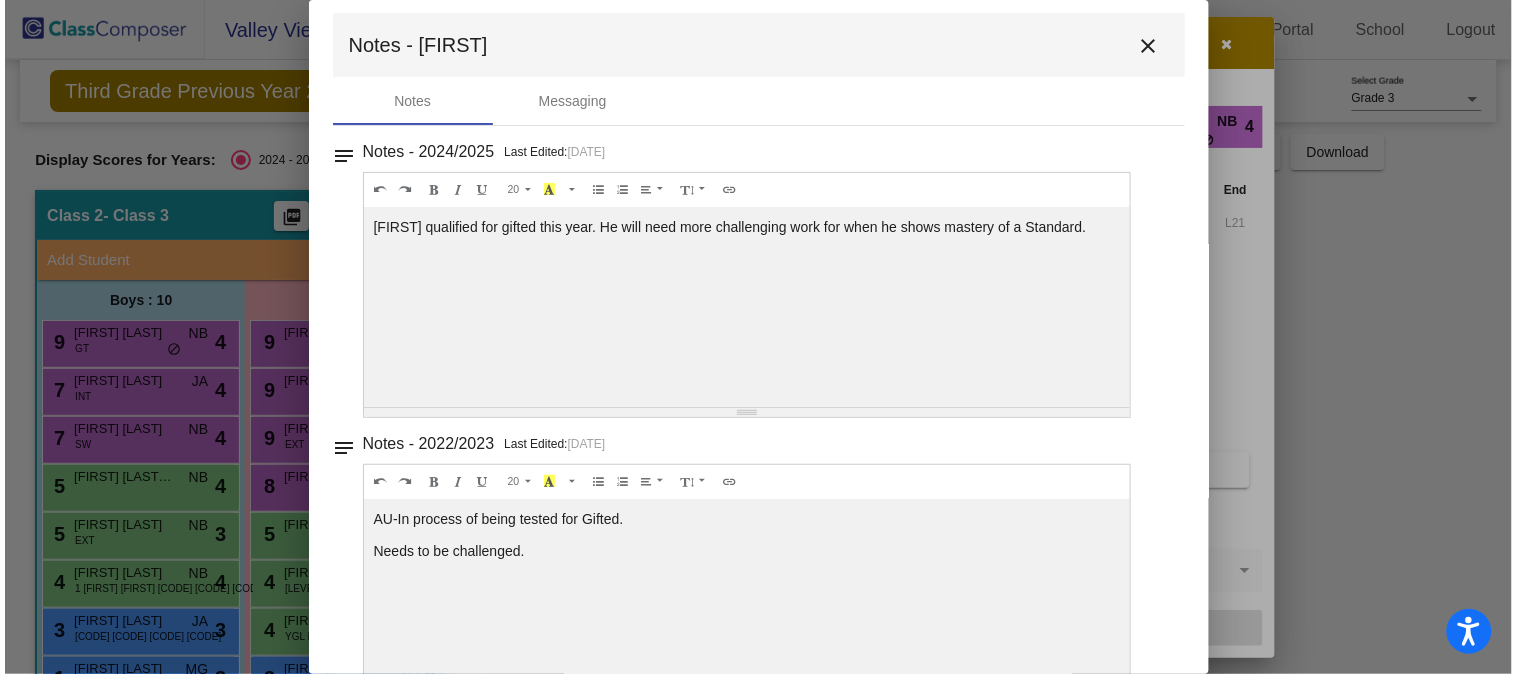 scroll, scrollTop: 7, scrollLeft: 0, axis: vertical 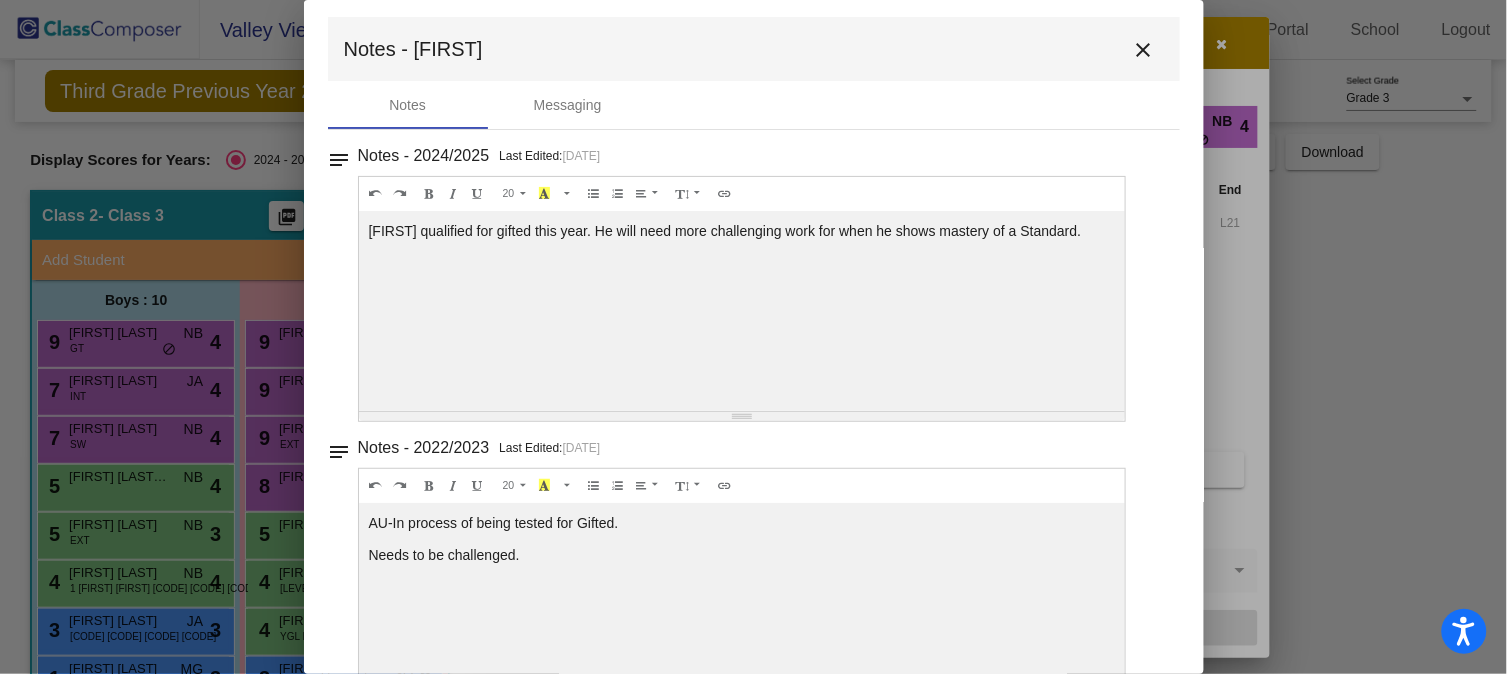 click on "close" at bounding box center (1144, 50) 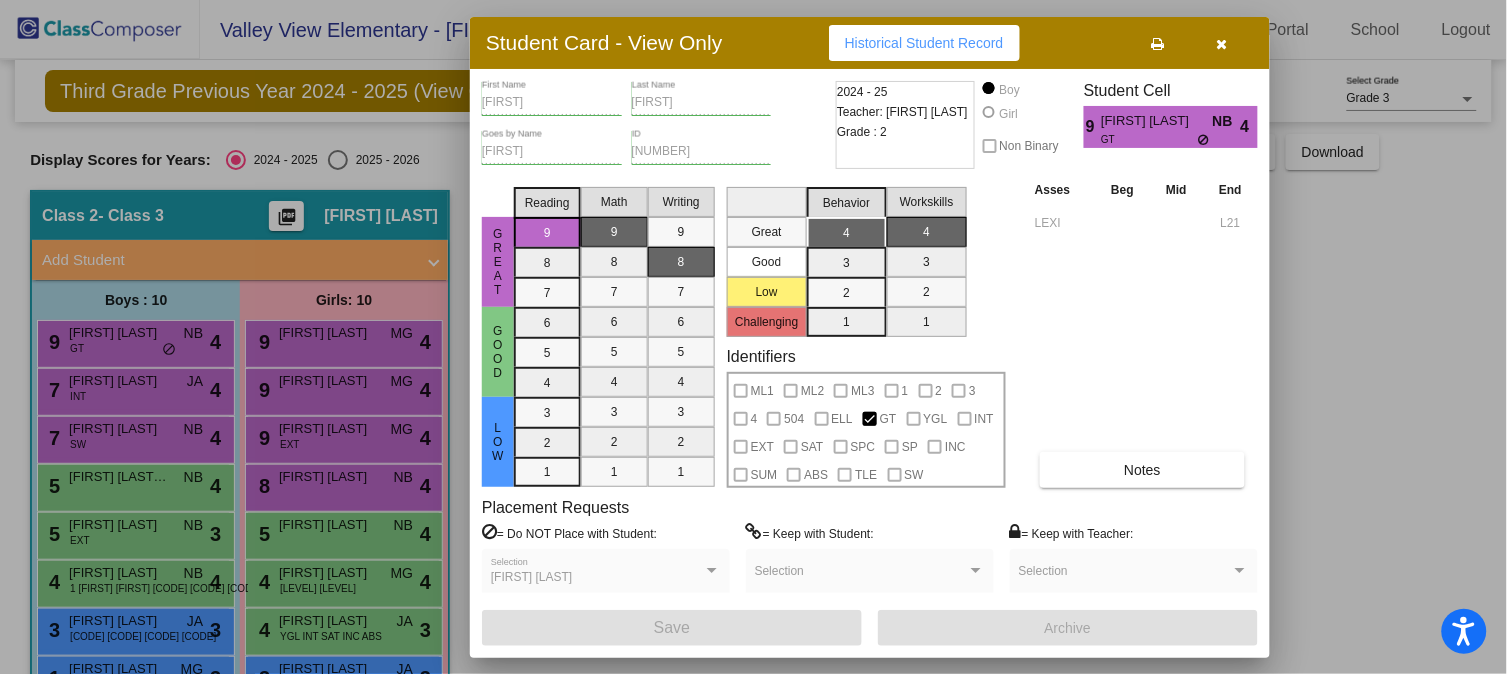 click at bounding box center [1222, 44] 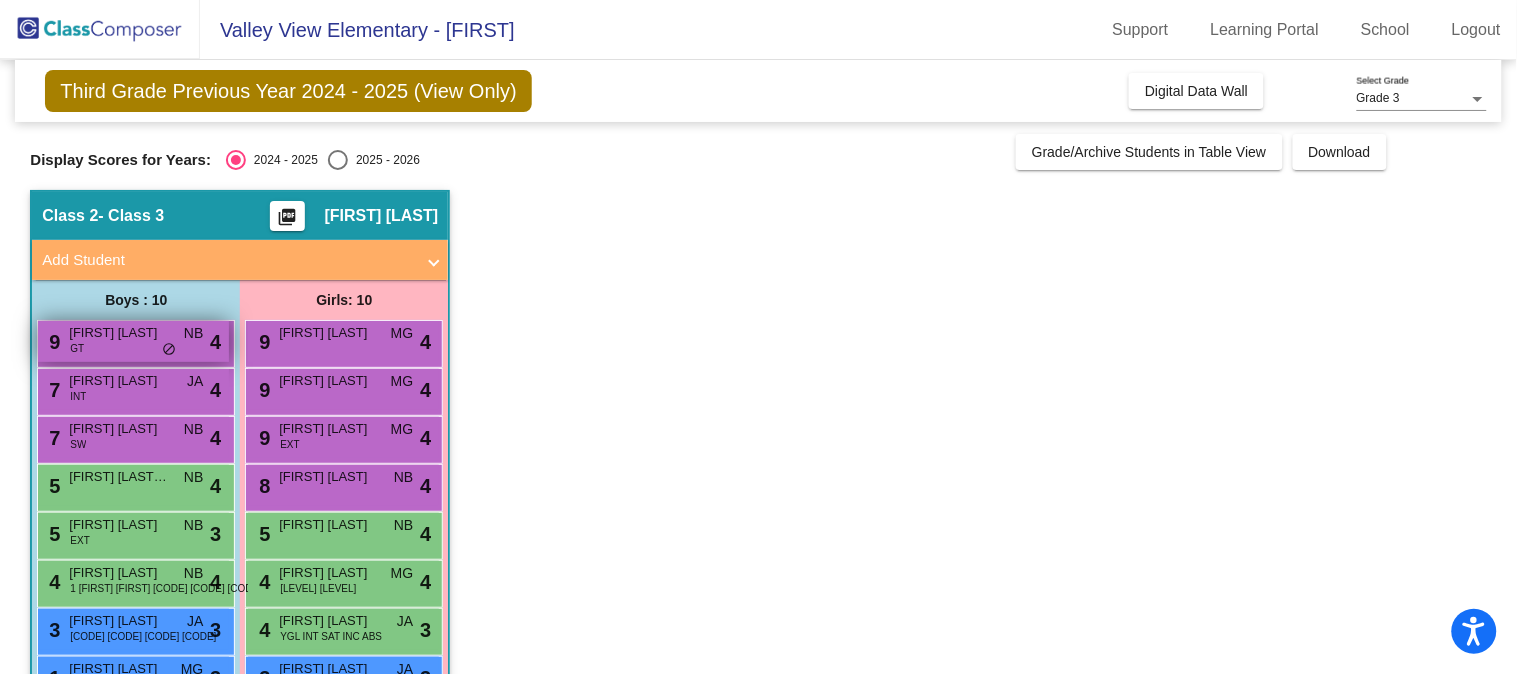 click on "[FIRST] [LAST]" at bounding box center [119, 333] 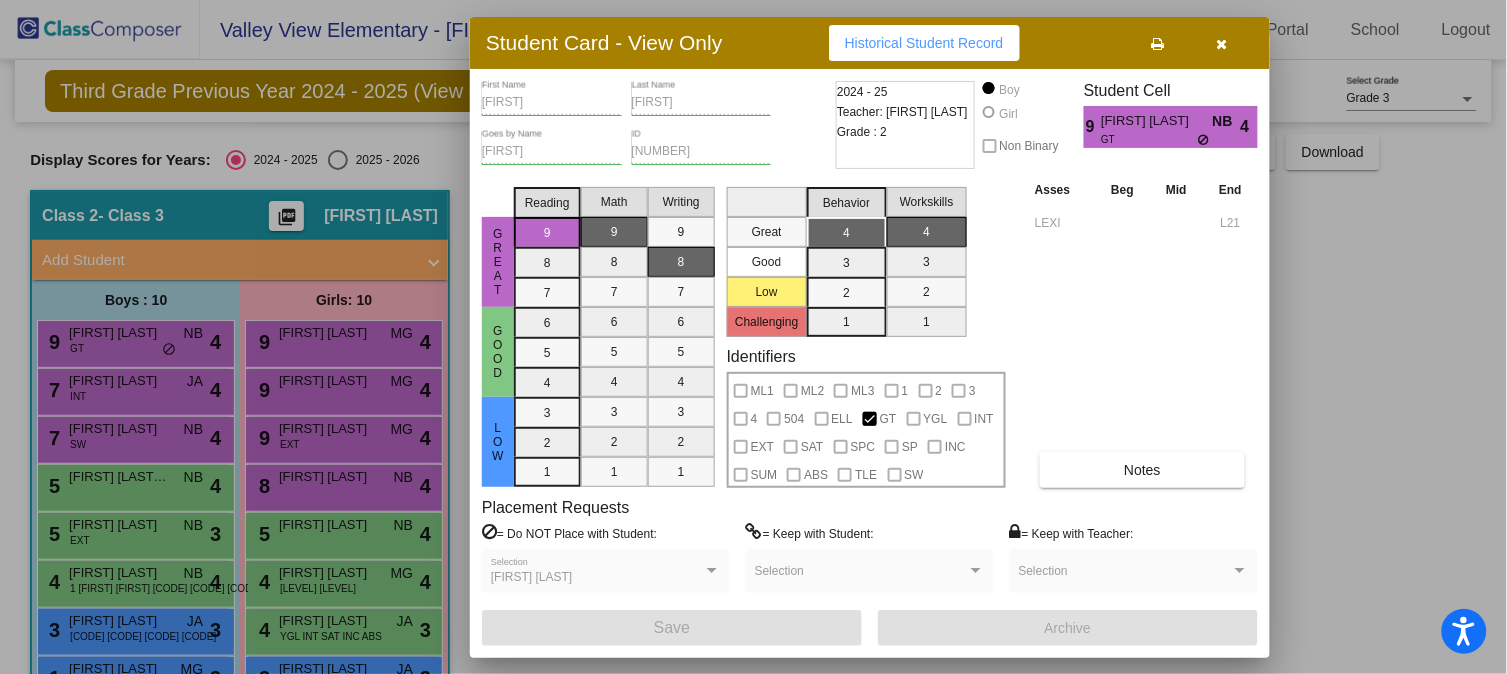 click at bounding box center (1222, 43) 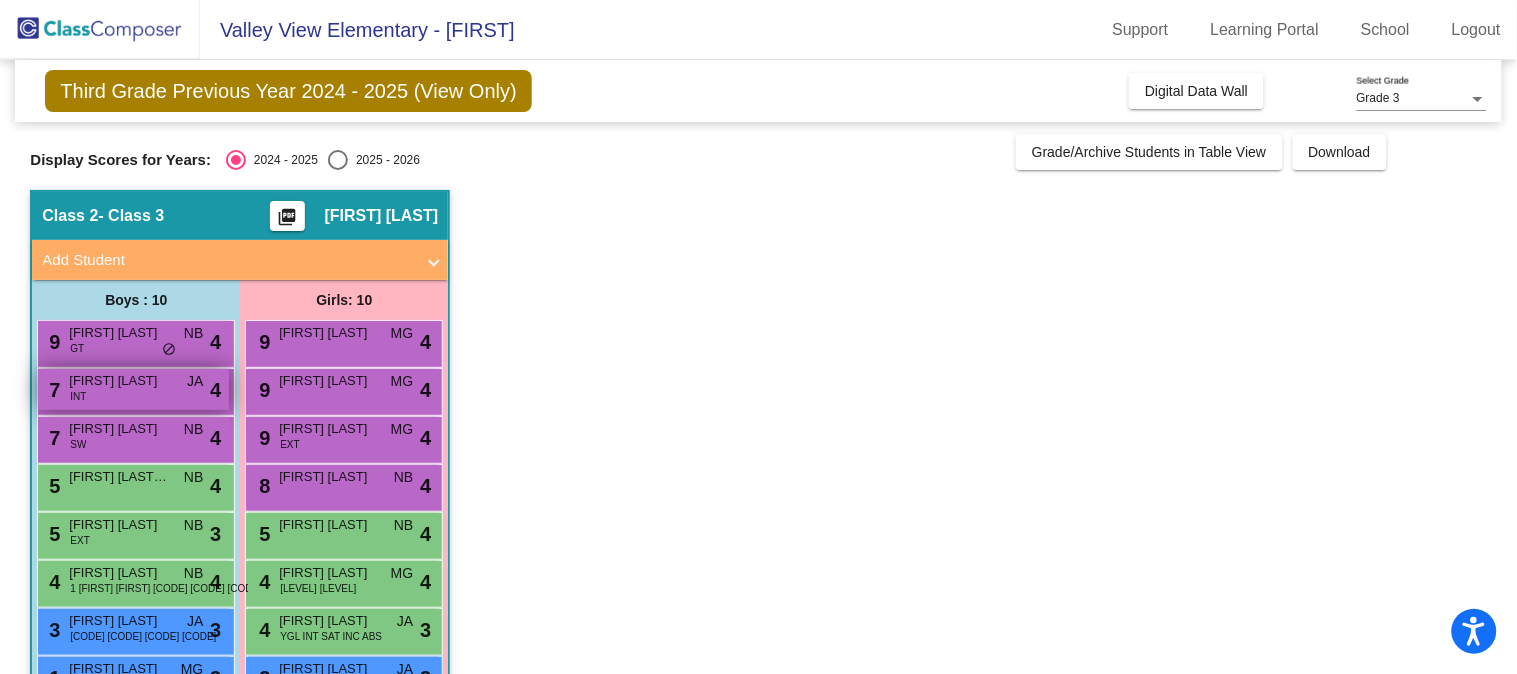 click on "[FIRST] [LAST]" at bounding box center (119, 381) 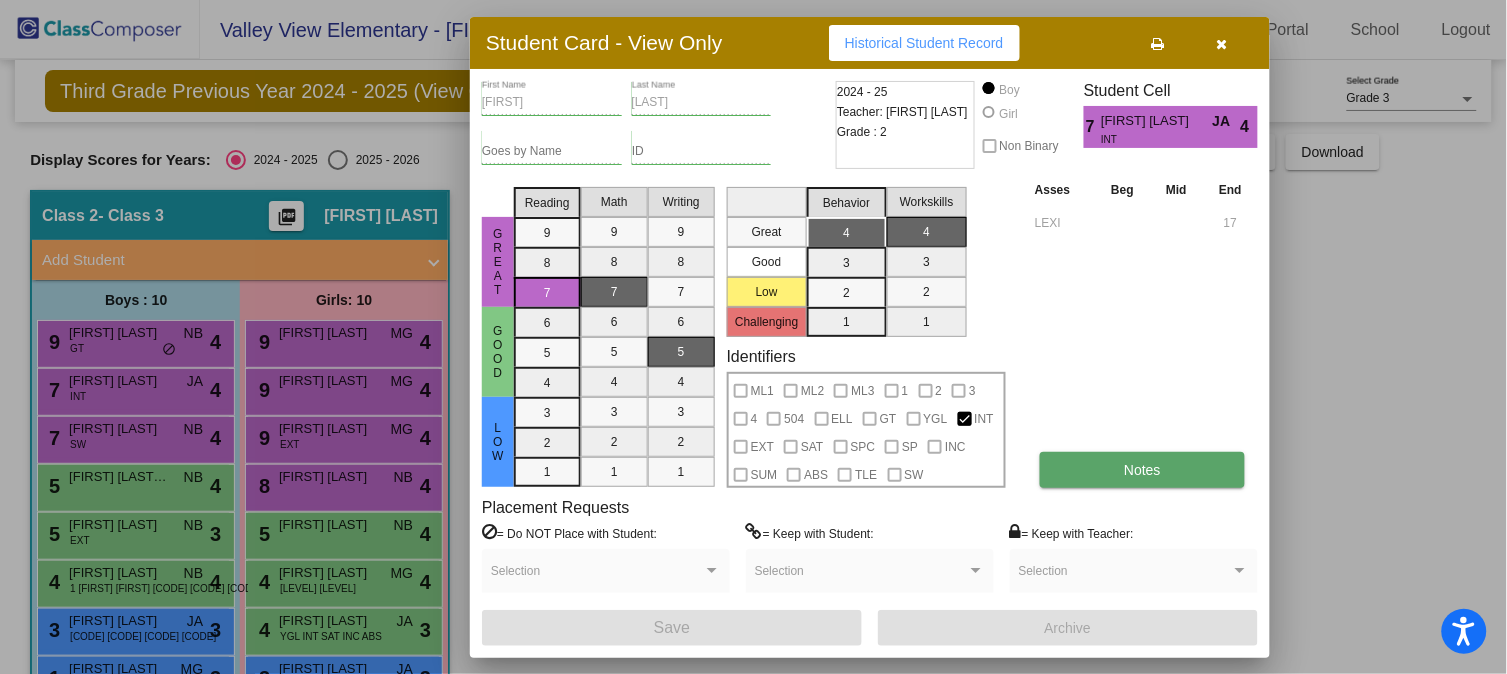 click on "Notes" at bounding box center [1142, 470] 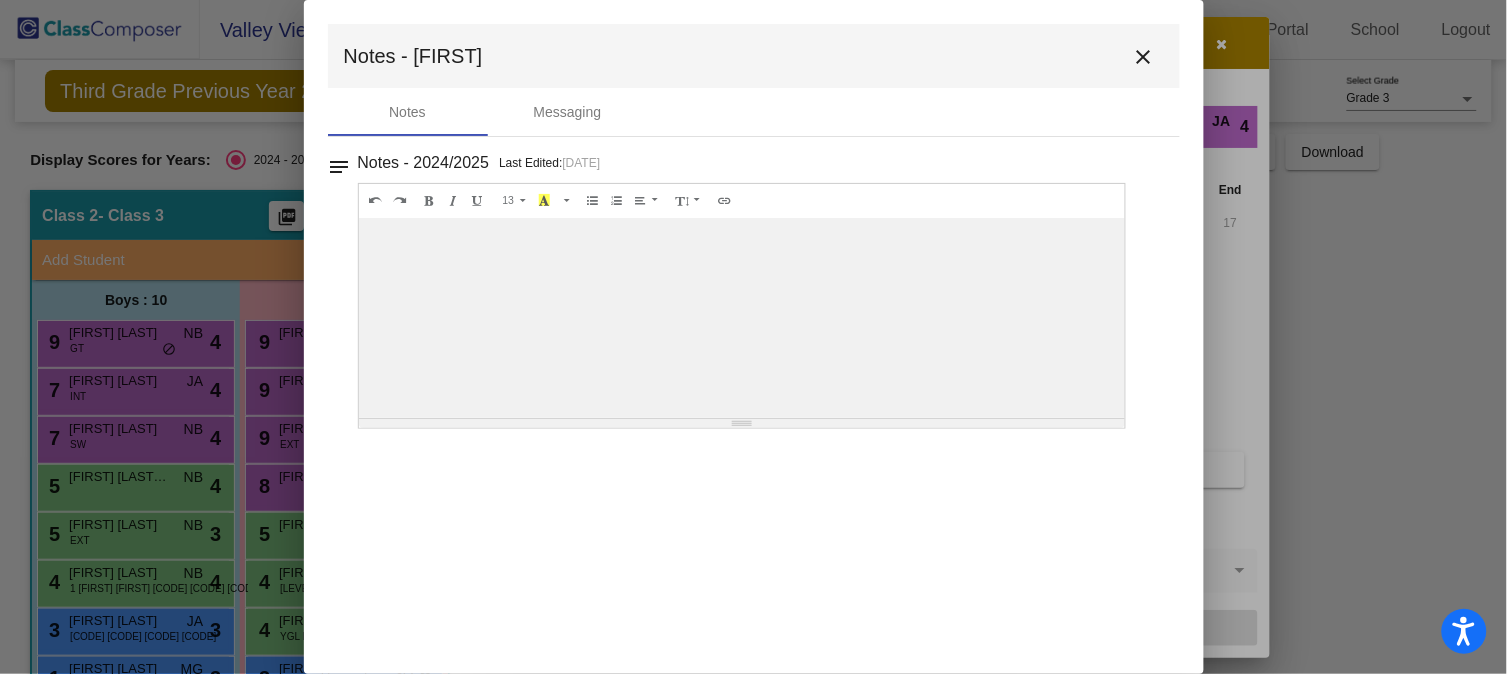 click on "close" at bounding box center [1144, 57] 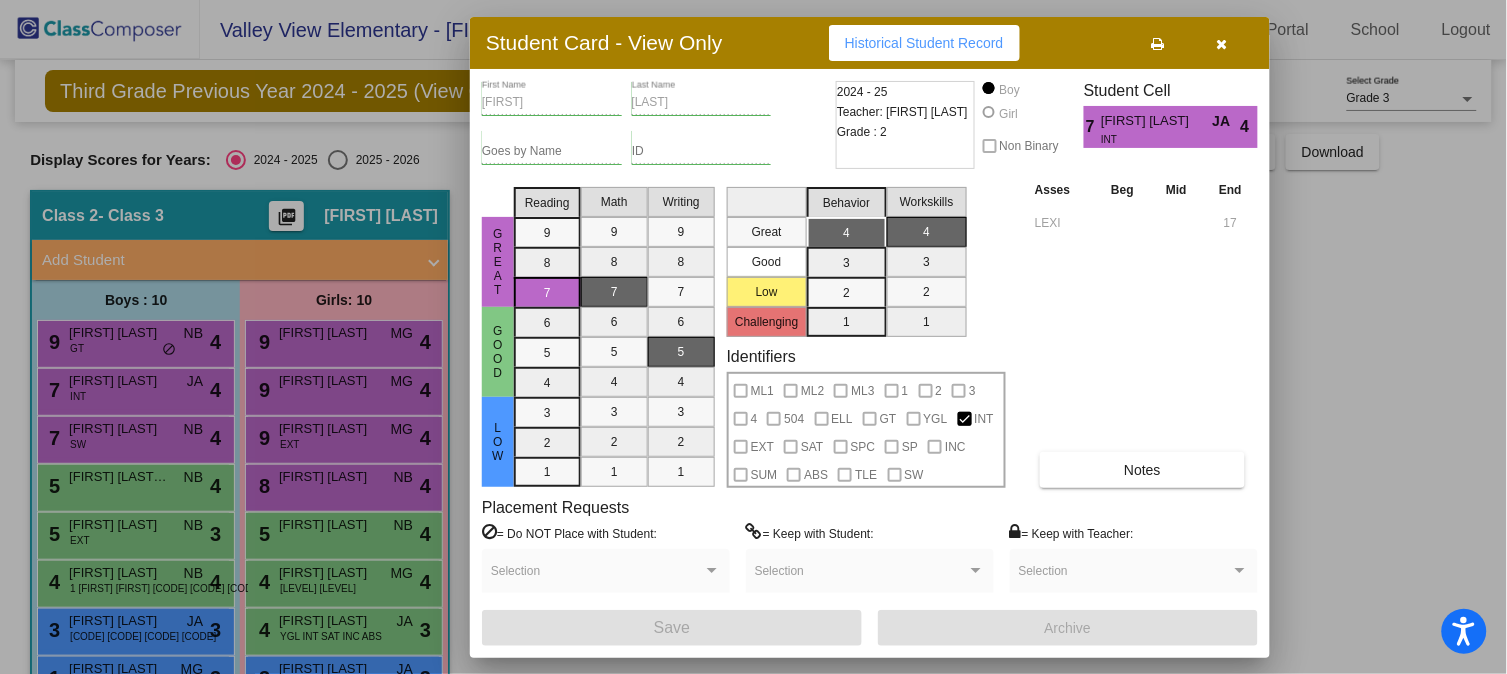 click at bounding box center [1222, 44] 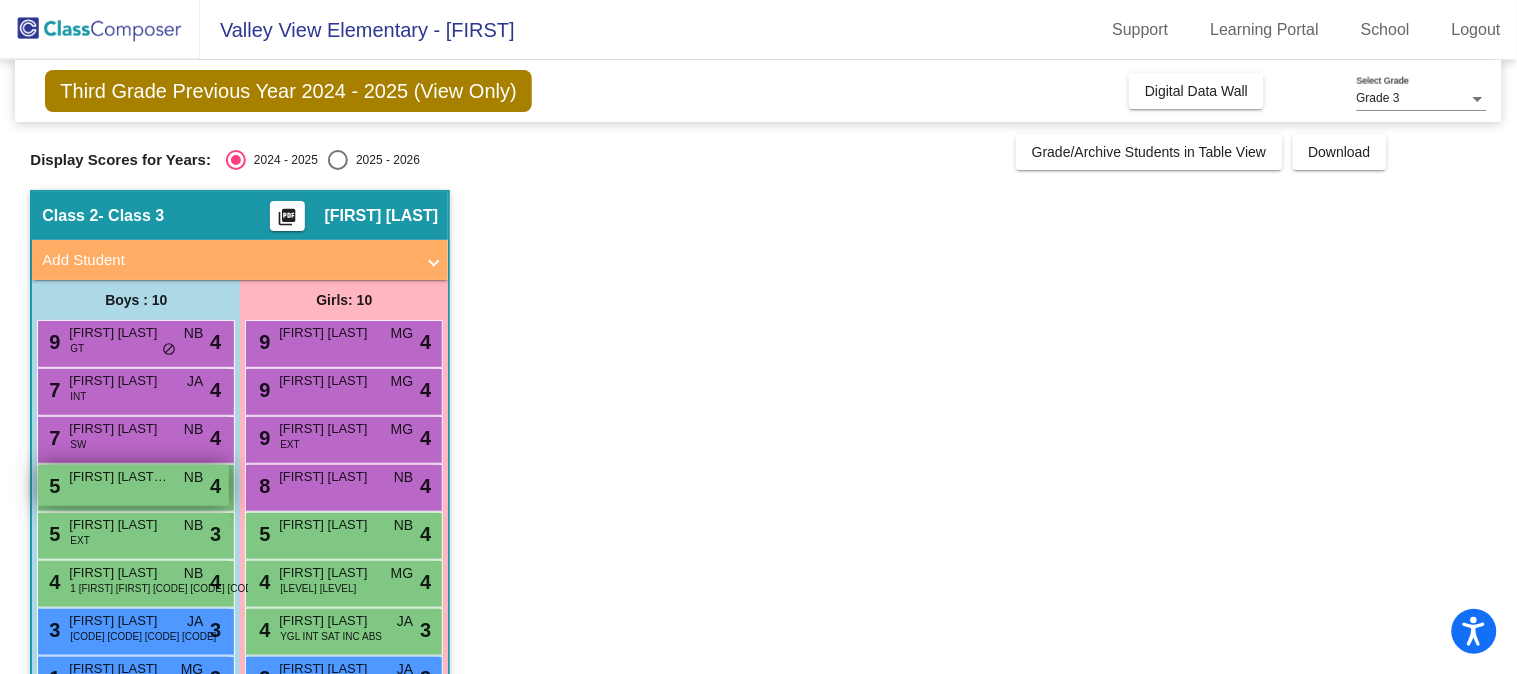 scroll, scrollTop: 155, scrollLeft: 0, axis: vertical 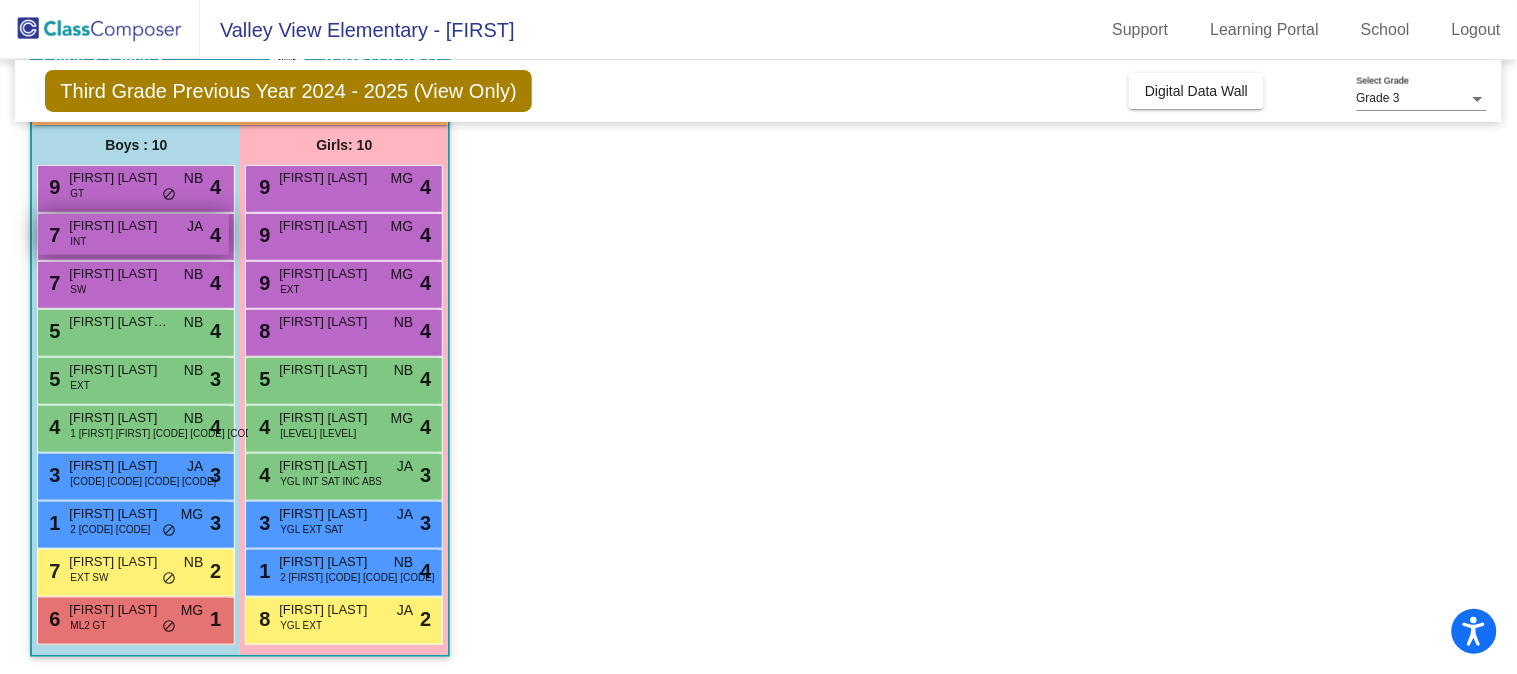 click on "[FIRST] [LAST]" at bounding box center [119, 226] 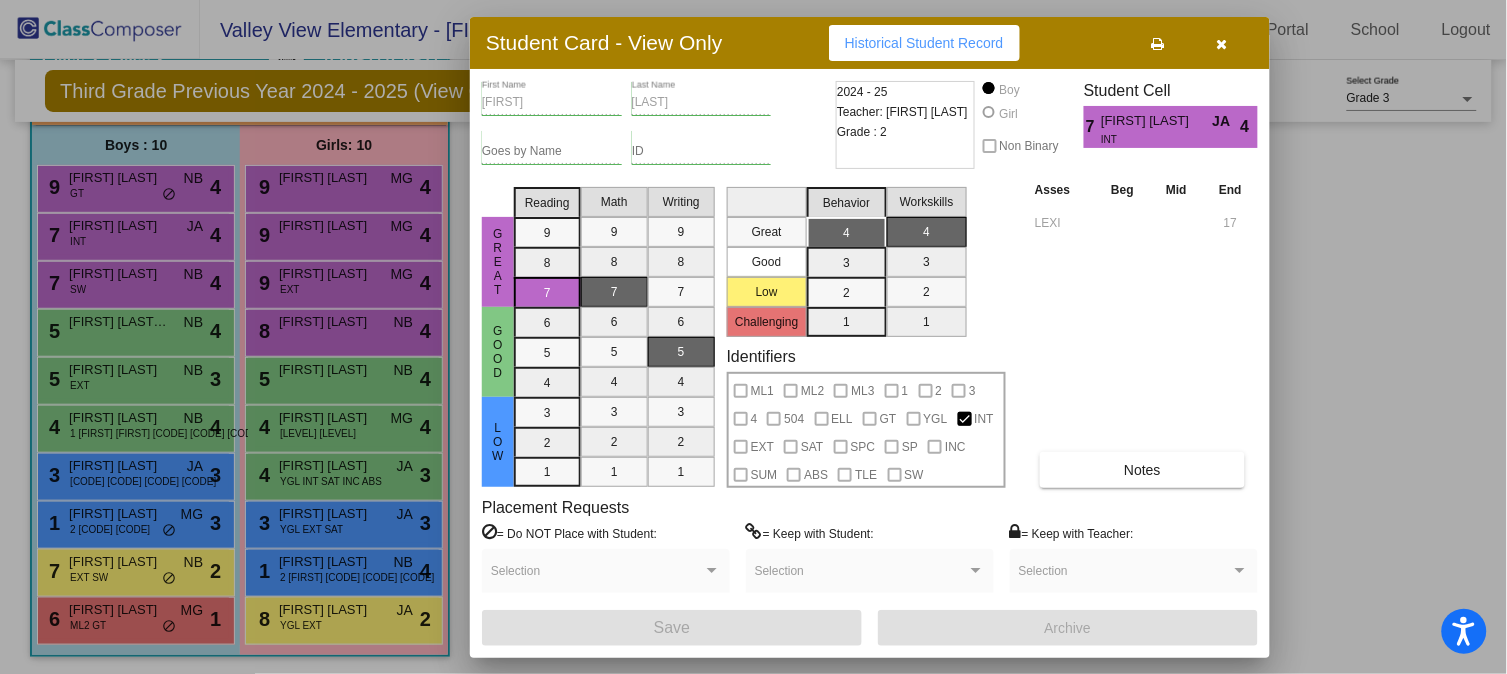 click at bounding box center (1222, 44) 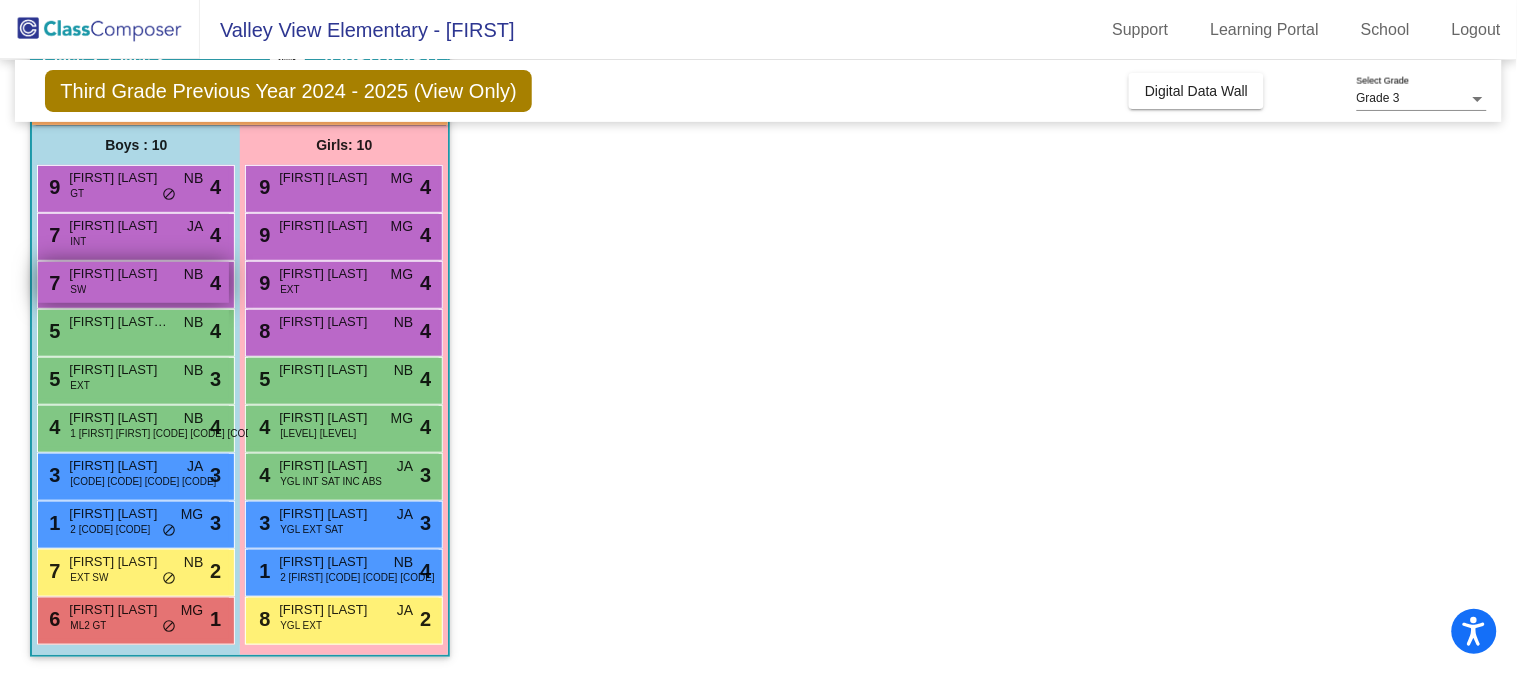 click on "[FIRST] [LAST]" at bounding box center (119, 274) 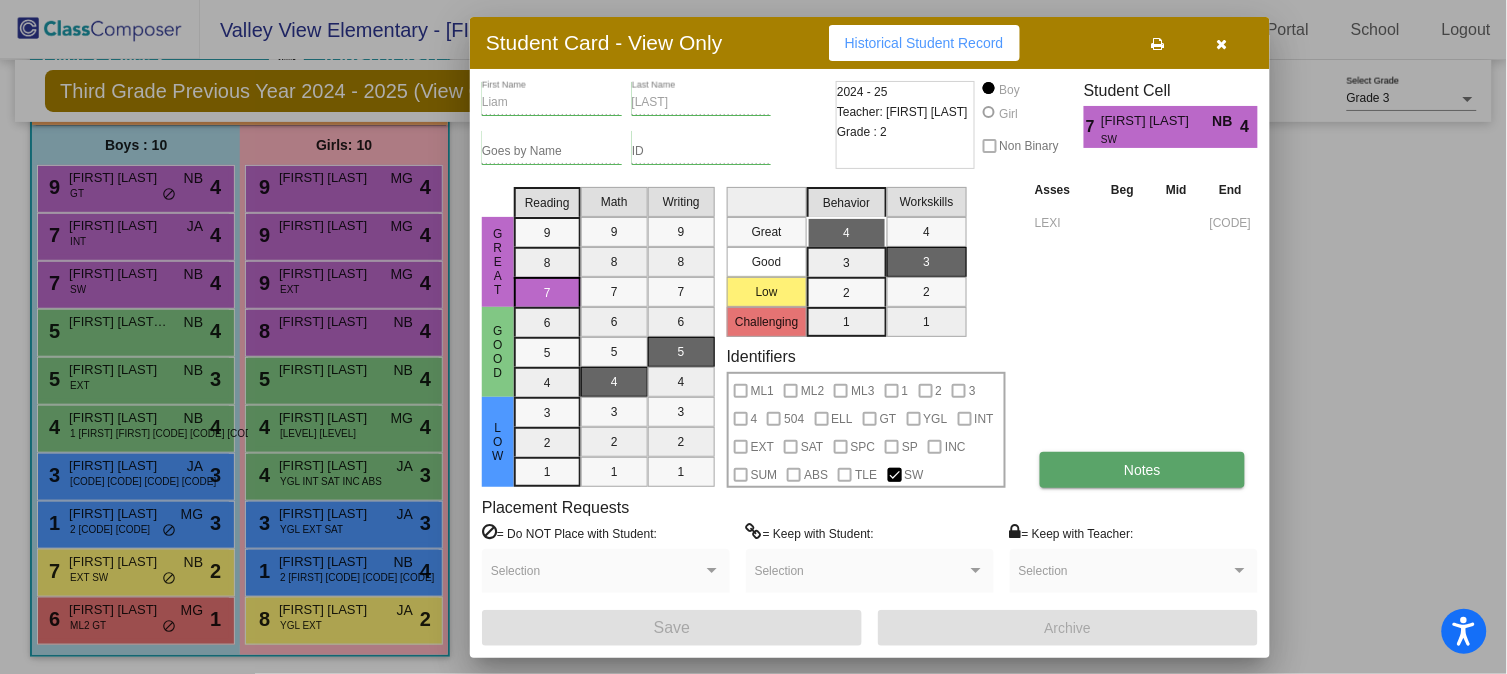 click on "Notes" at bounding box center (1142, 470) 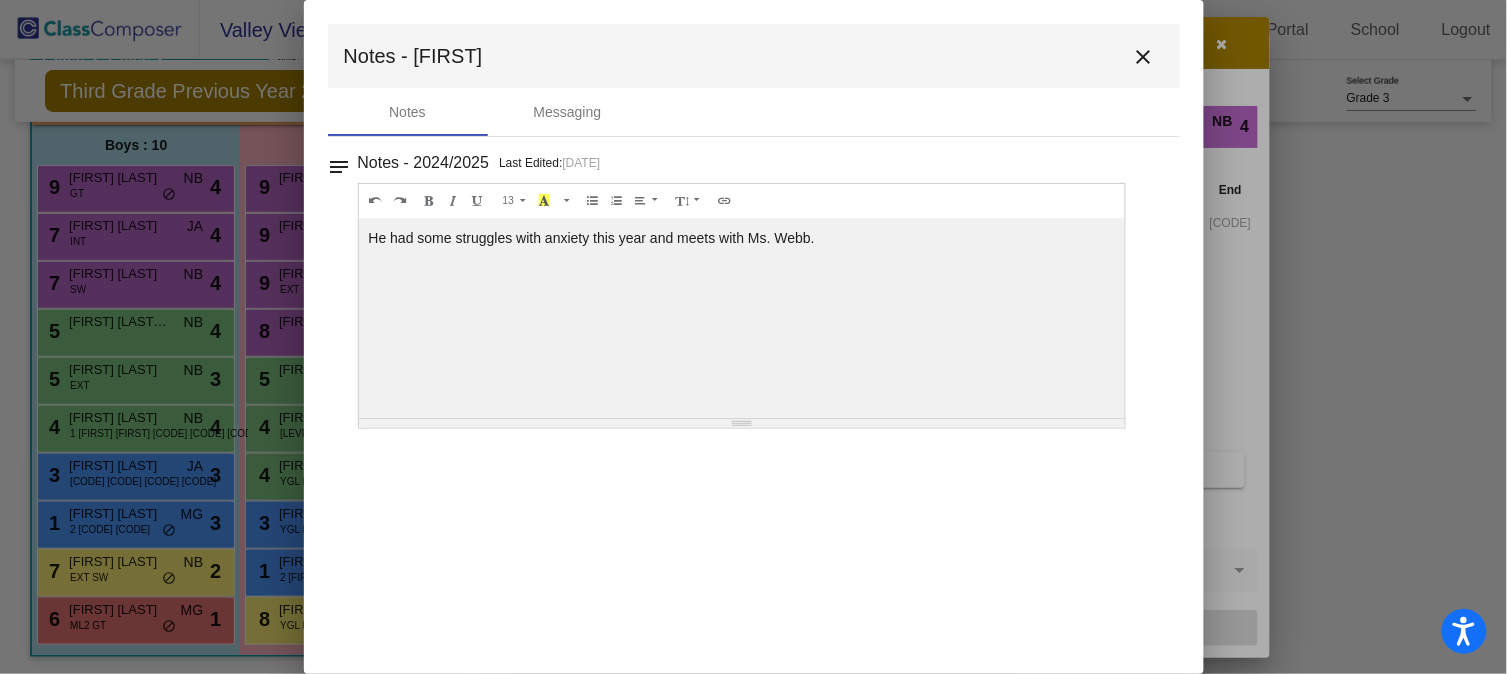 click on "close" at bounding box center [1144, 57] 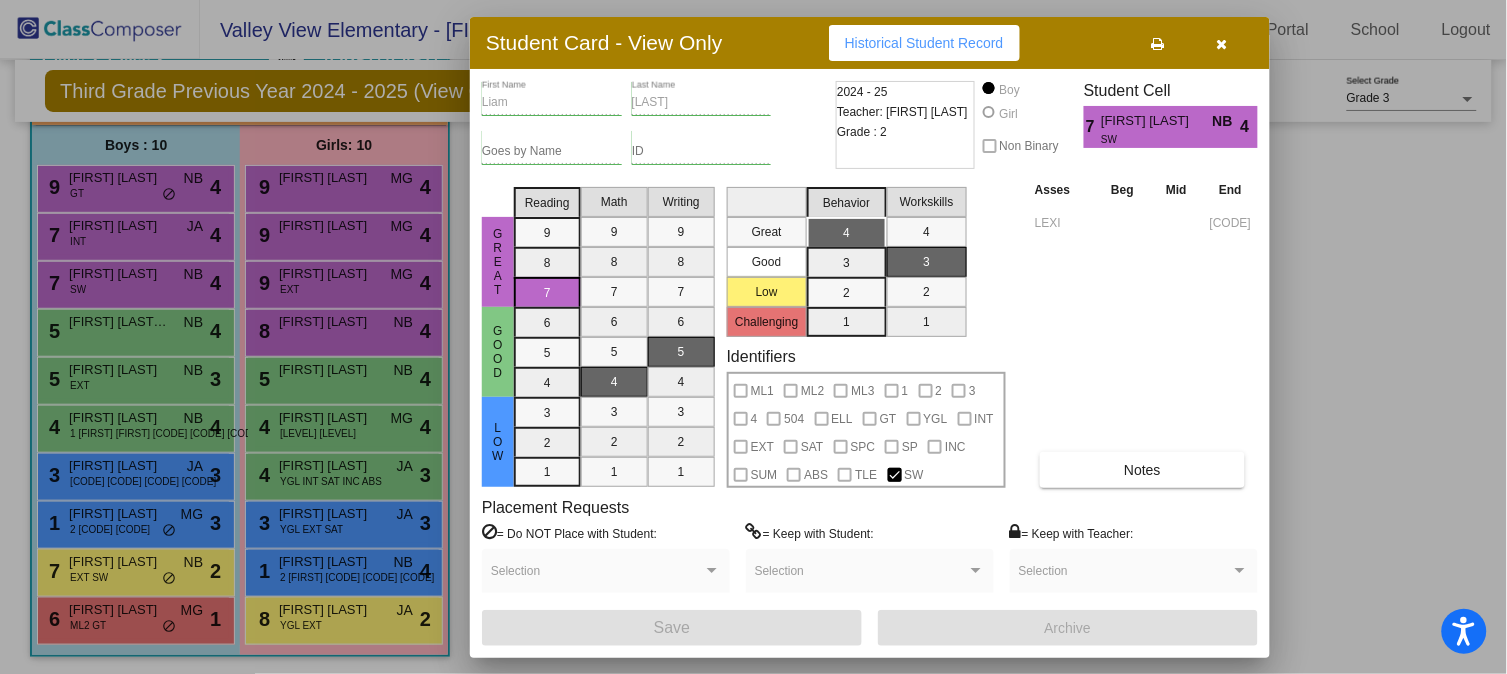 click at bounding box center (1222, 44) 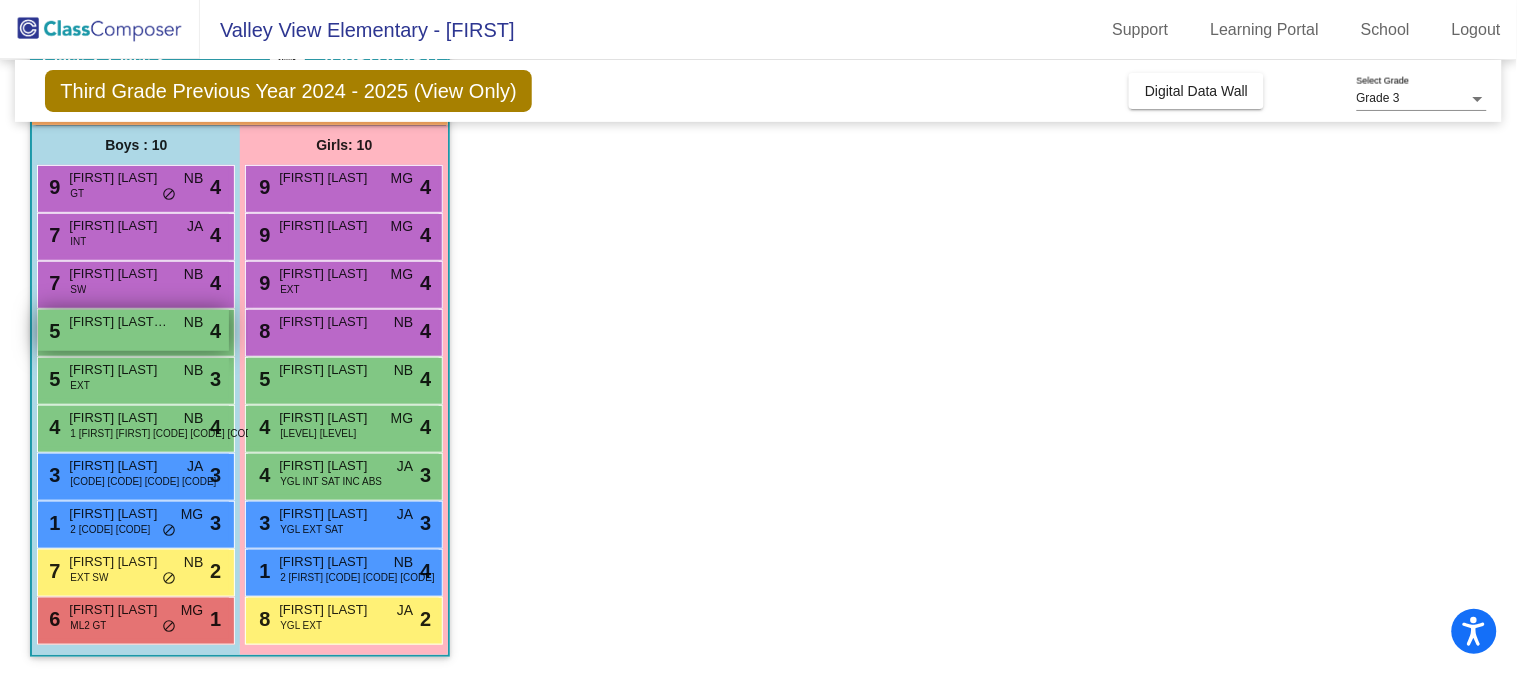 click on "5 [FIRST] [LAST] III NB lock do_not_disturb_alt 4" at bounding box center (133, 330) 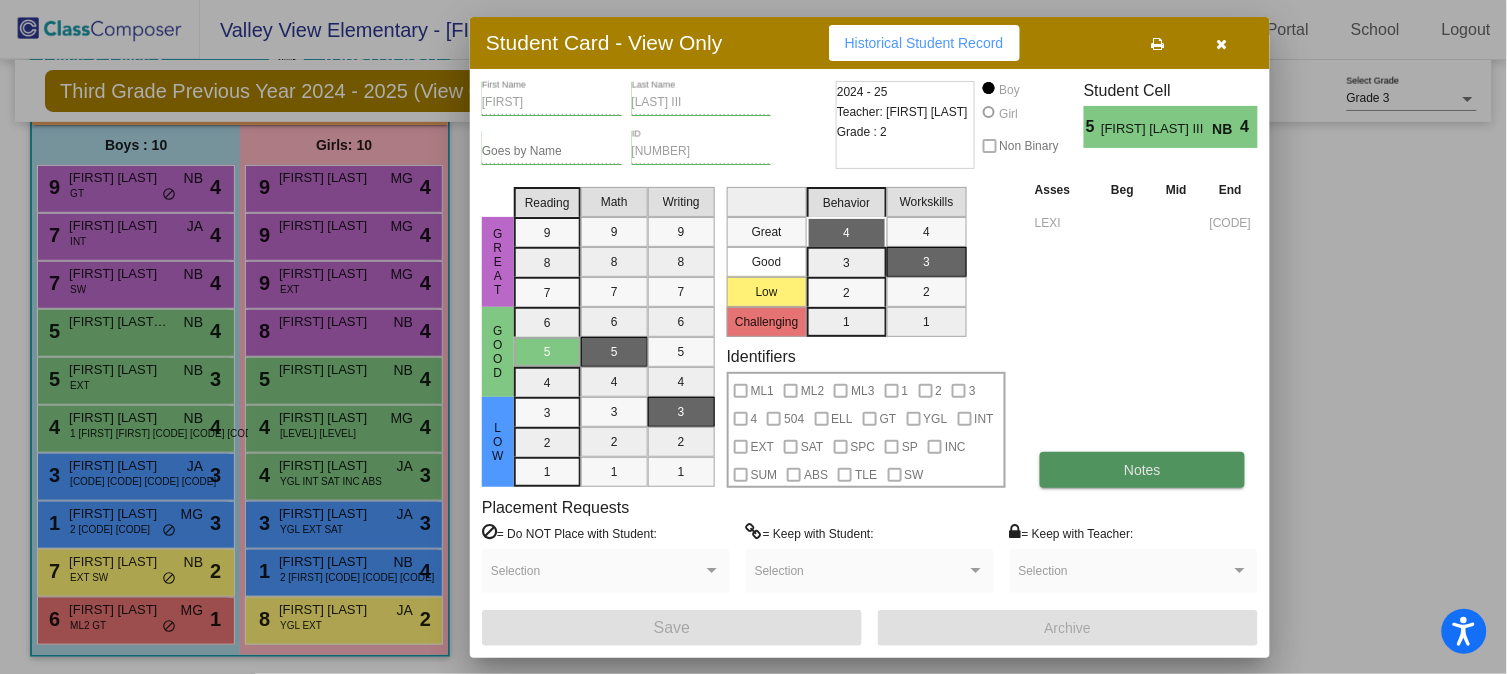 click on "Notes" at bounding box center (1142, 470) 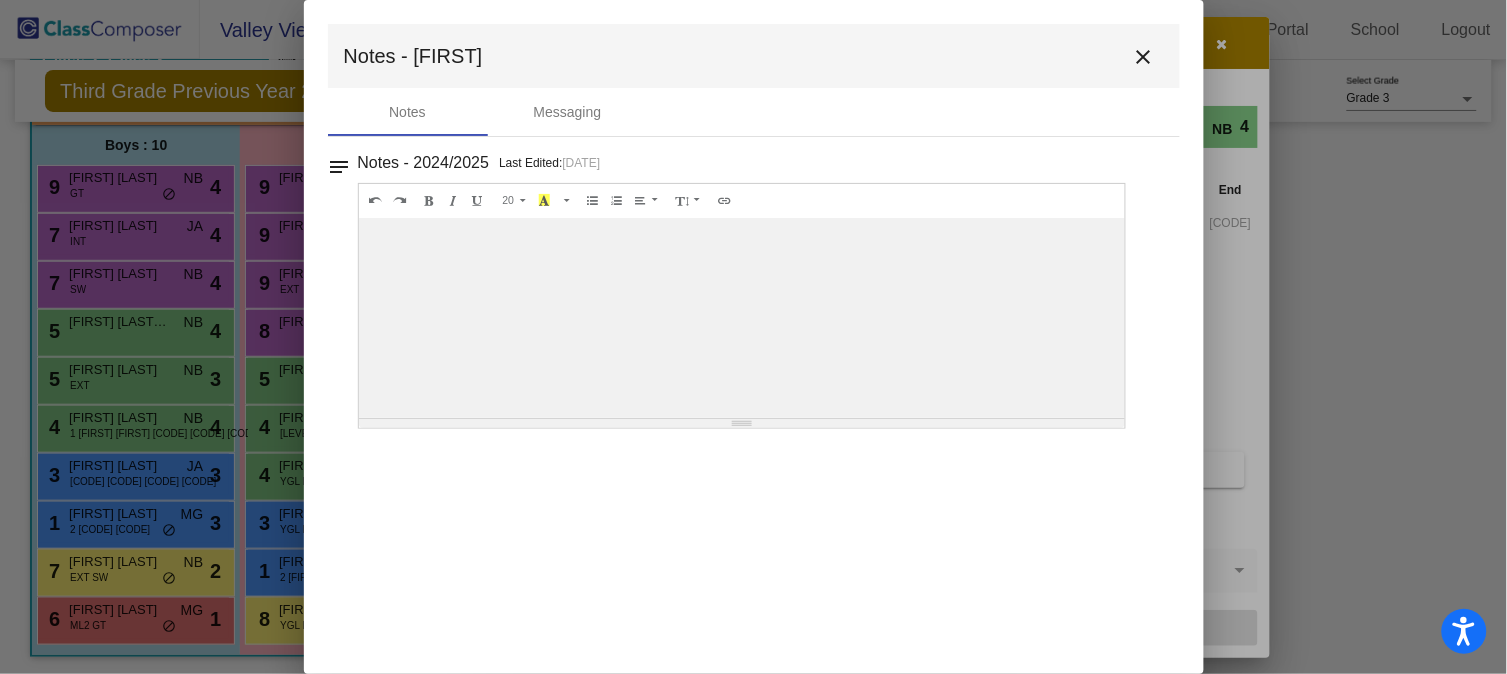 click on "close" at bounding box center (1144, 57) 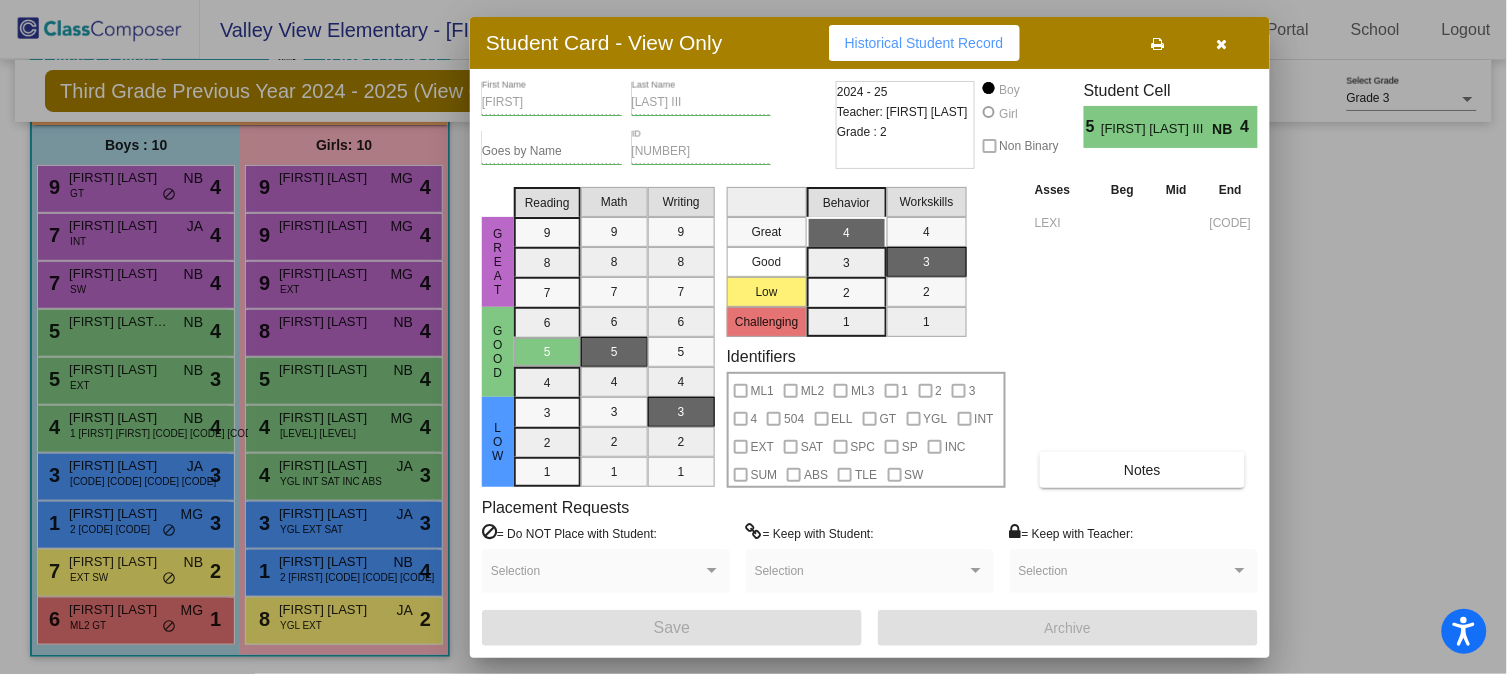 click at bounding box center [1222, 44] 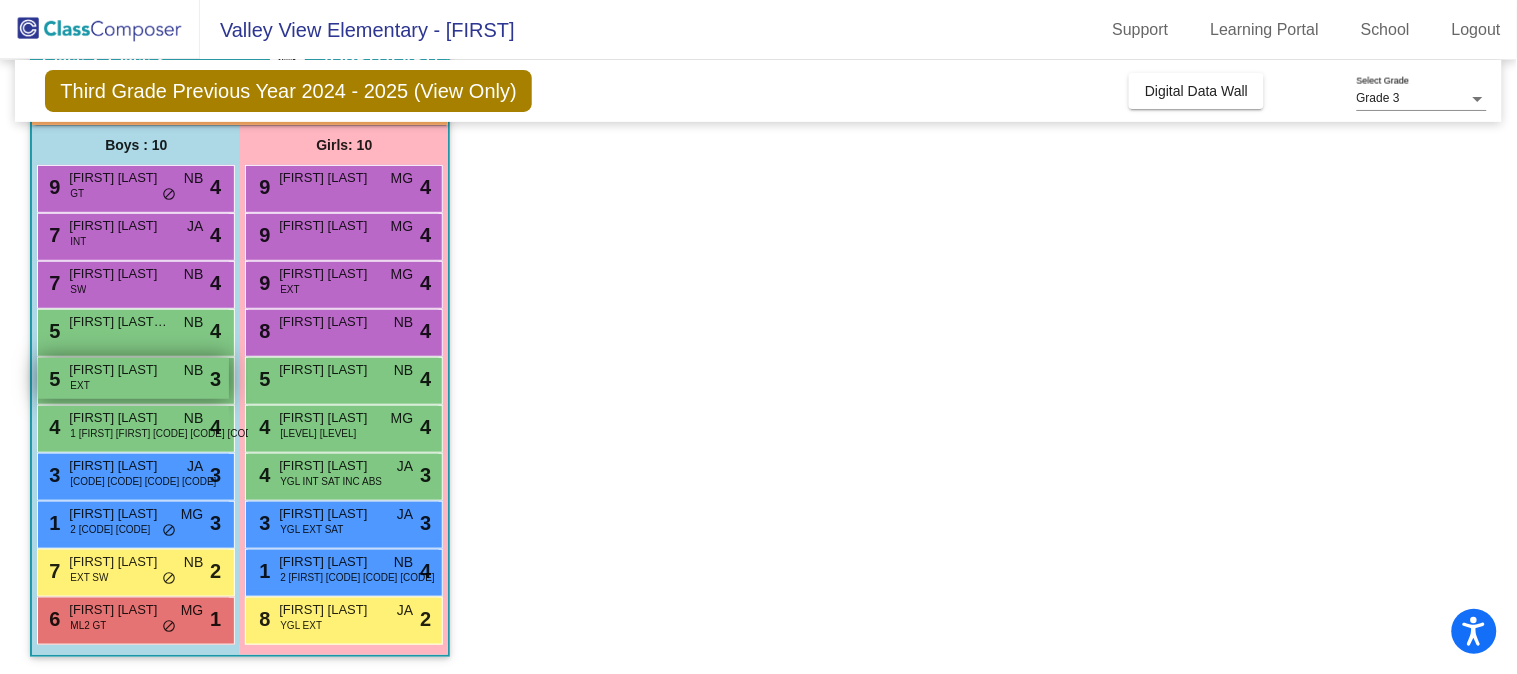 click on "EXT" at bounding box center (79, 385) 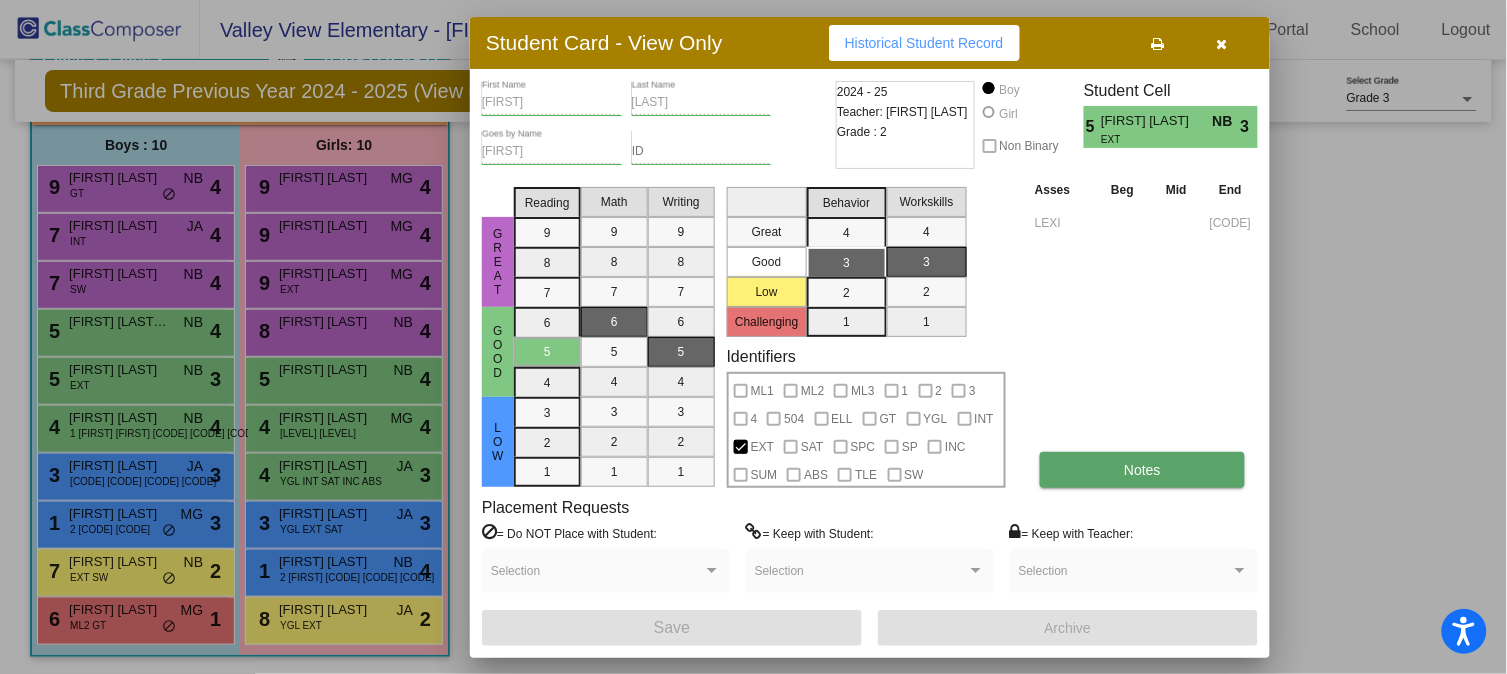 click on "Notes" at bounding box center [1142, 470] 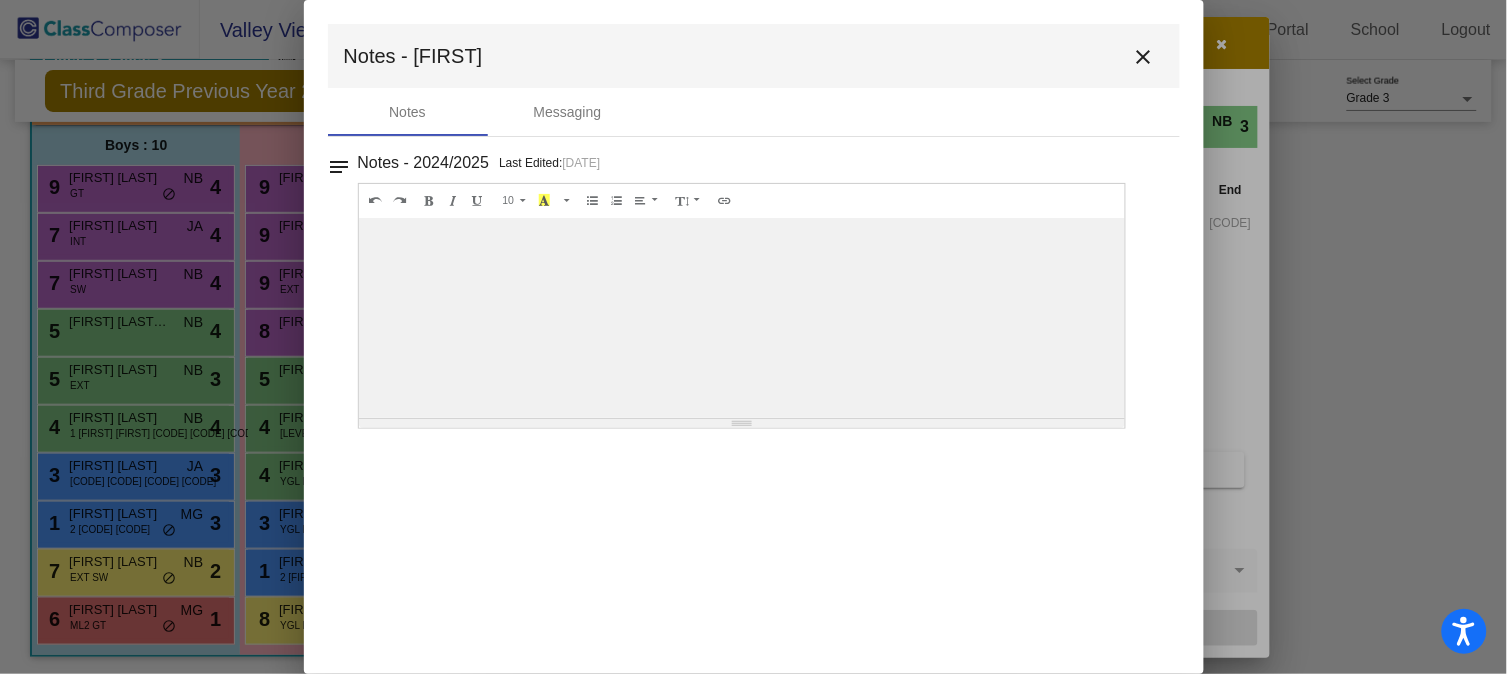 click on "close" at bounding box center [1144, 57] 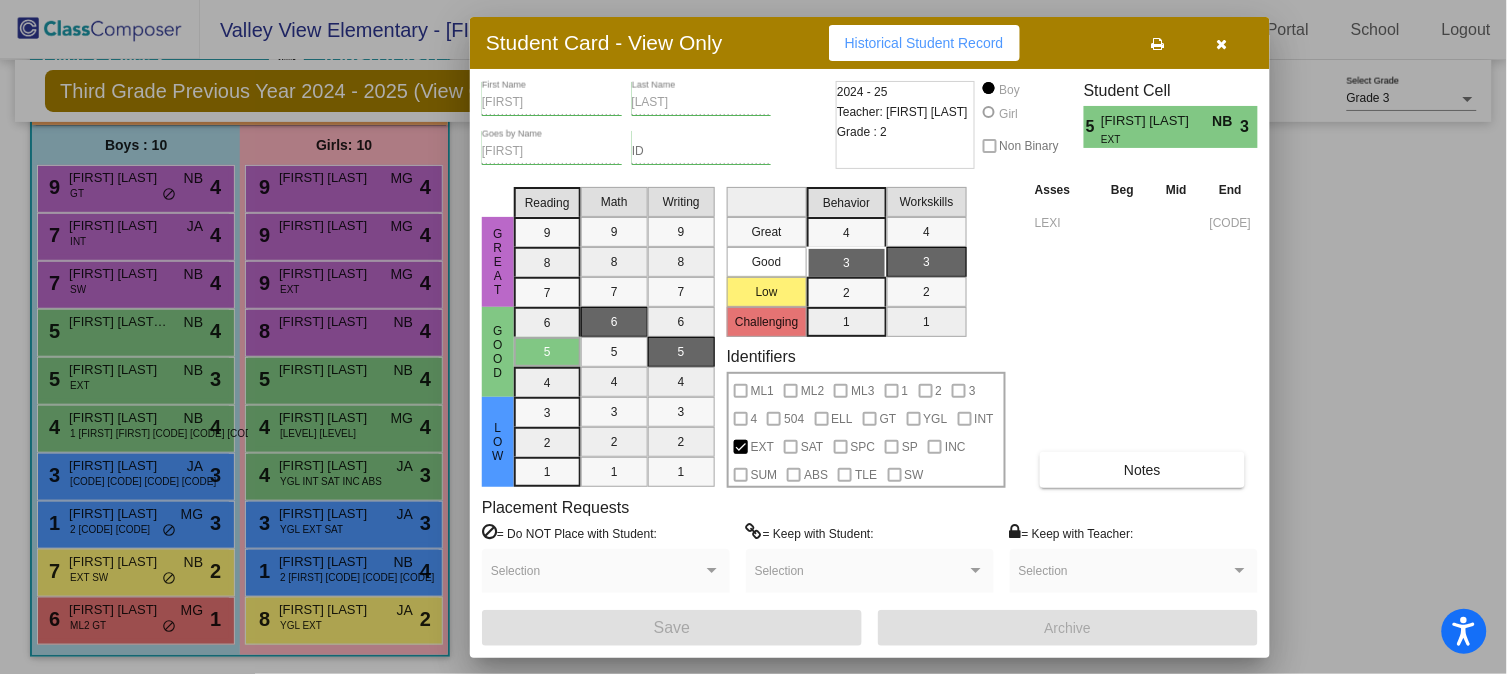 click at bounding box center [1222, 44] 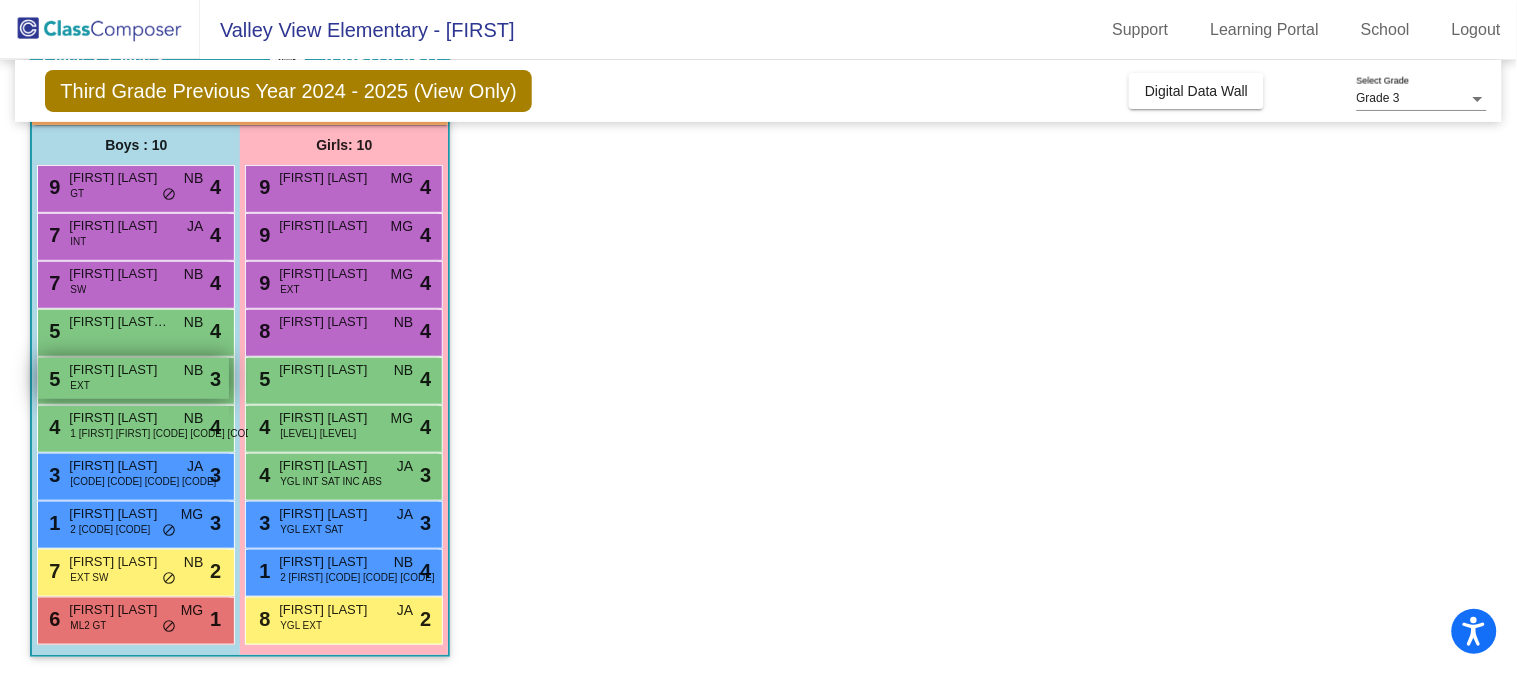 click on "5 [FIRST] [LAST] [CODE] NB lock do_not_disturb_alt 3" at bounding box center (133, 378) 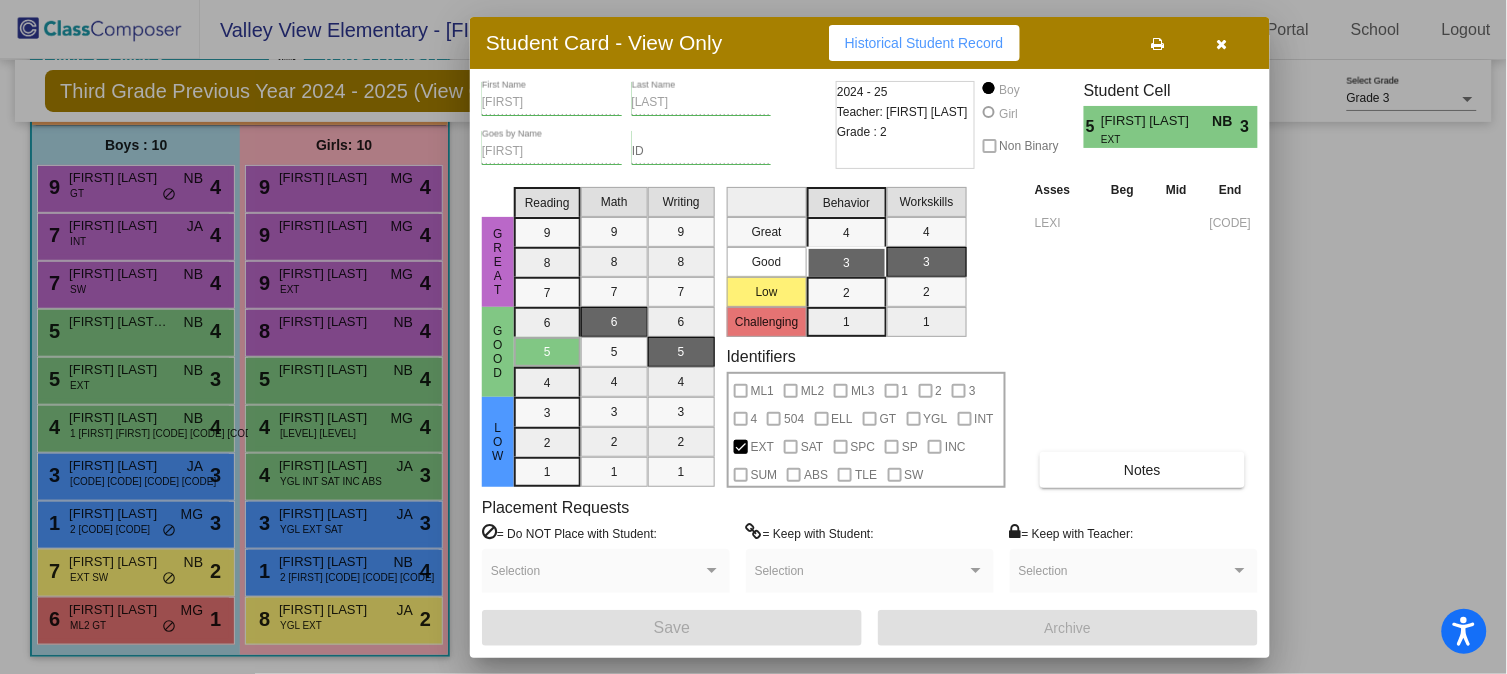 click at bounding box center (1222, 44) 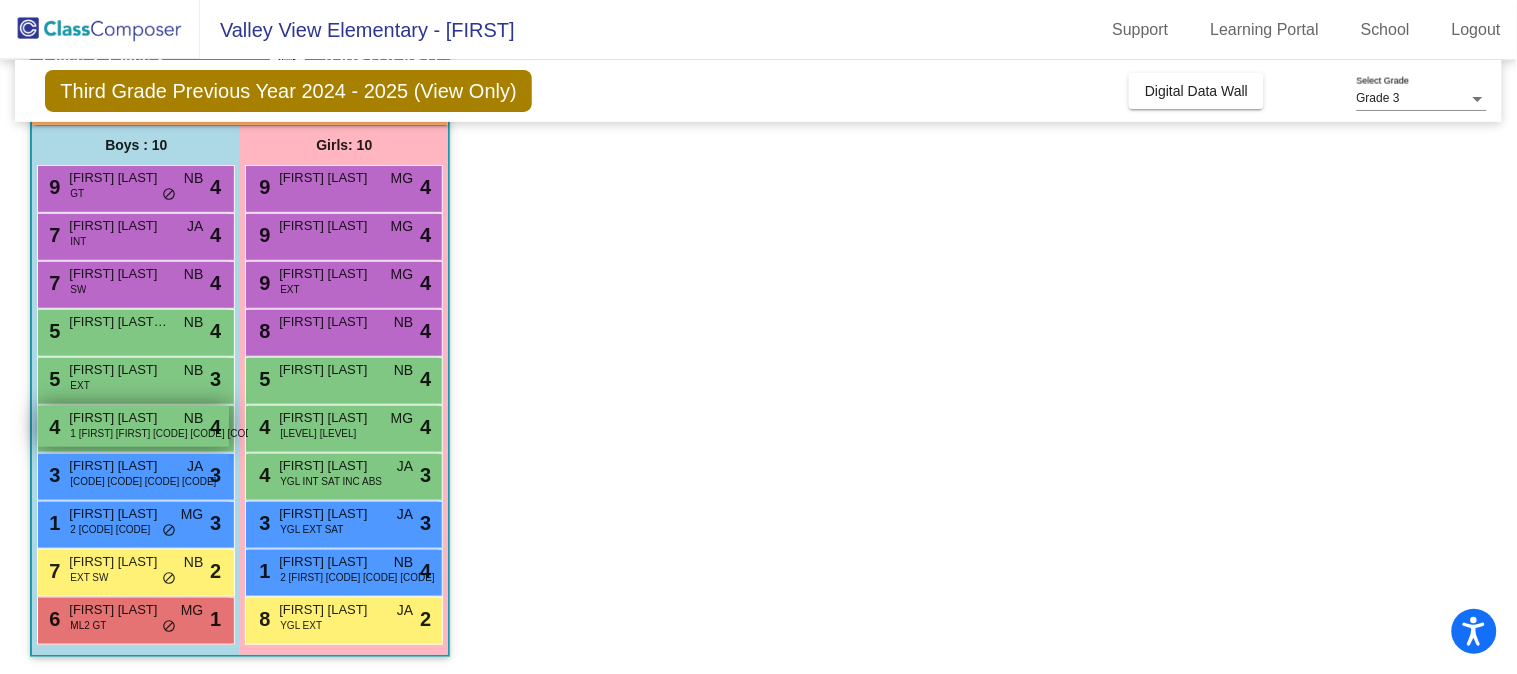 click on "1 [FIRST] [FIRST] [CODE] [CODE] [CODE]" at bounding box center [166, 433] 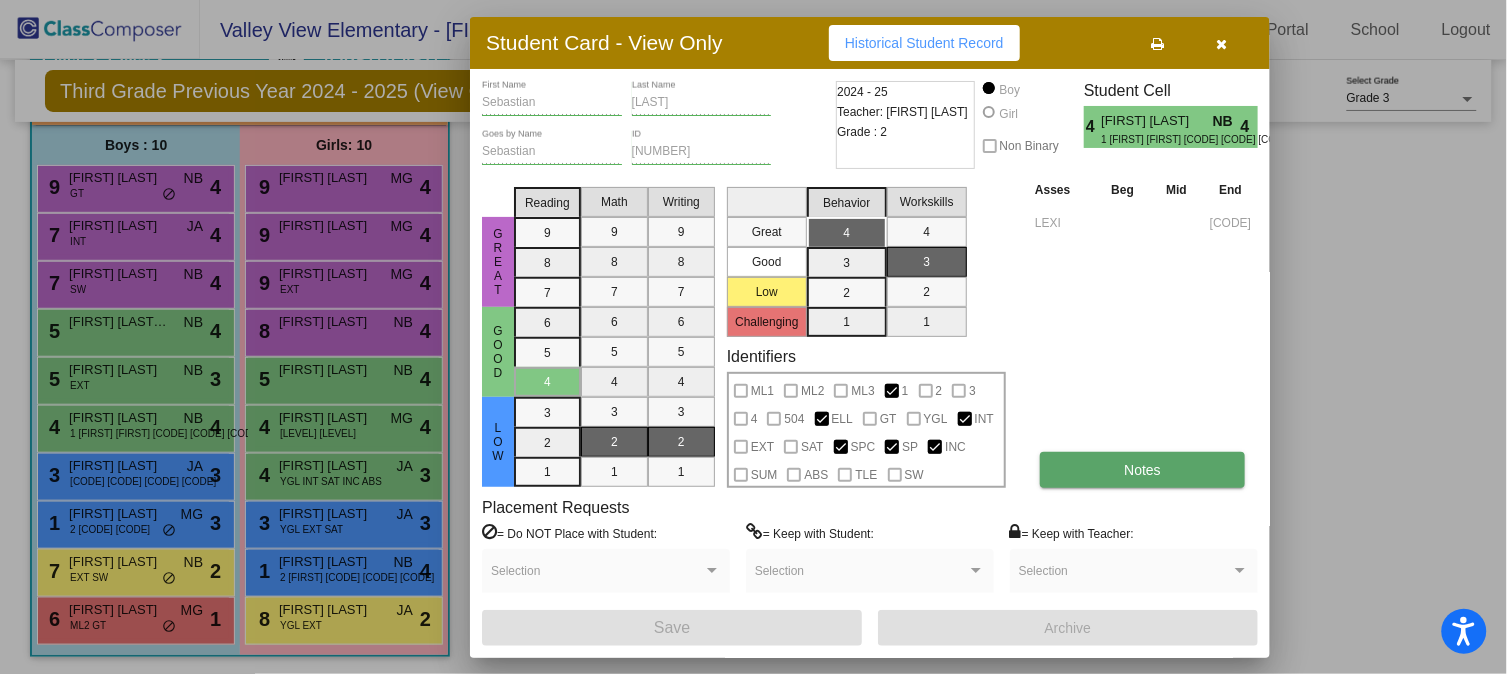 click on "Notes" at bounding box center (1142, 470) 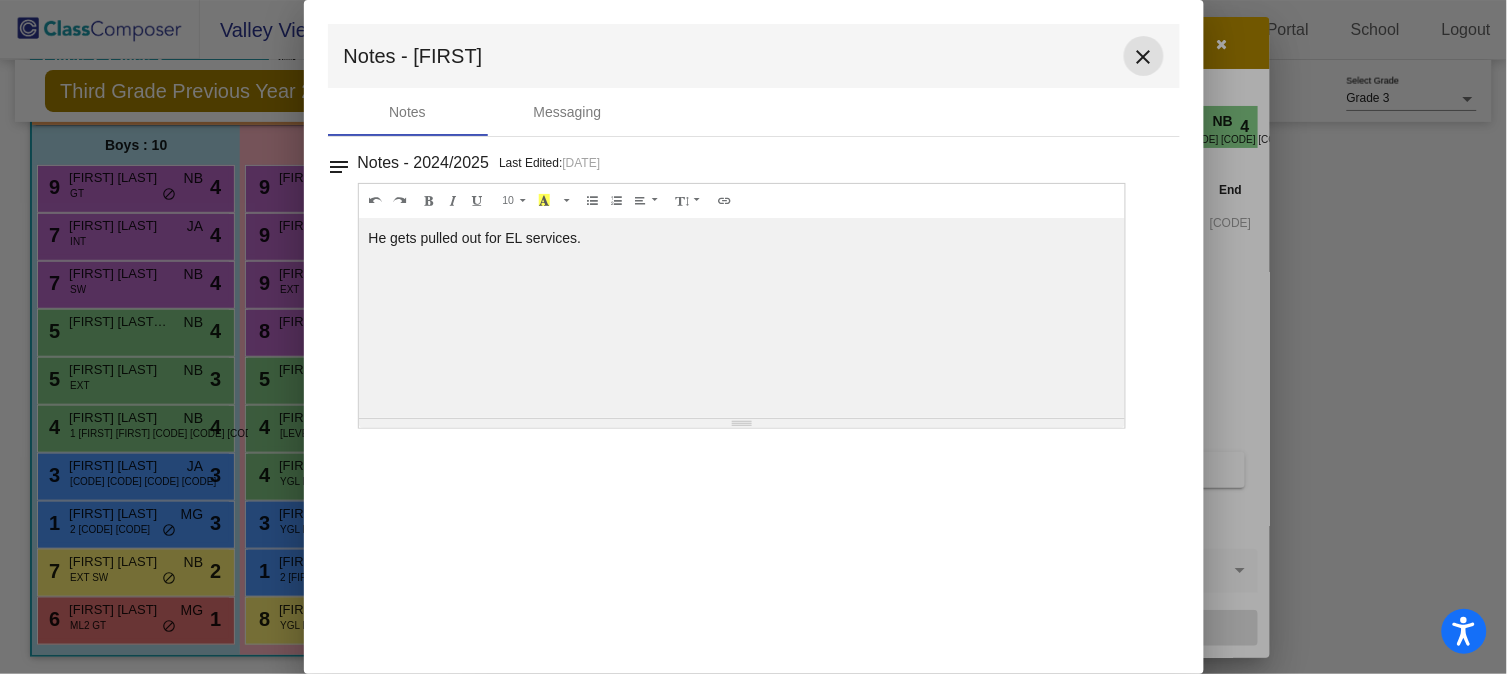 click on "close" at bounding box center (1144, 57) 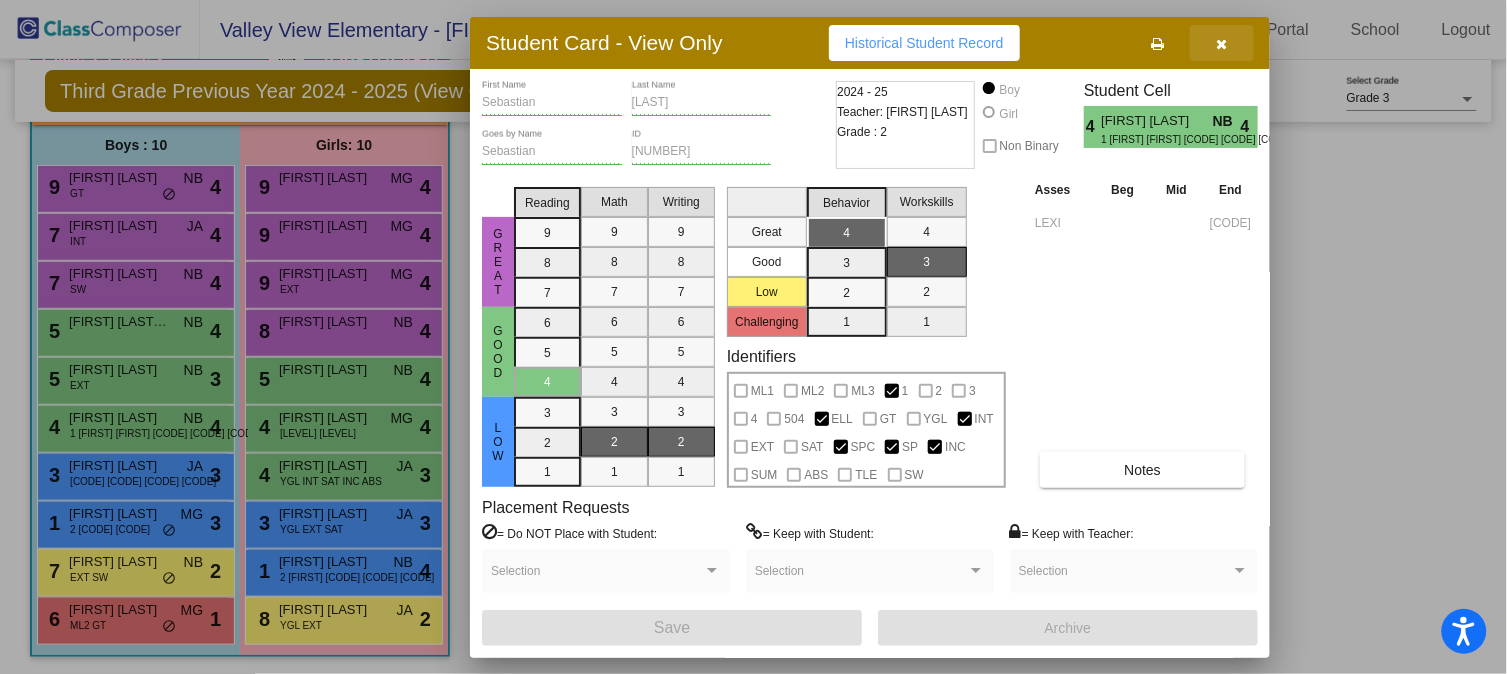 click at bounding box center [1222, 44] 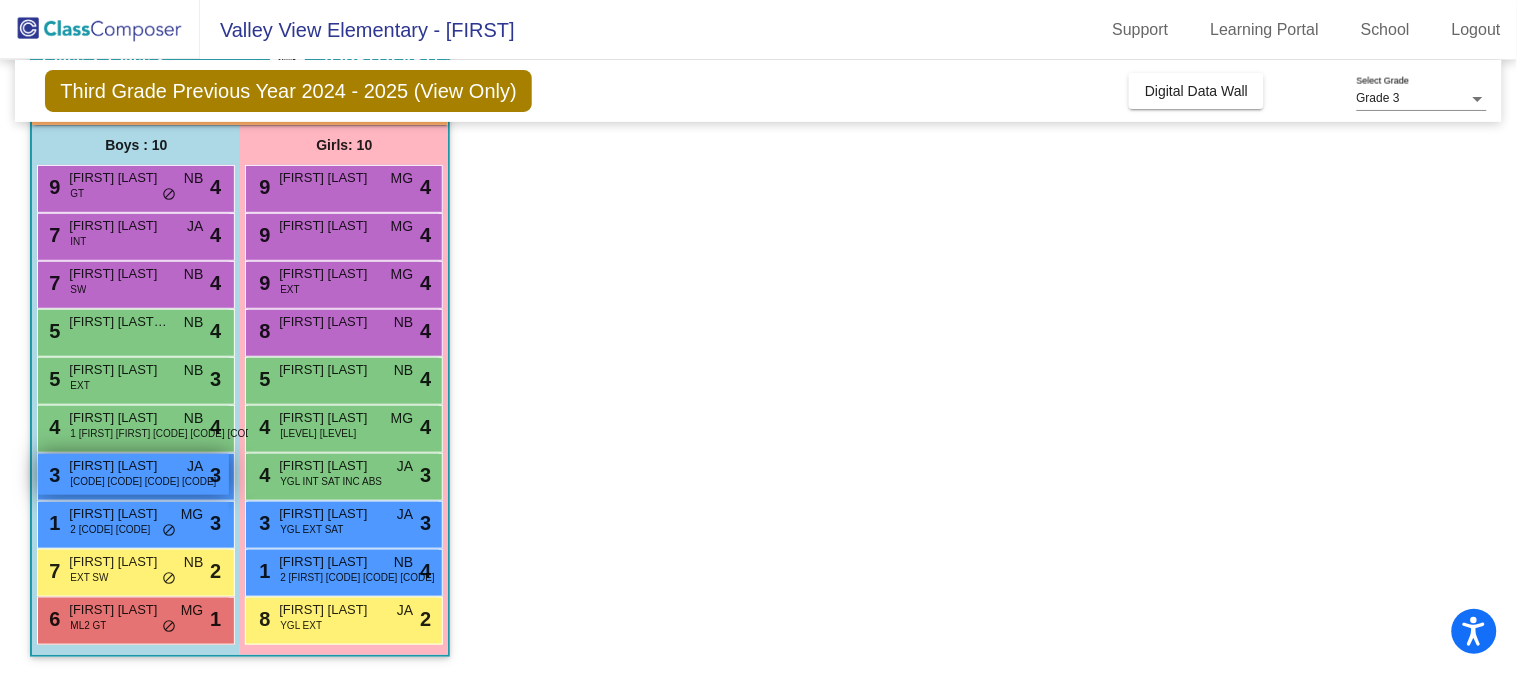 click on "[CODE] [CODE] [CODE] [CODE]" at bounding box center [143, 481] 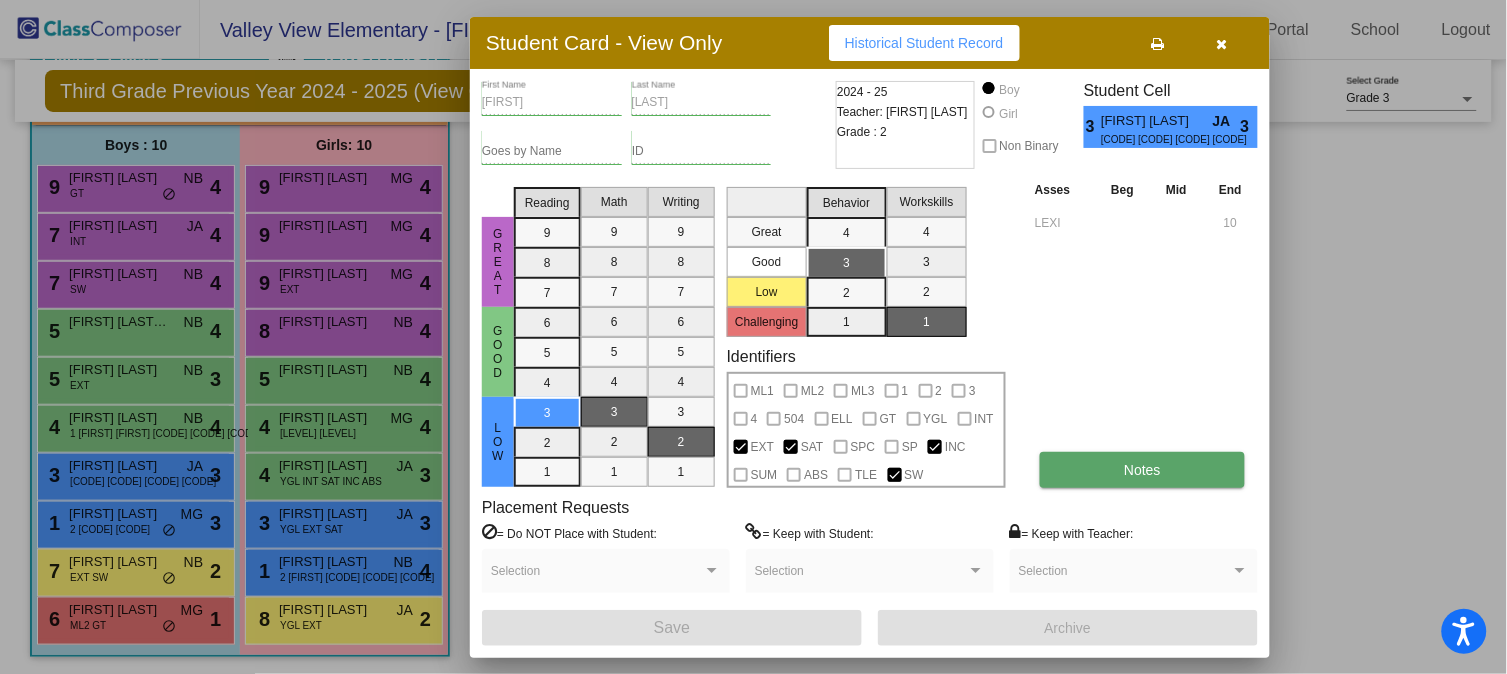 click on "Notes" at bounding box center (1142, 470) 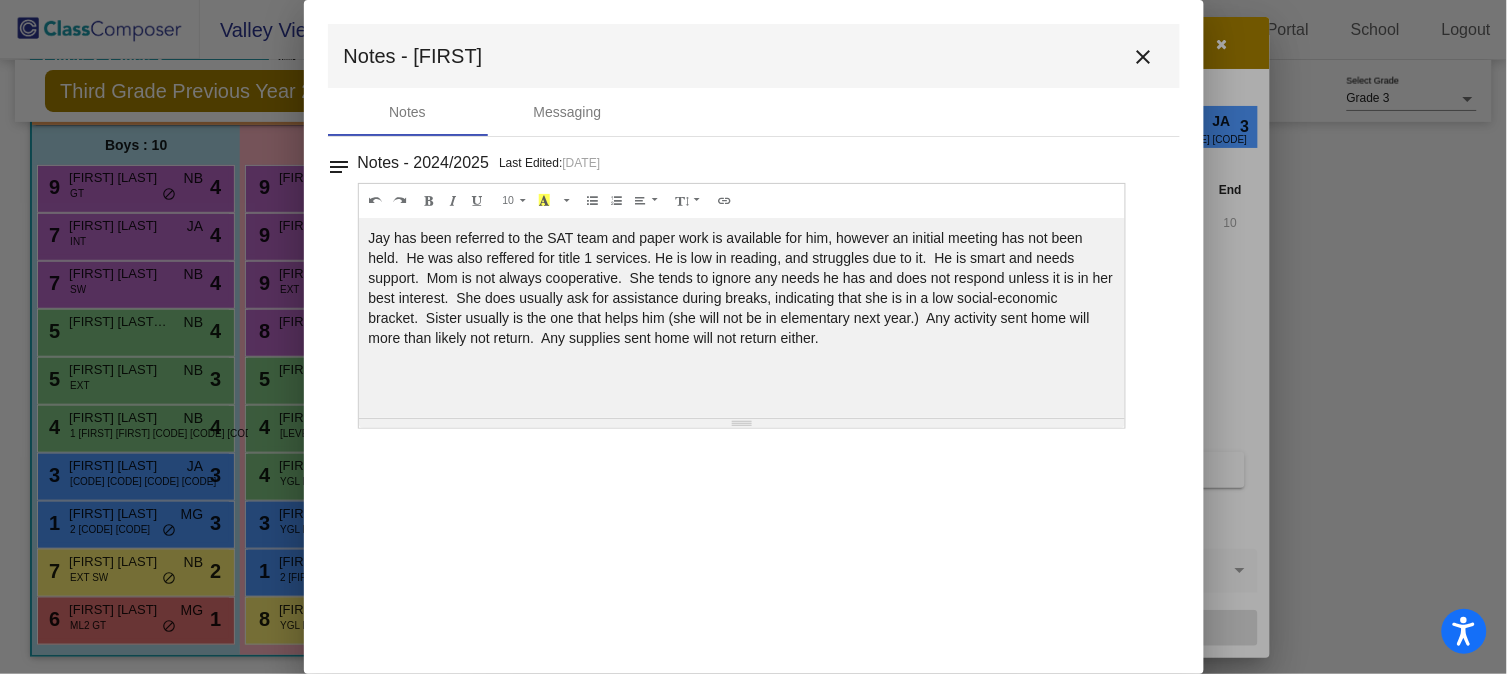 click on "close" at bounding box center (1144, 57) 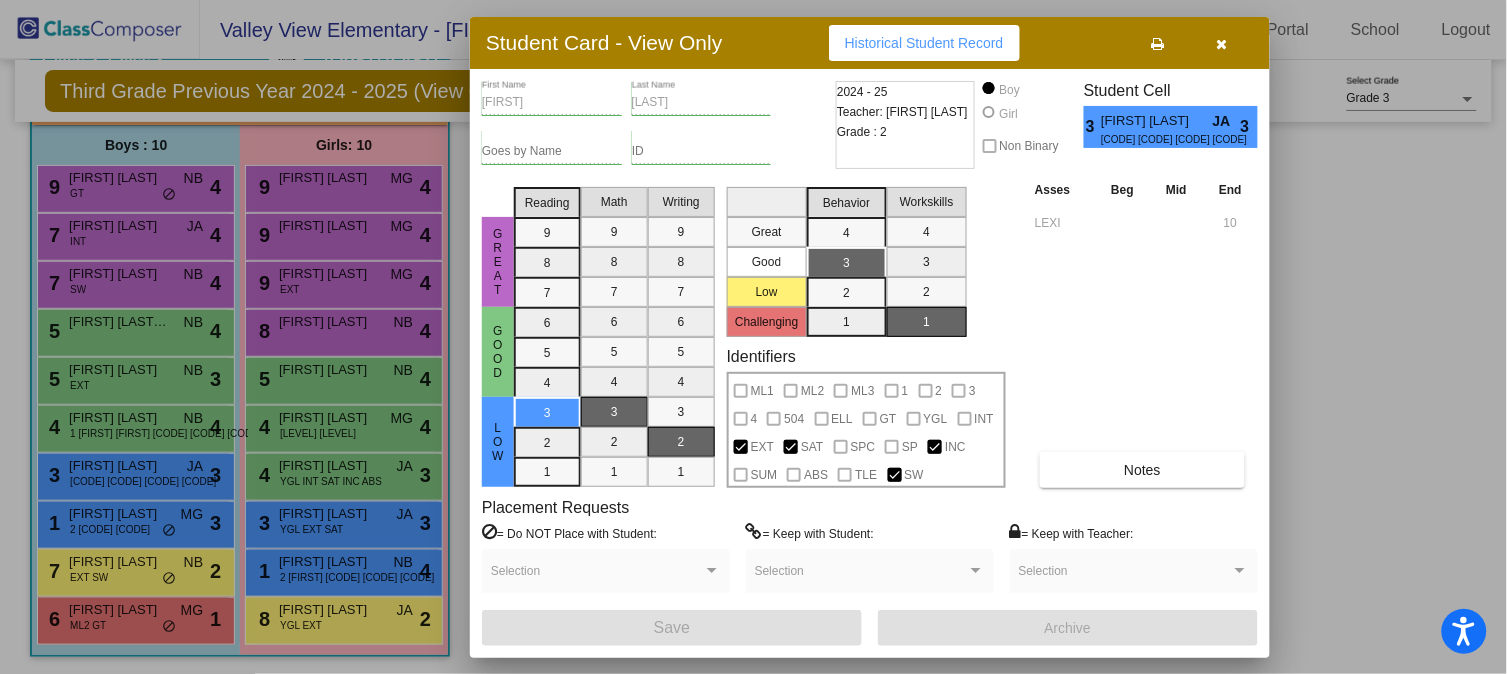 click at bounding box center (753, 337) 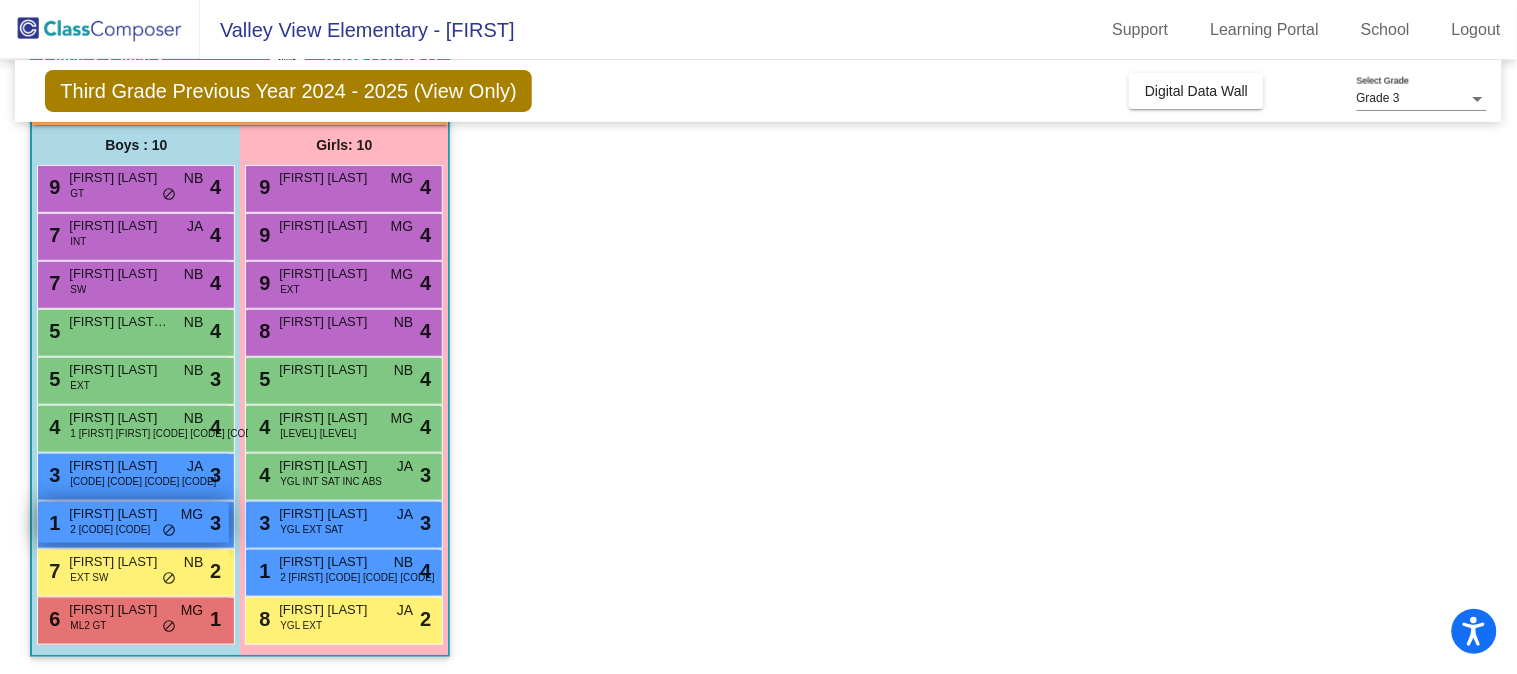 click on "2 [CODE] [CODE]" at bounding box center [110, 529] 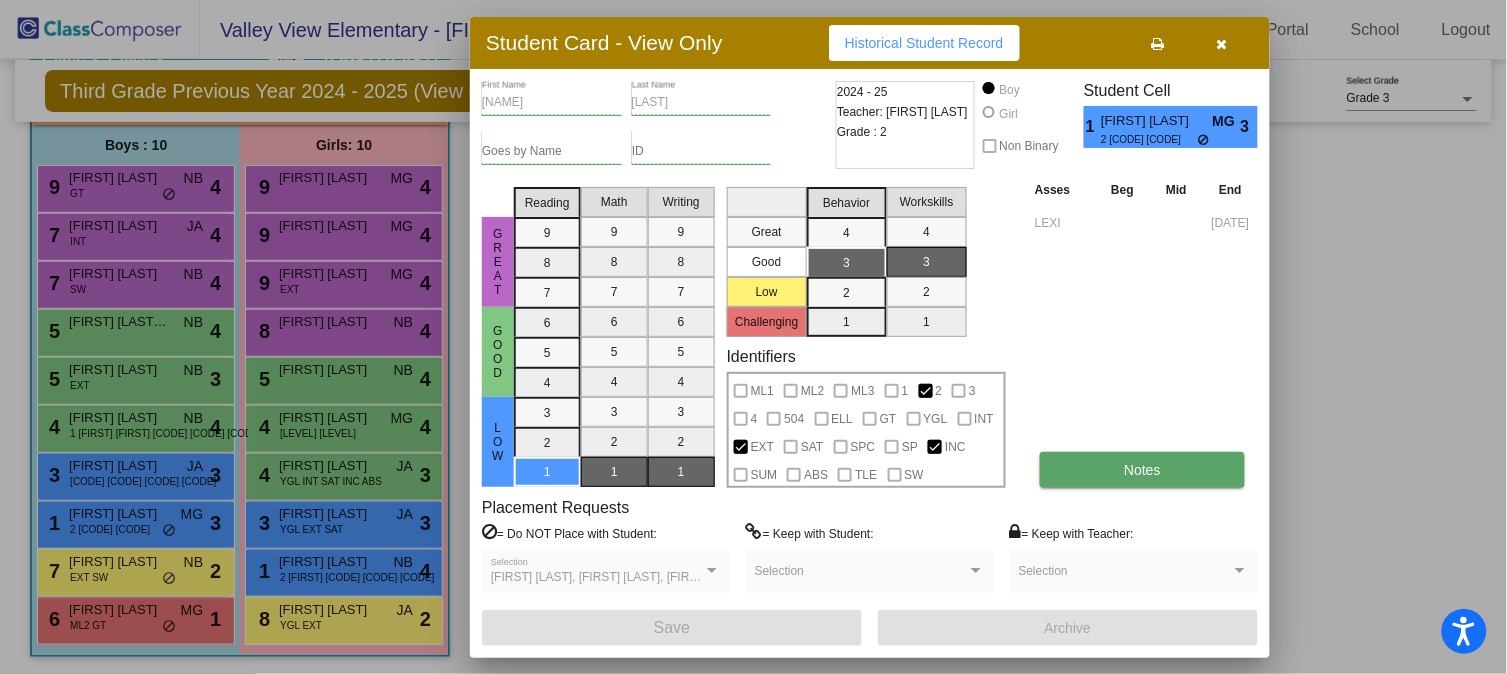 click on "Notes" at bounding box center [1142, 470] 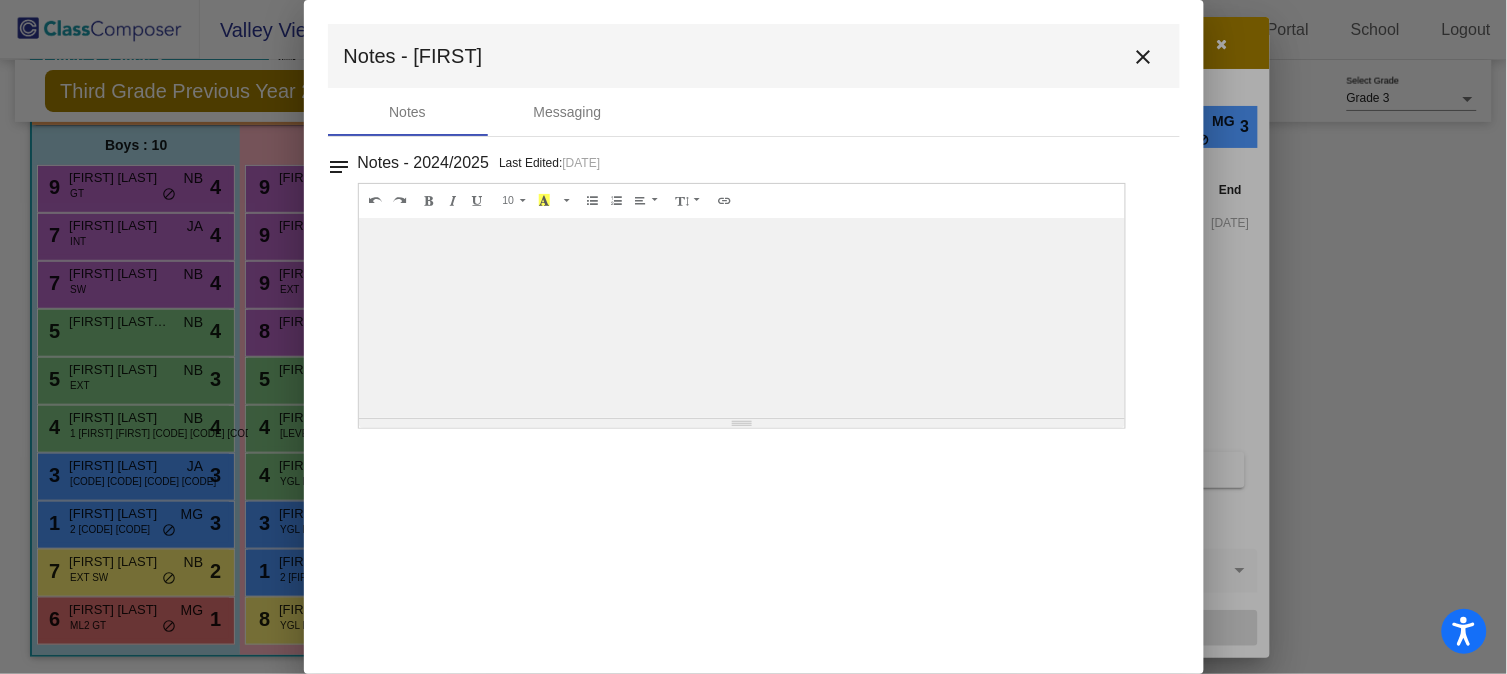 click on "close" at bounding box center (1144, 57) 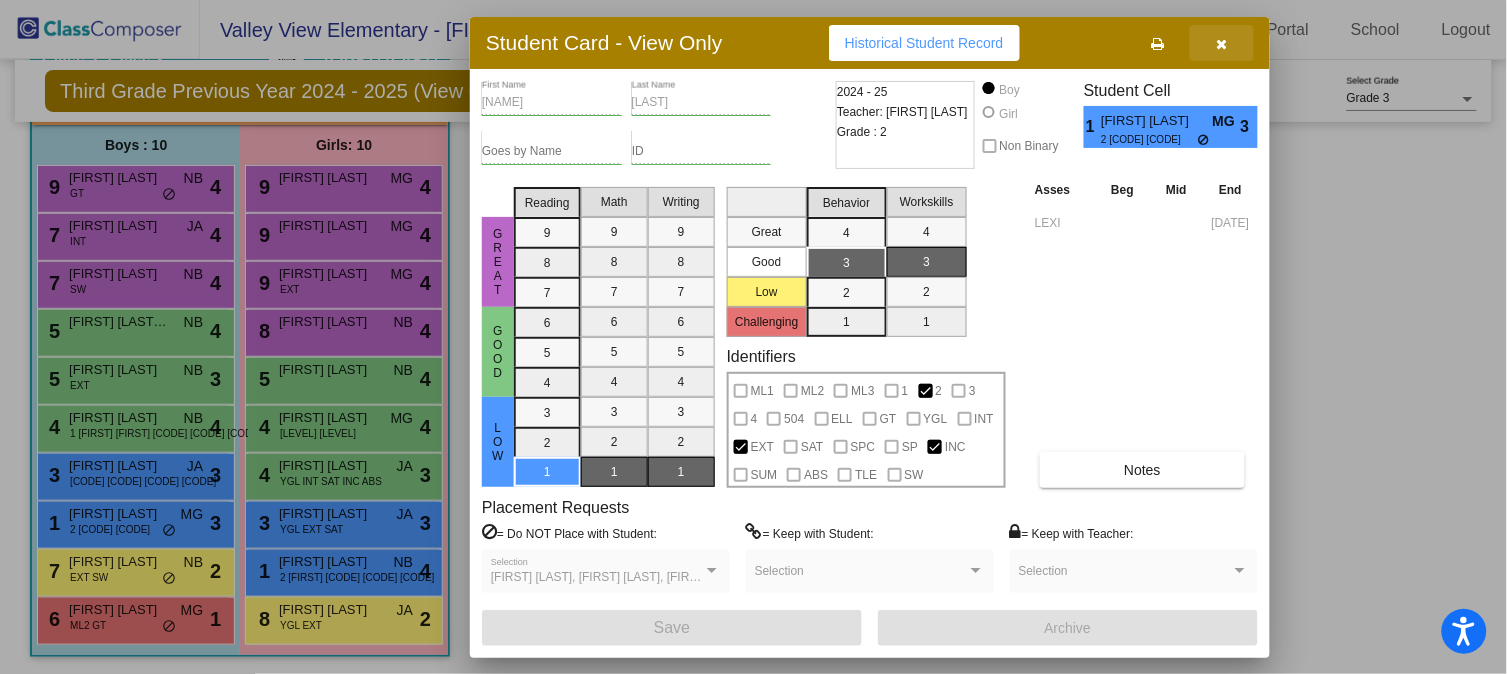 click at bounding box center (1222, 43) 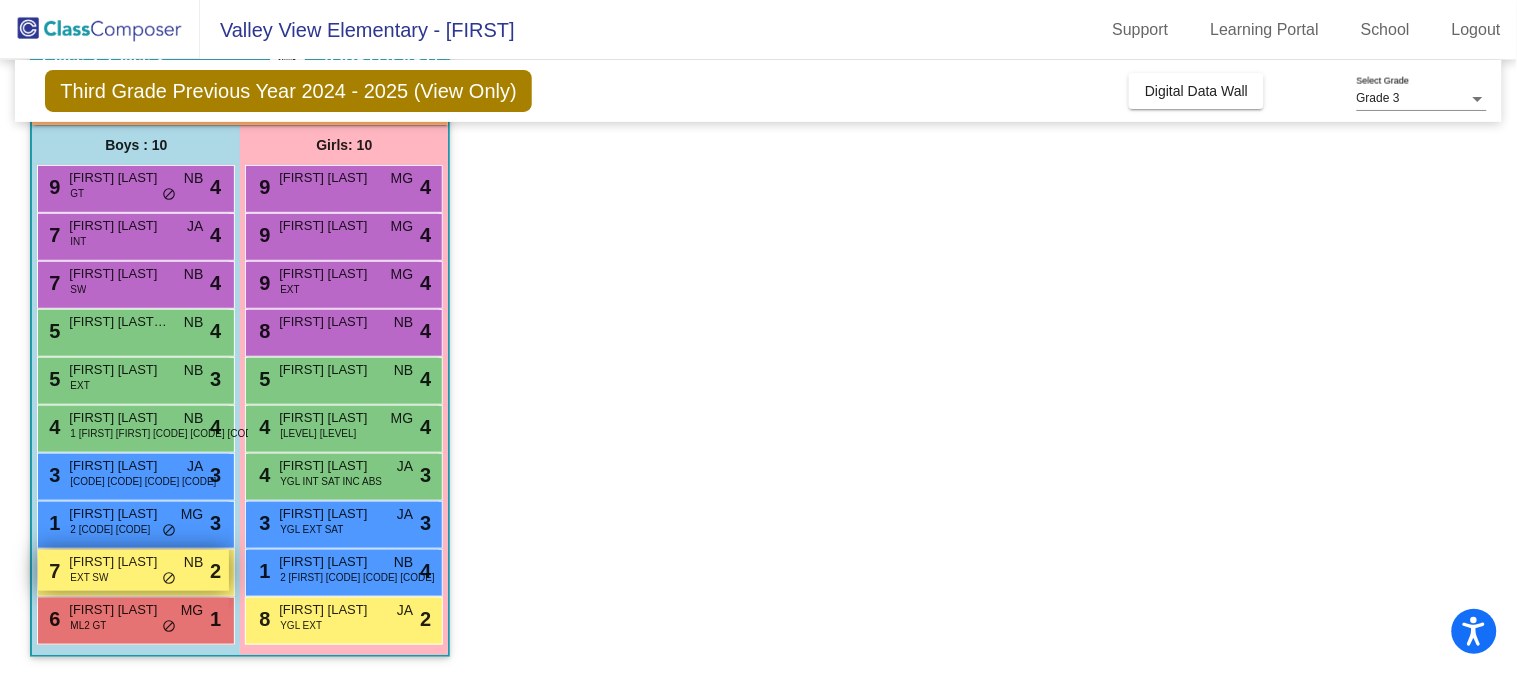 click on "EXT SW" at bounding box center (89, 577) 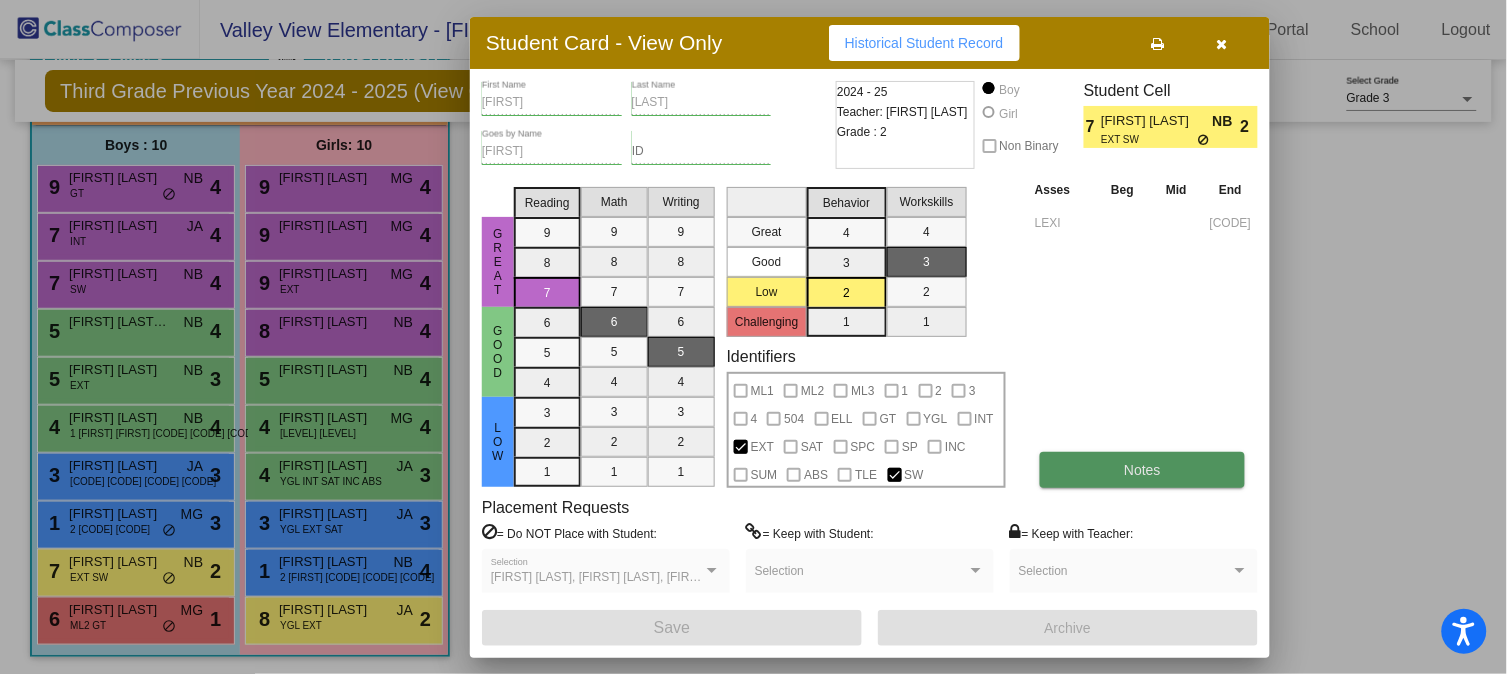 click on "Notes" at bounding box center (1142, 470) 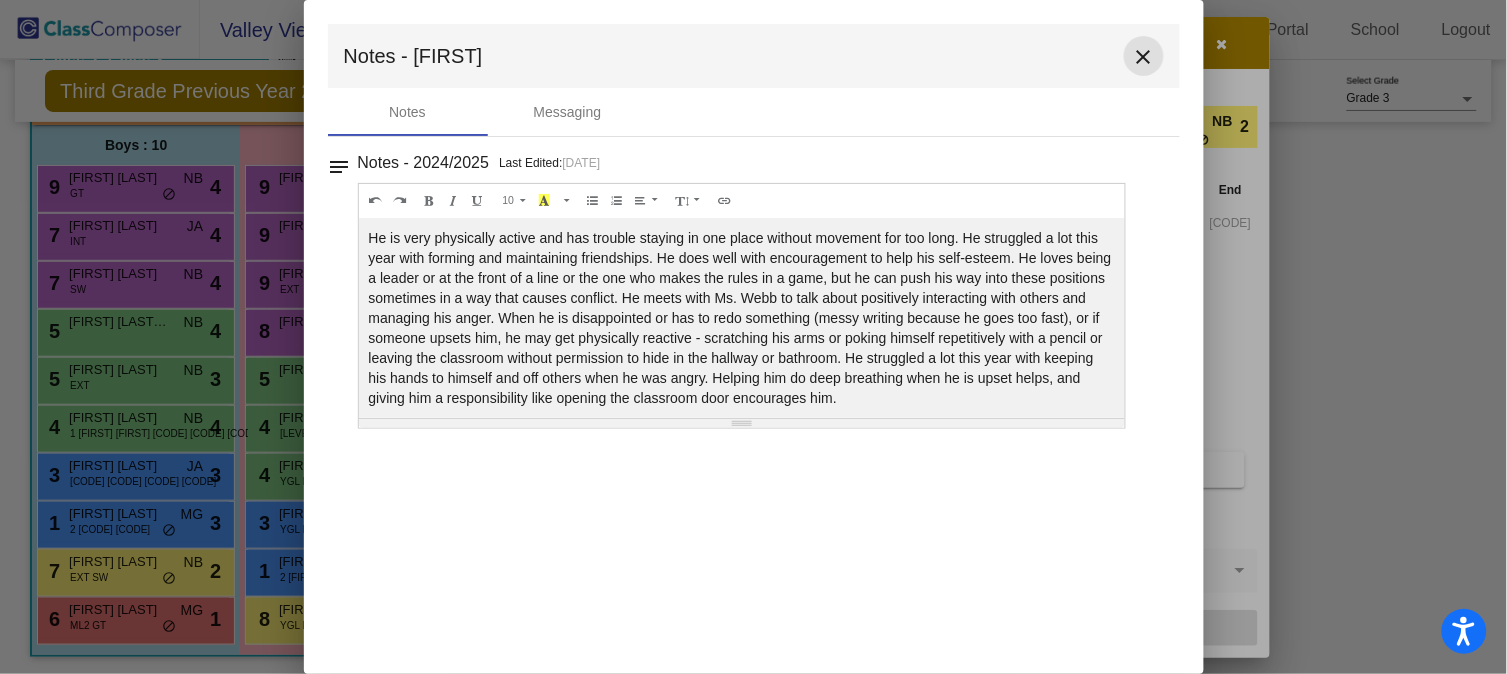 click on "close" at bounding box center (1144, 57) 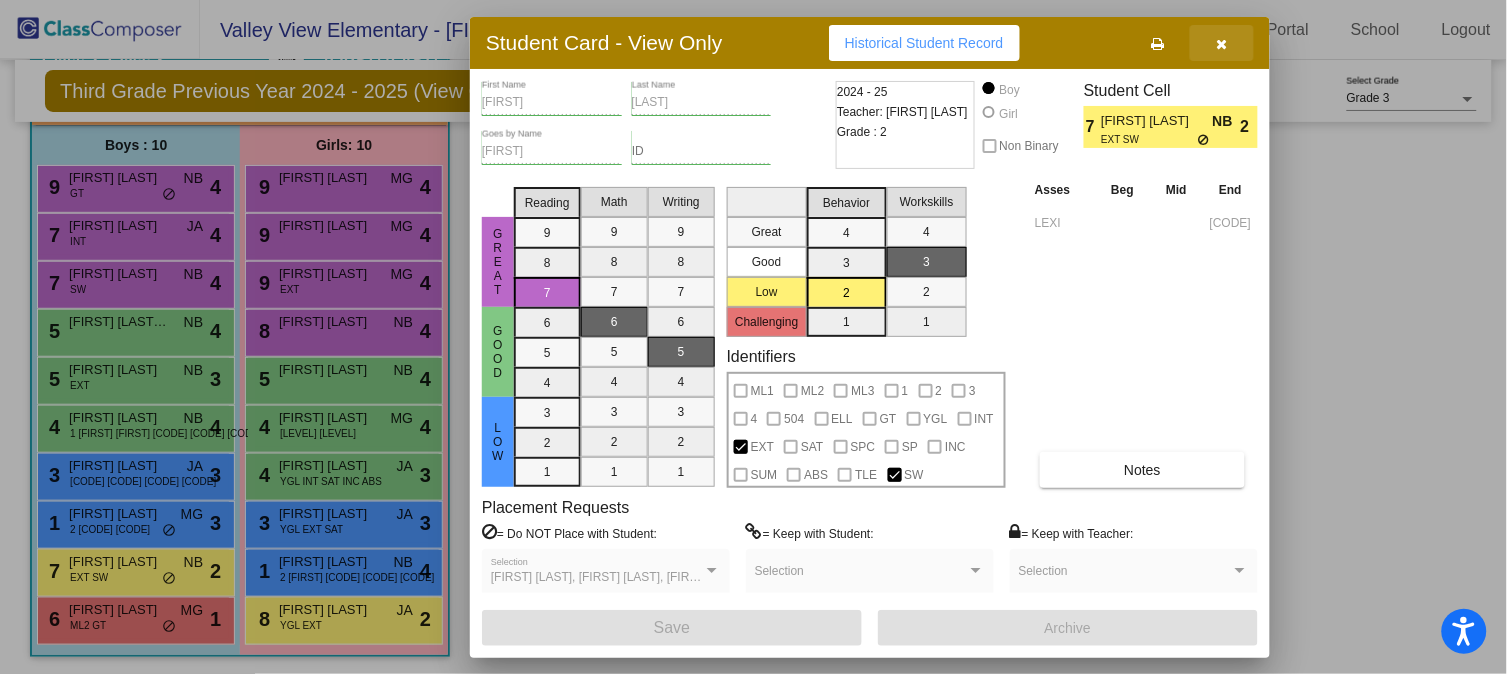click at bounding box center (1222, 43) 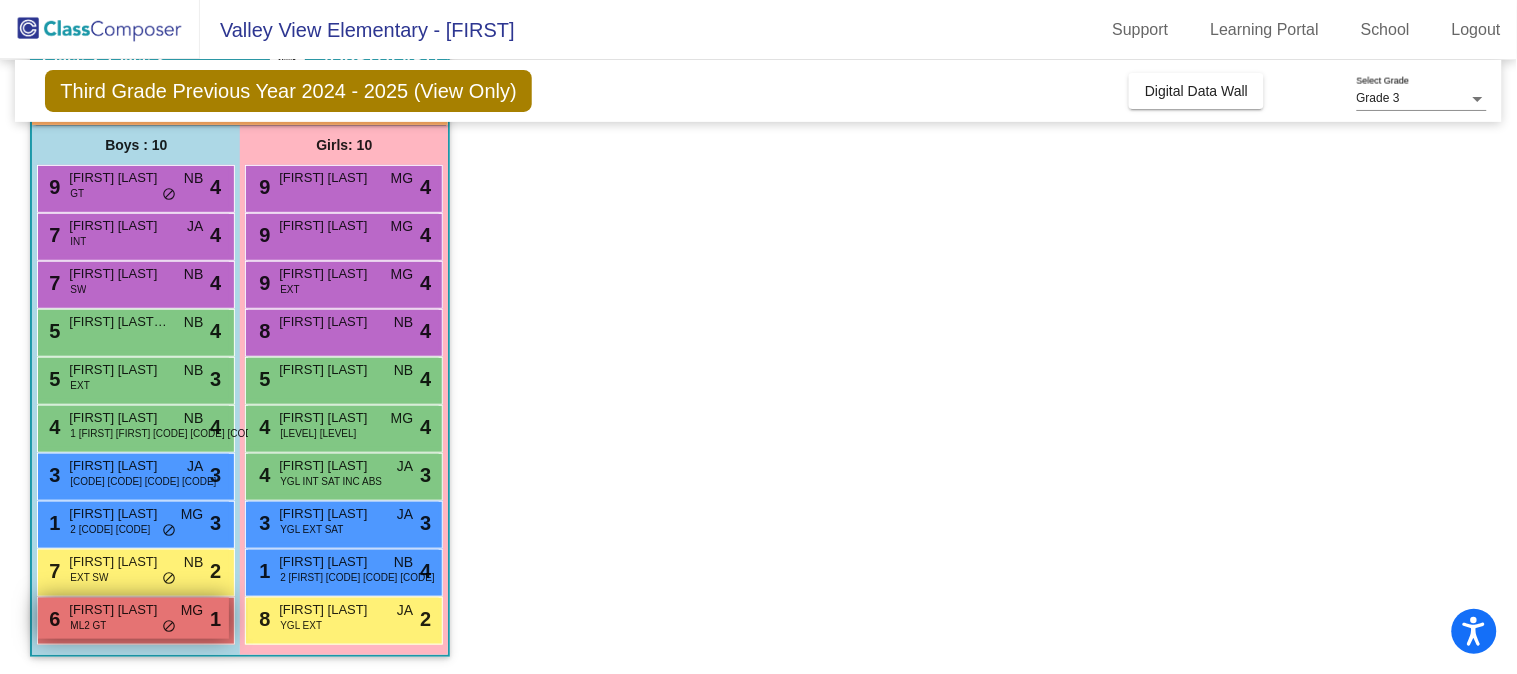 click on "ML2 GT" at bounding box center [88, 625] 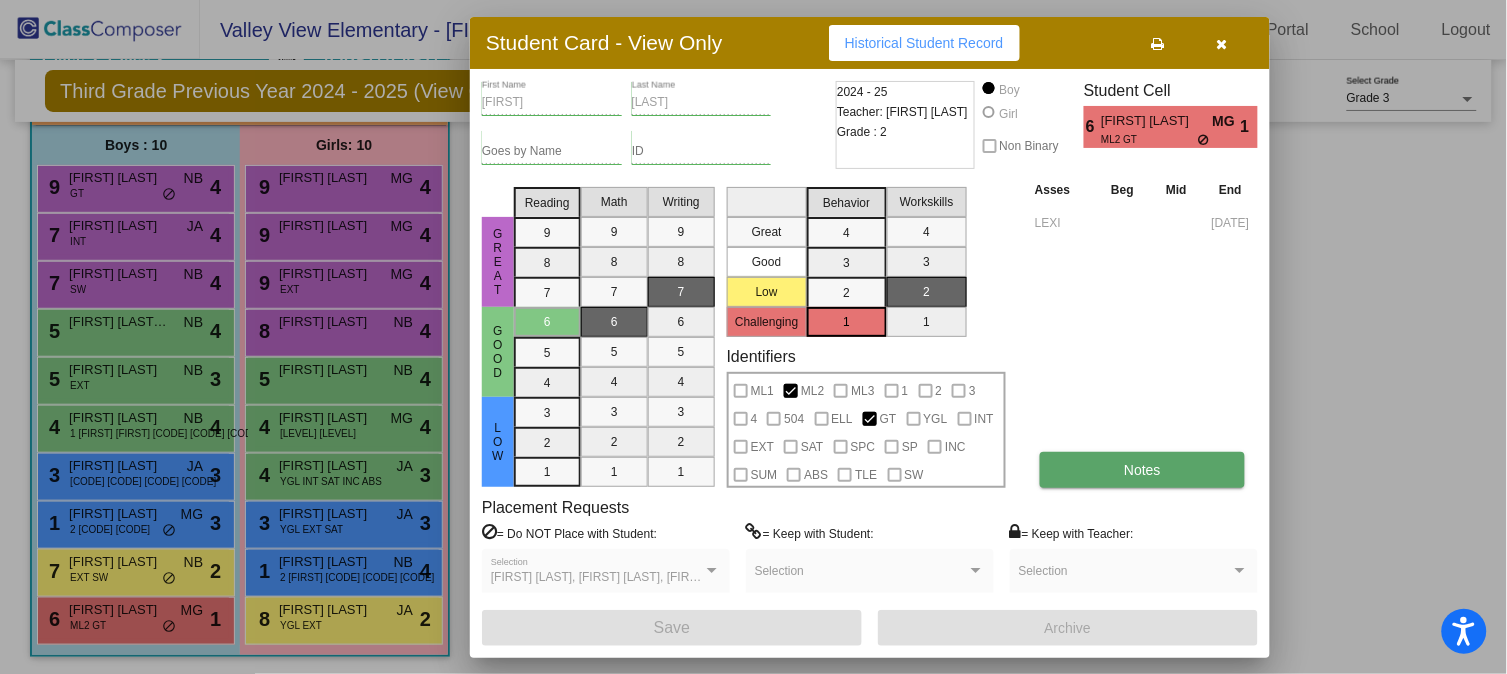 click on "Notes" at bounding box center [1142, 470] 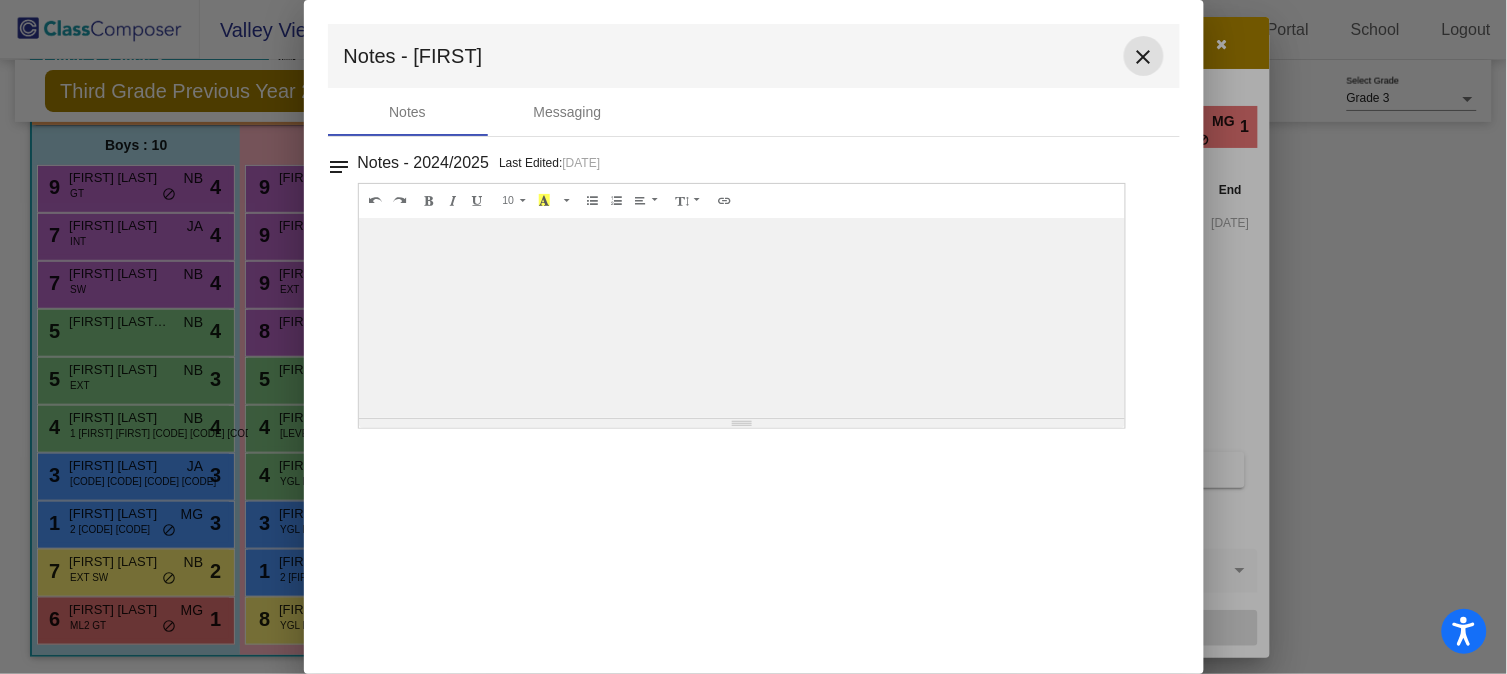 click on "close" at bounding box center [1144, 57] 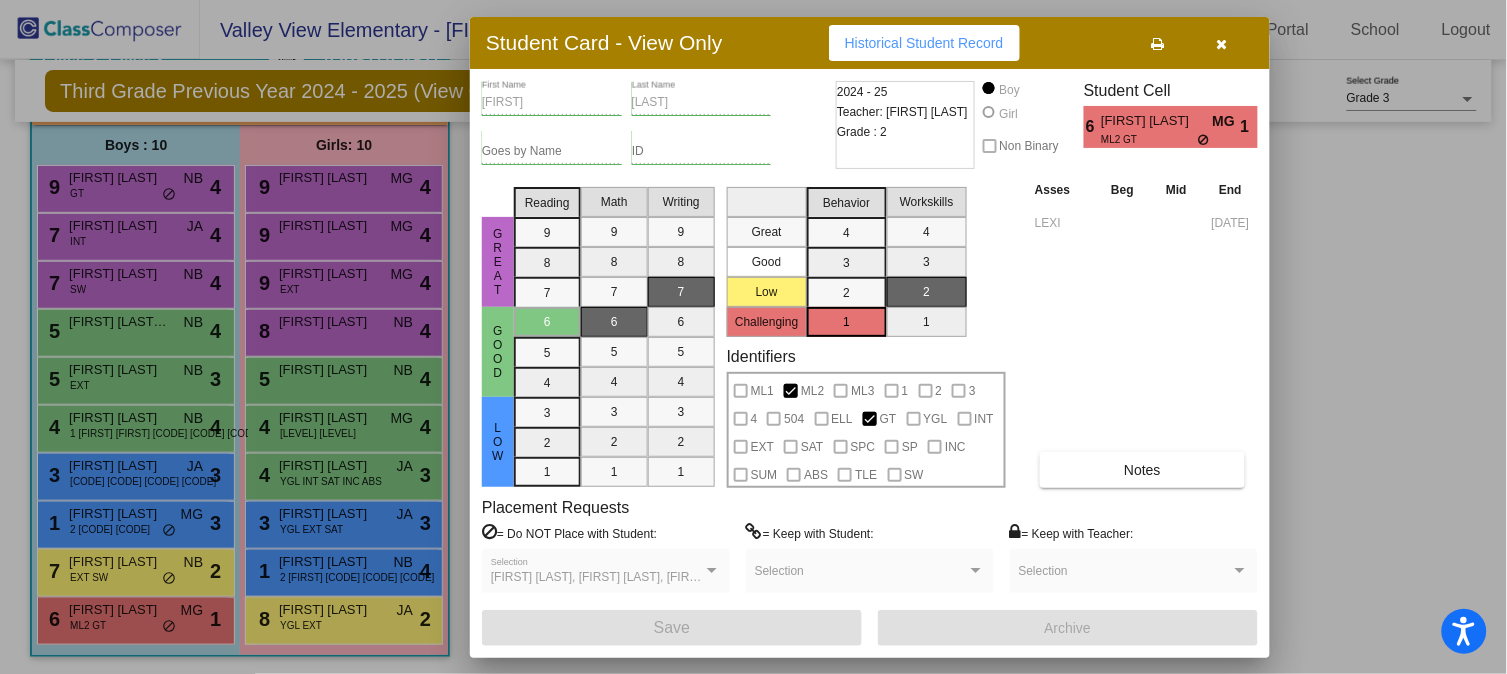 click at bounding box center (1222, 44) 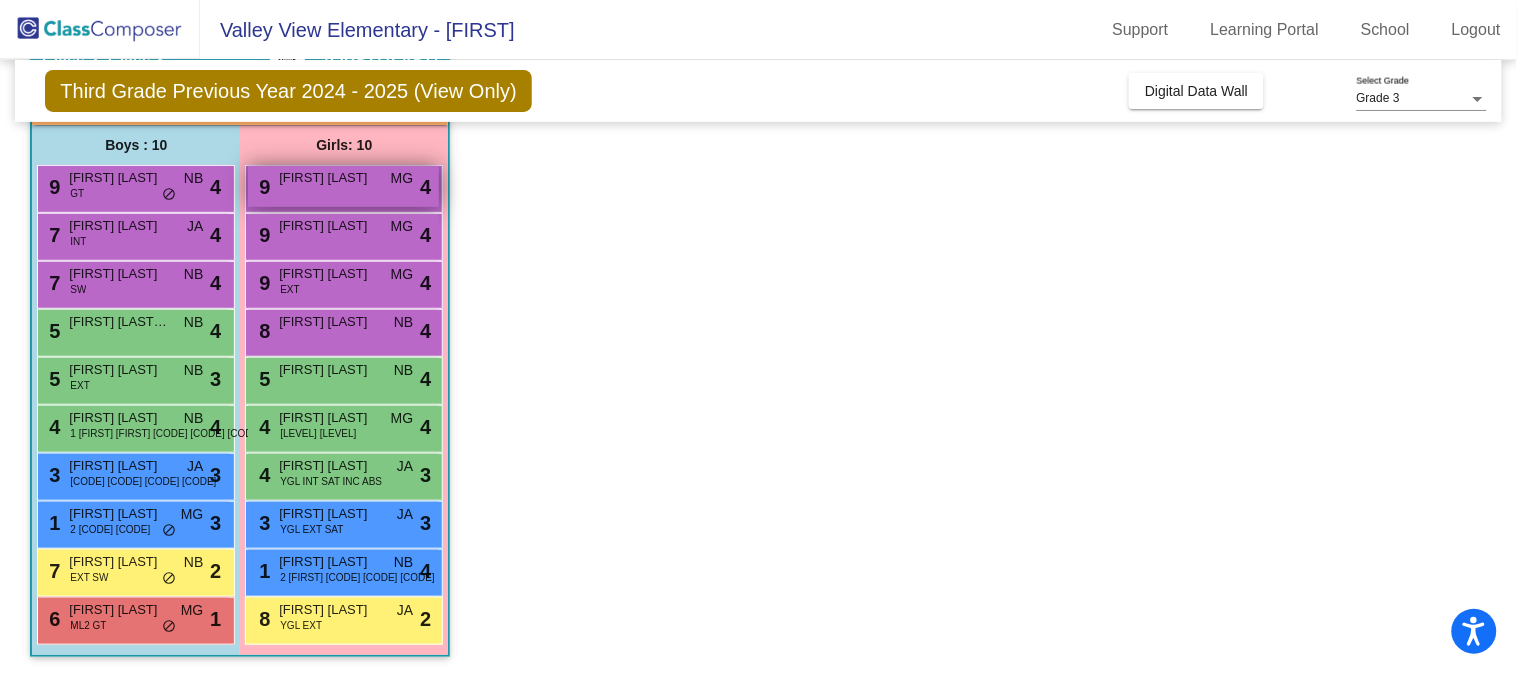 click on "[FIRST] [LAST]" at bounding box center [329, 178] 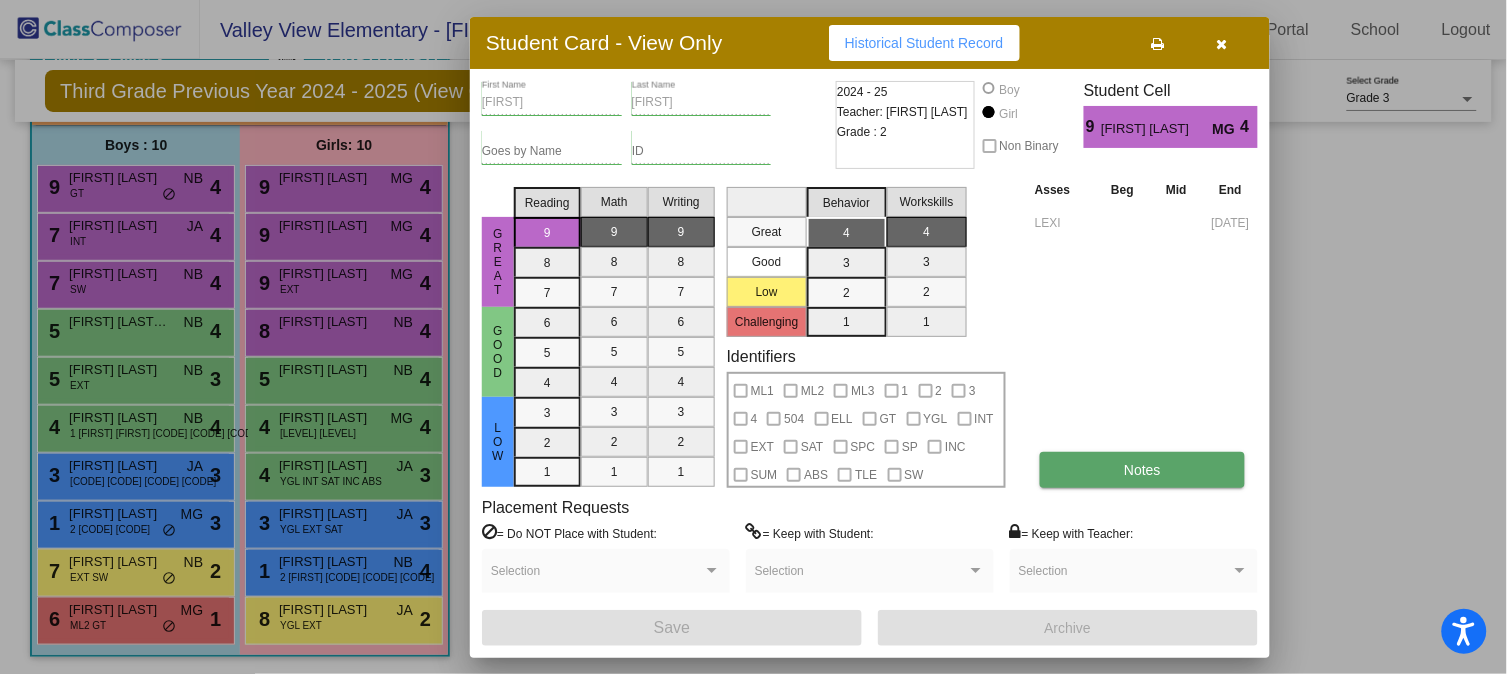 click on "Notes" at bounding box center [1142, 470] 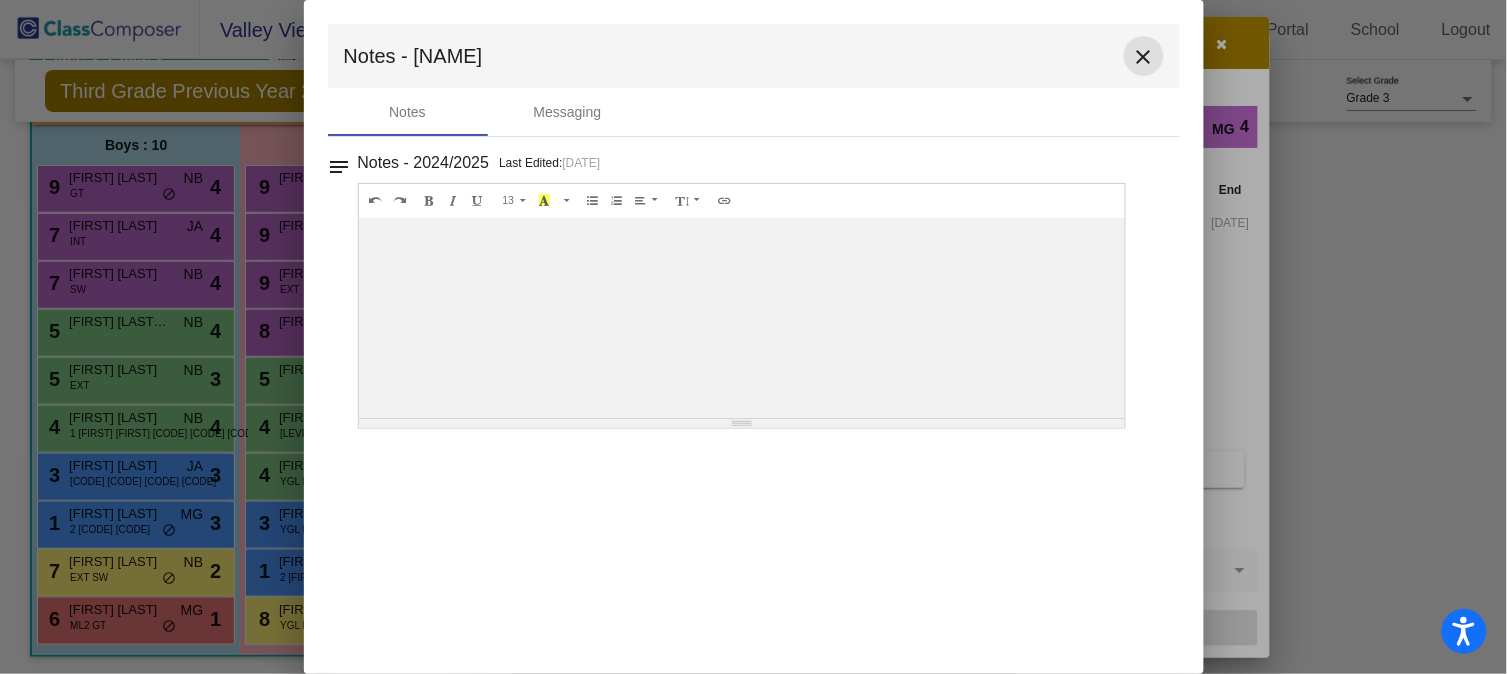 click on "close" at bounding box center (1144, 57) 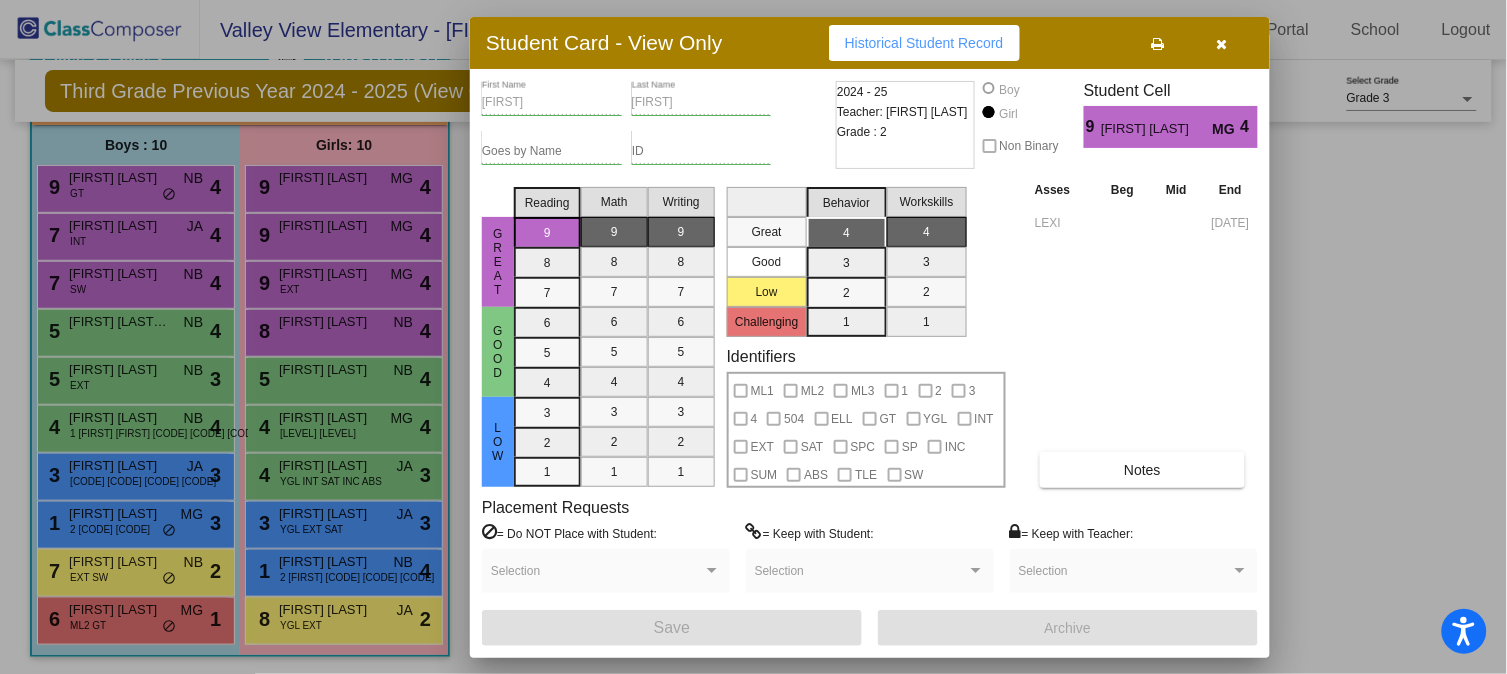 click at bounding box center [1222, 44] 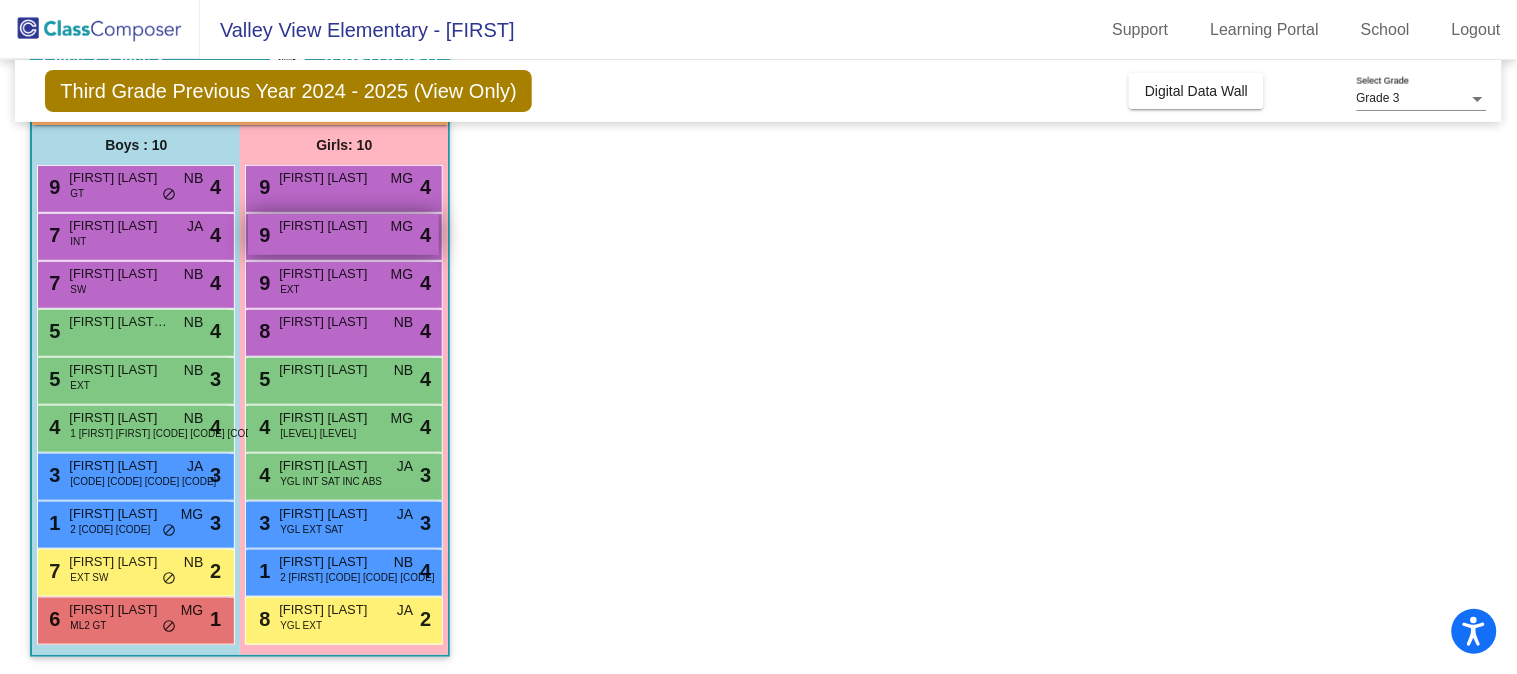 click on "[FIRST] [LAST]" at bounding box center [329, 226] 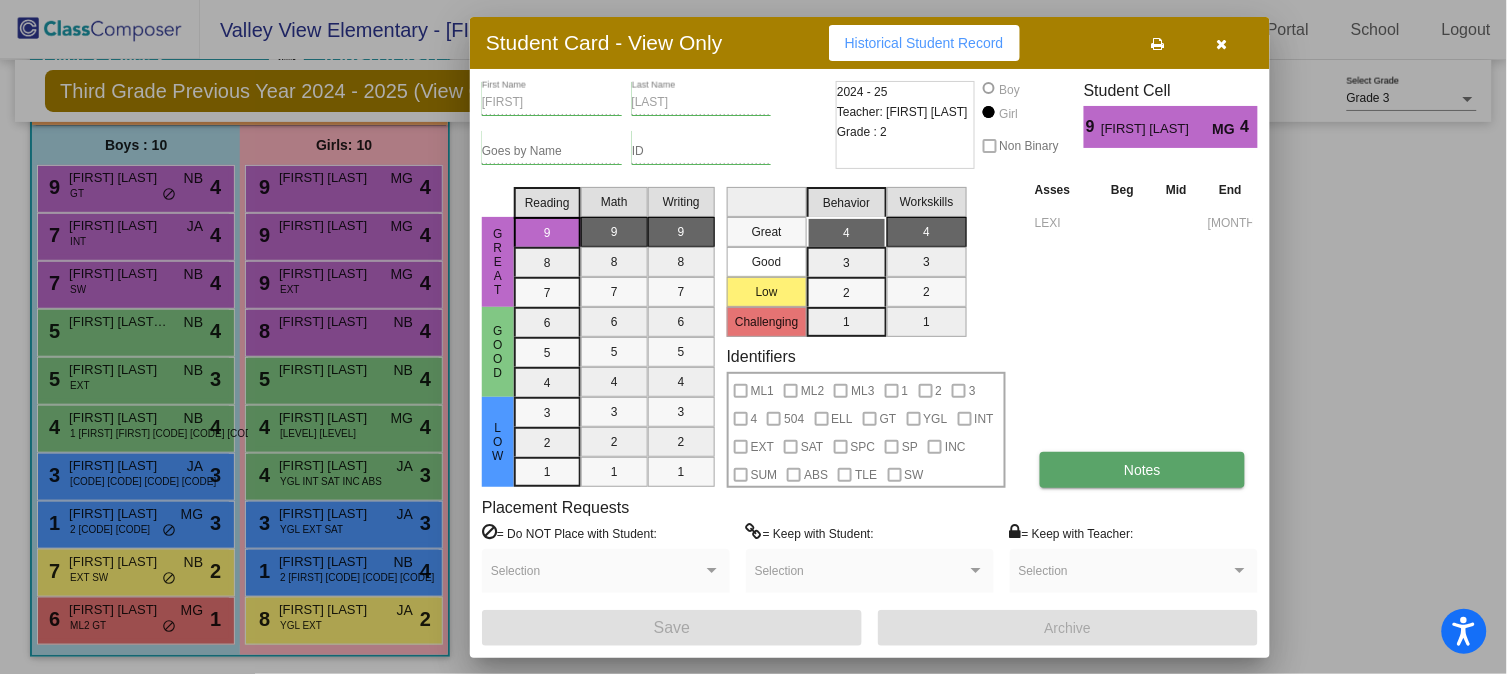 click on "Notes" at bounding box center (1142, 470) 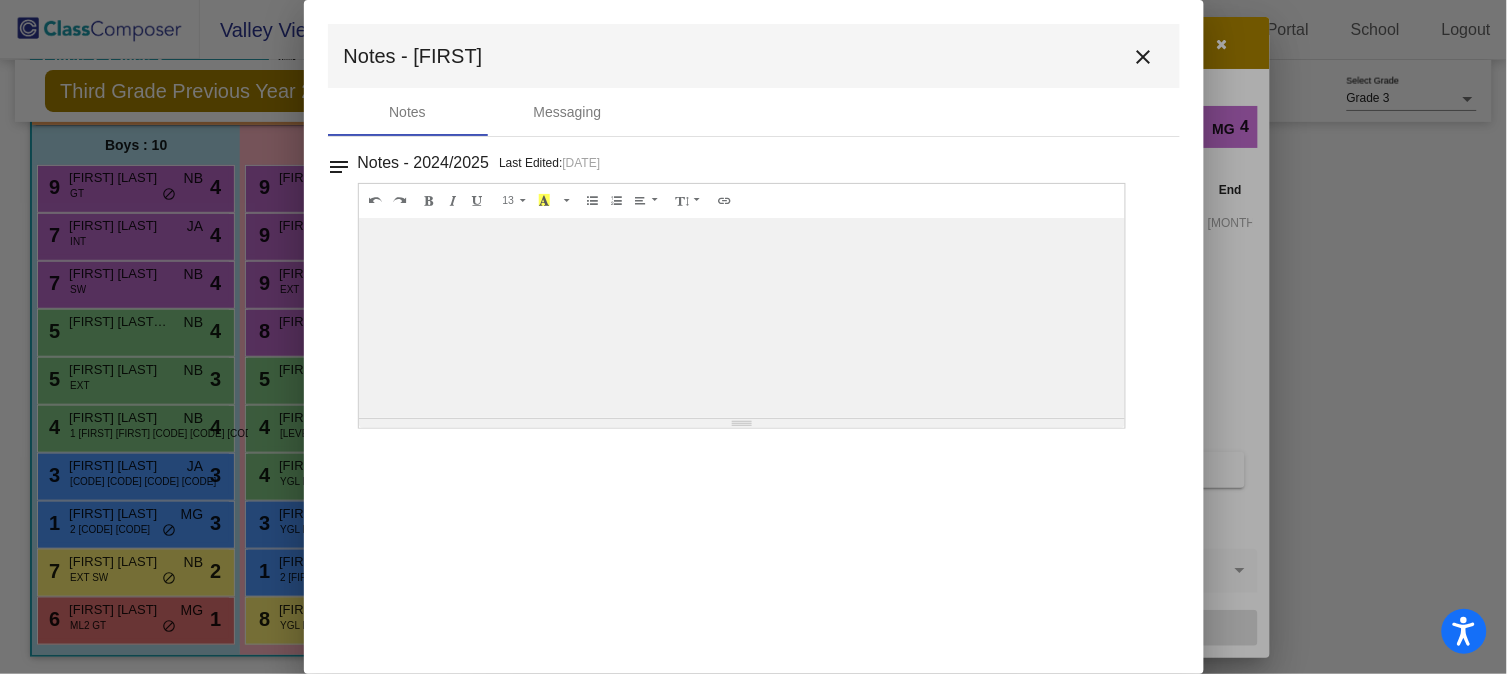 click on "close" at bounding box center (1144, 57) 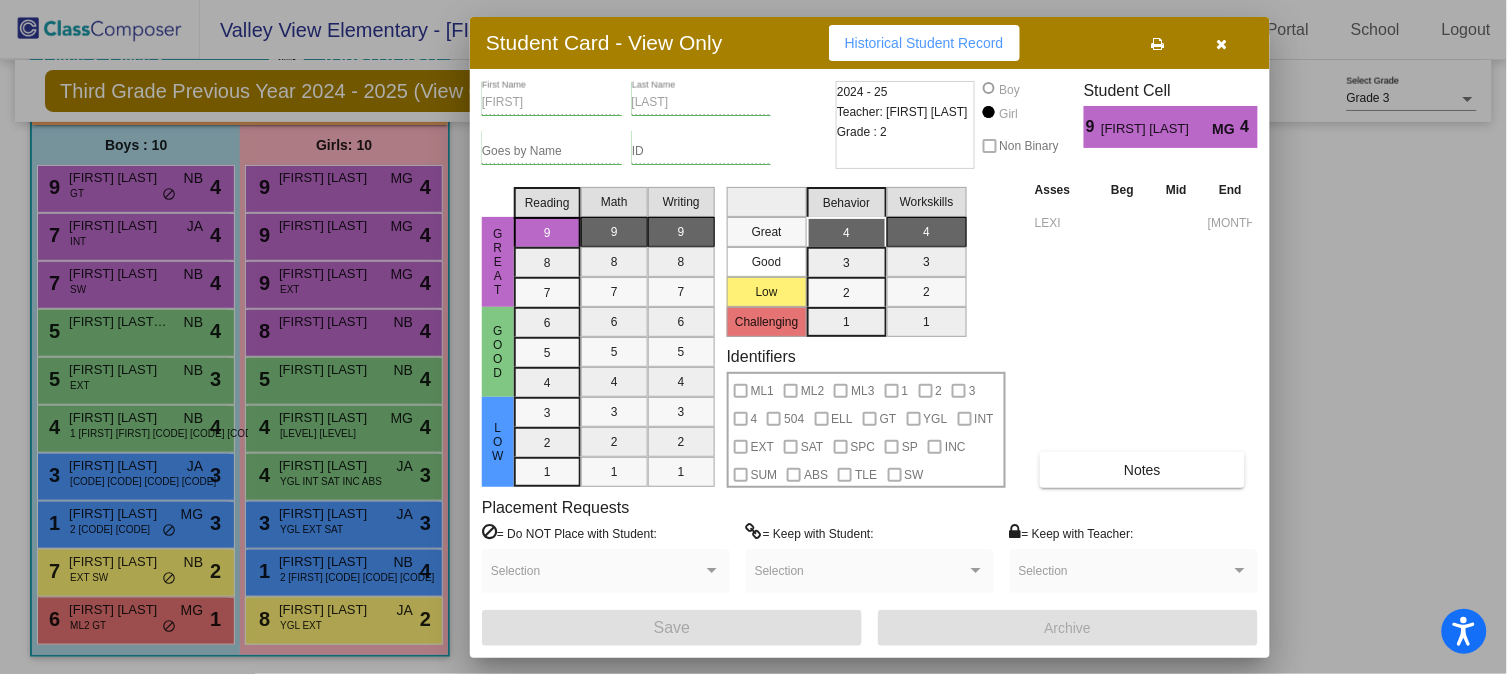 click at bounding box center [1222, 44] 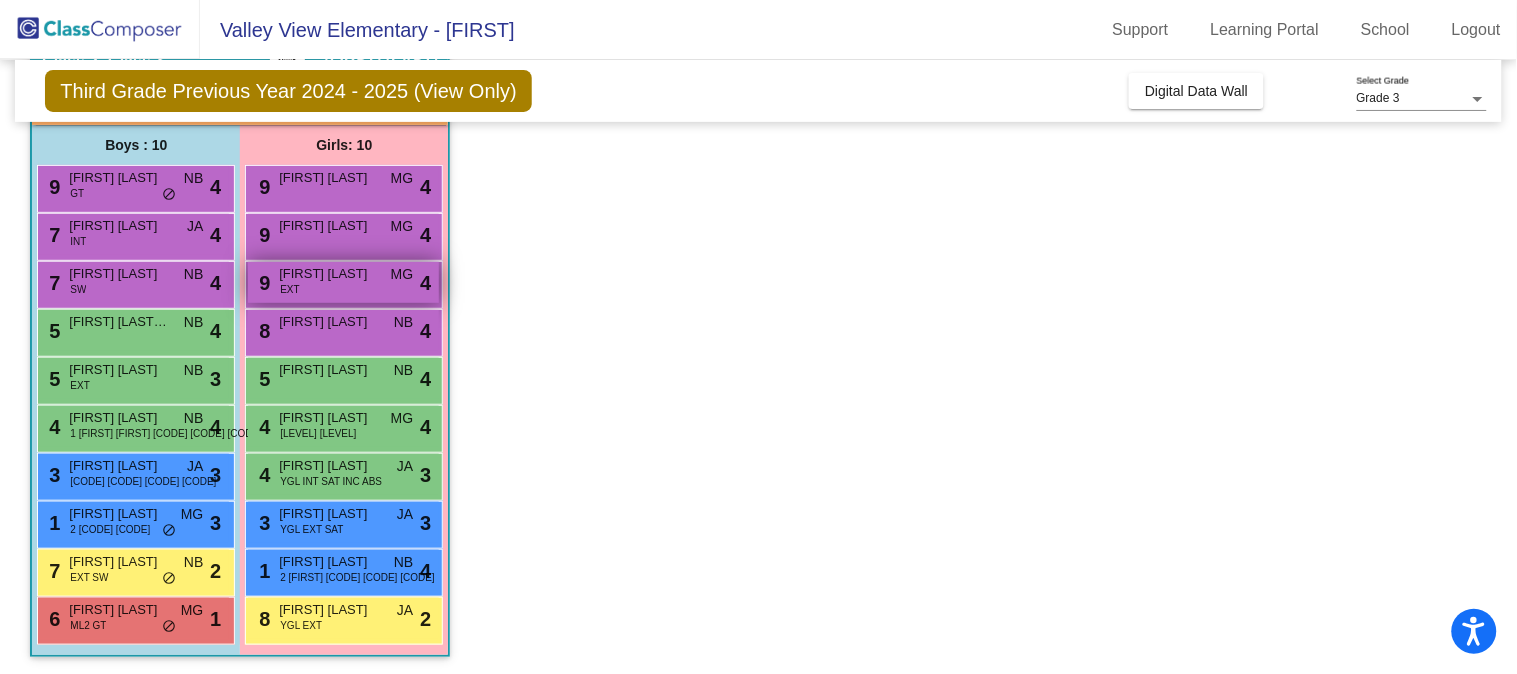 click on "EXT" at bounding box center [289, 289] 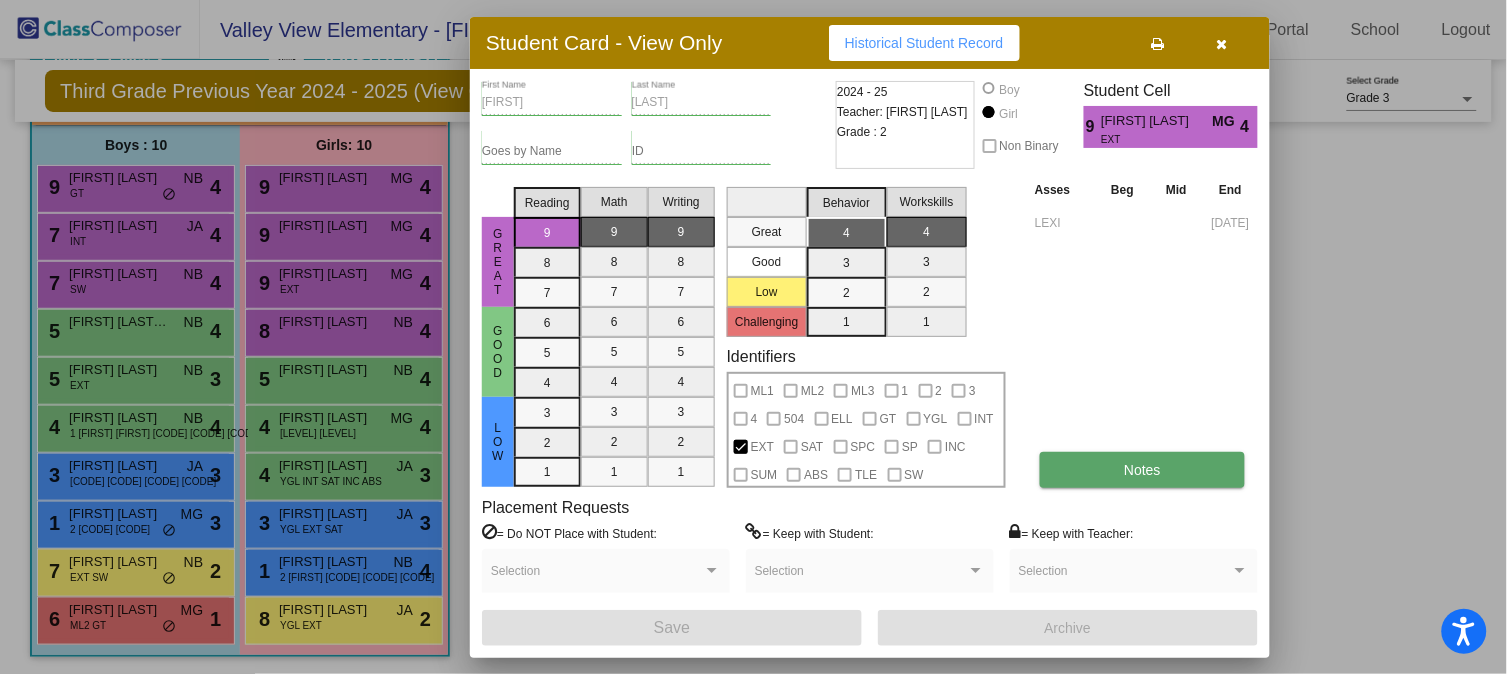 click on "Notes" at bounding box center [1142, 470] 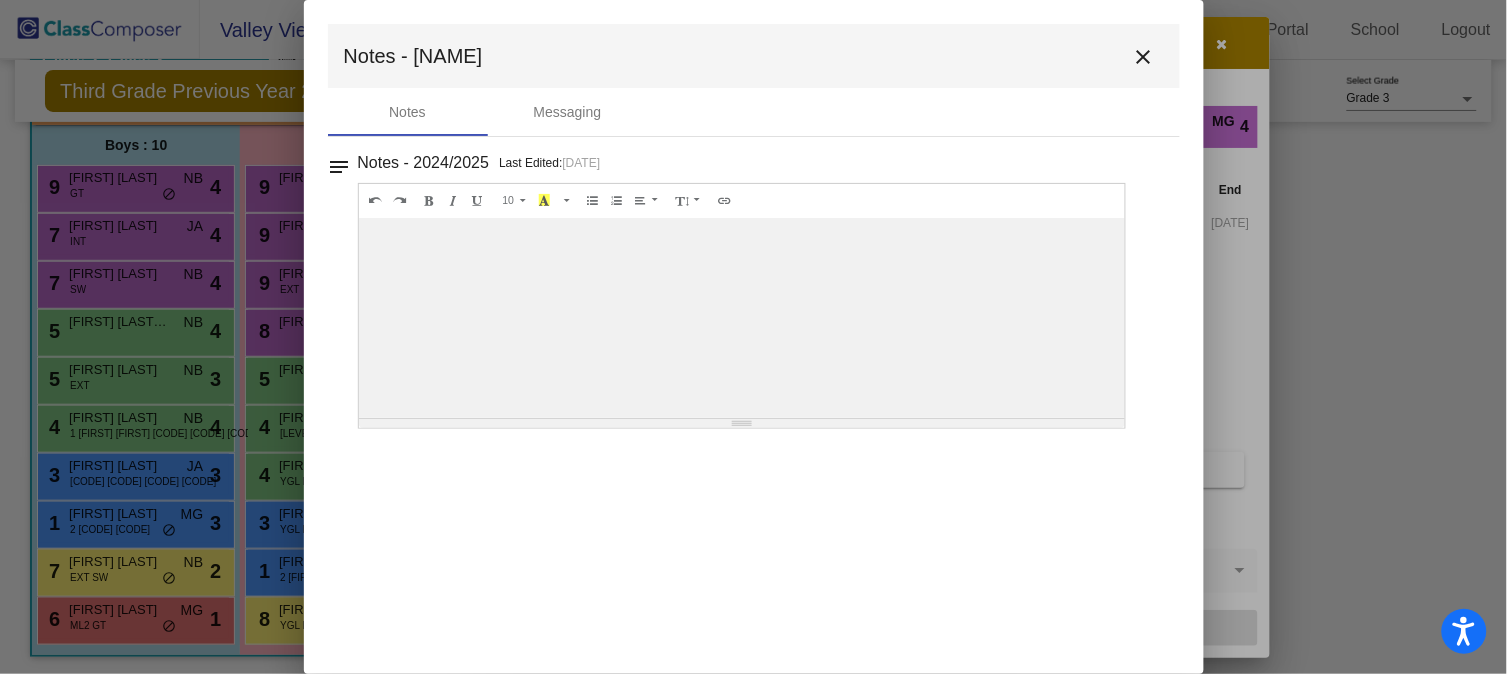 click on "close" at bounding box center [1144, 56] 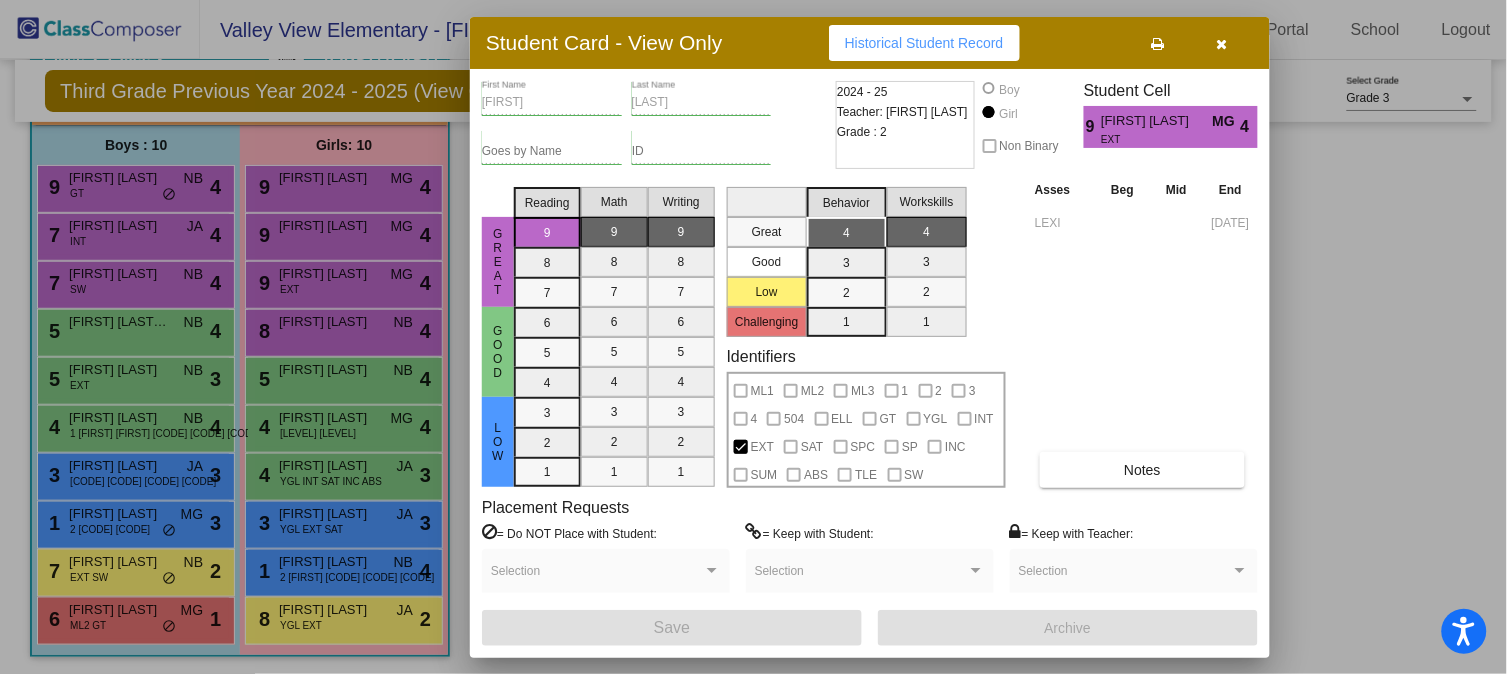 click at bounding box center (1222, 43) 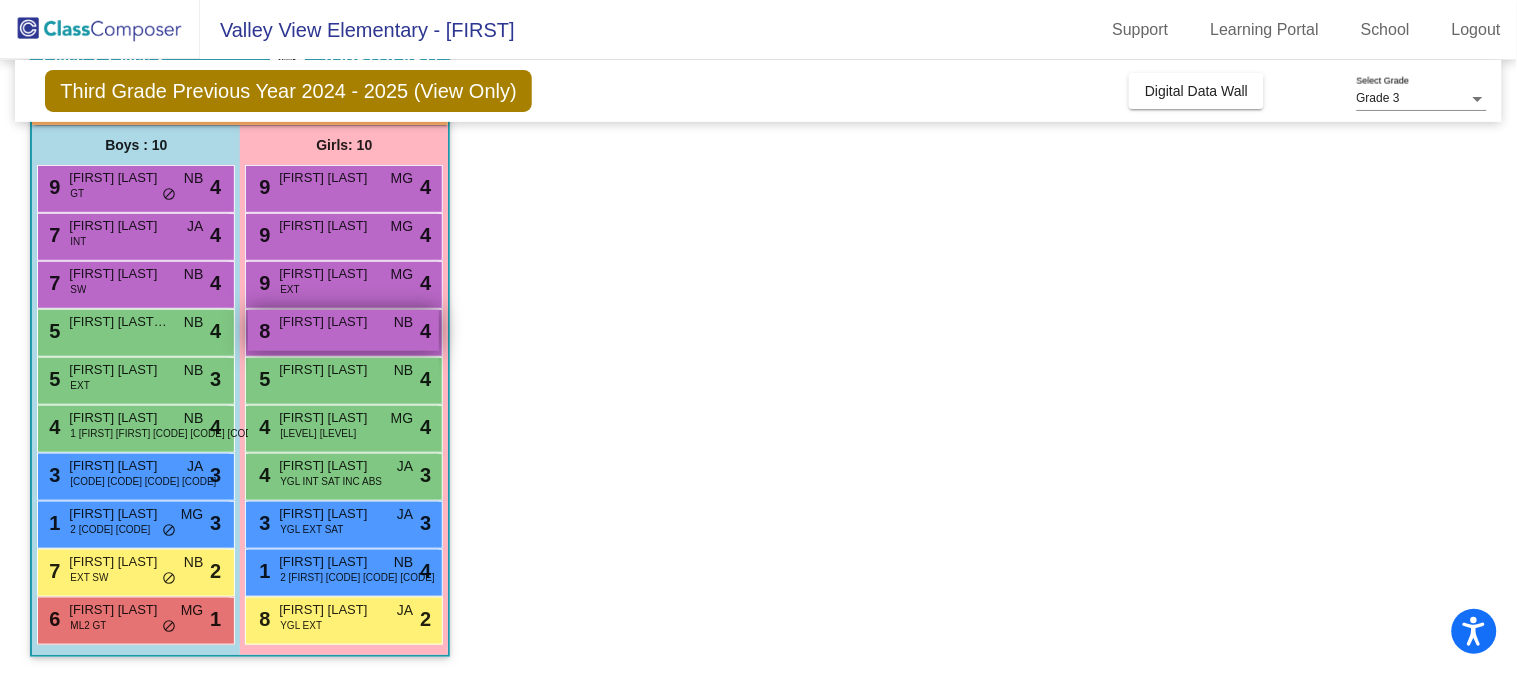 click on "[FIRST] [LAST]" at bounding box center (329, 322) 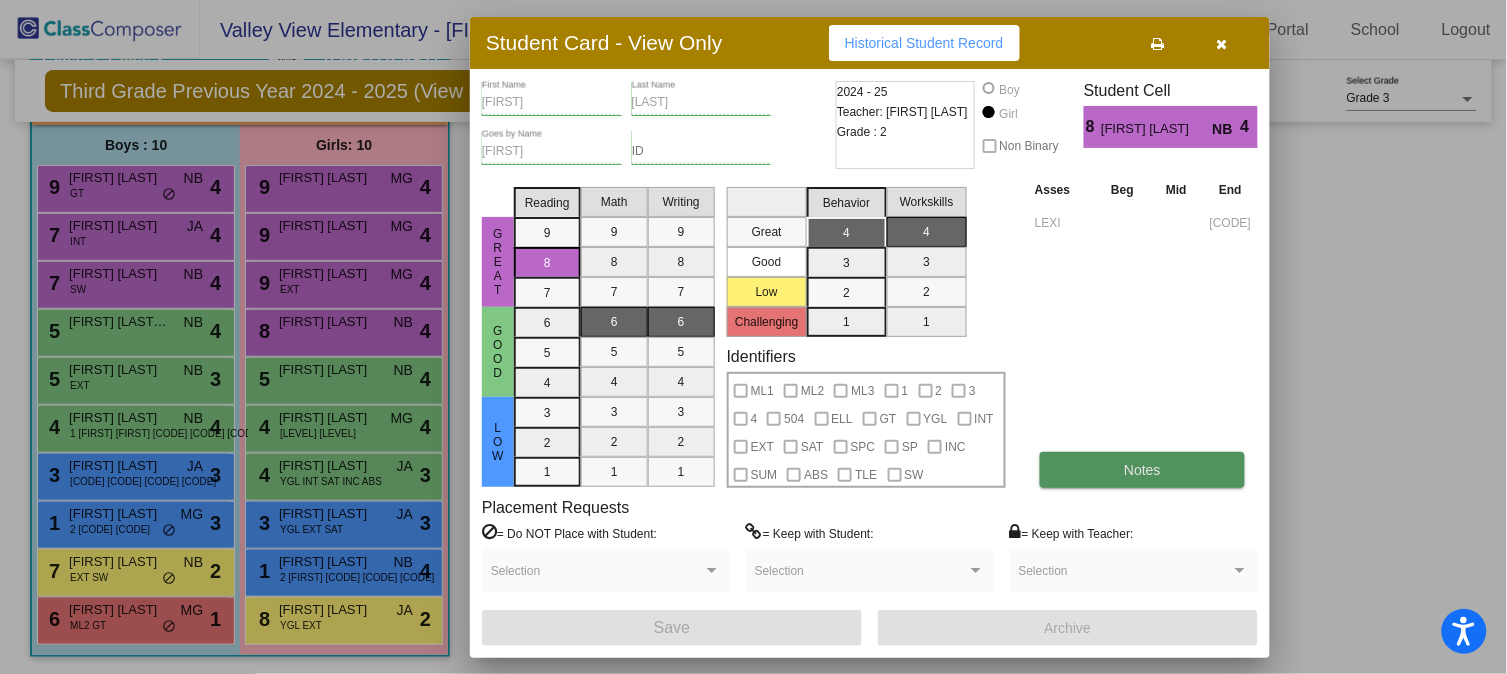 click on "Notes" at bounding box center (1142, 470) 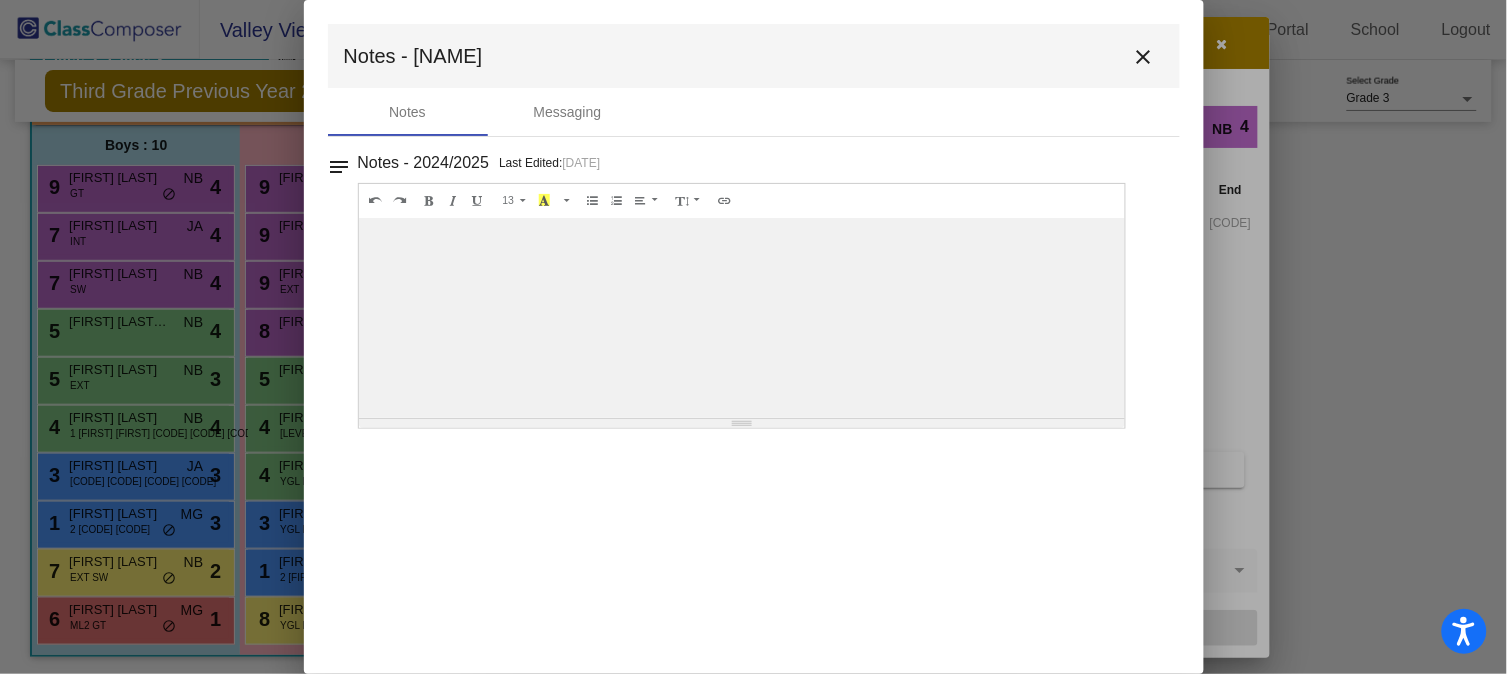 click on "close" at bounding box center [1144, 57] 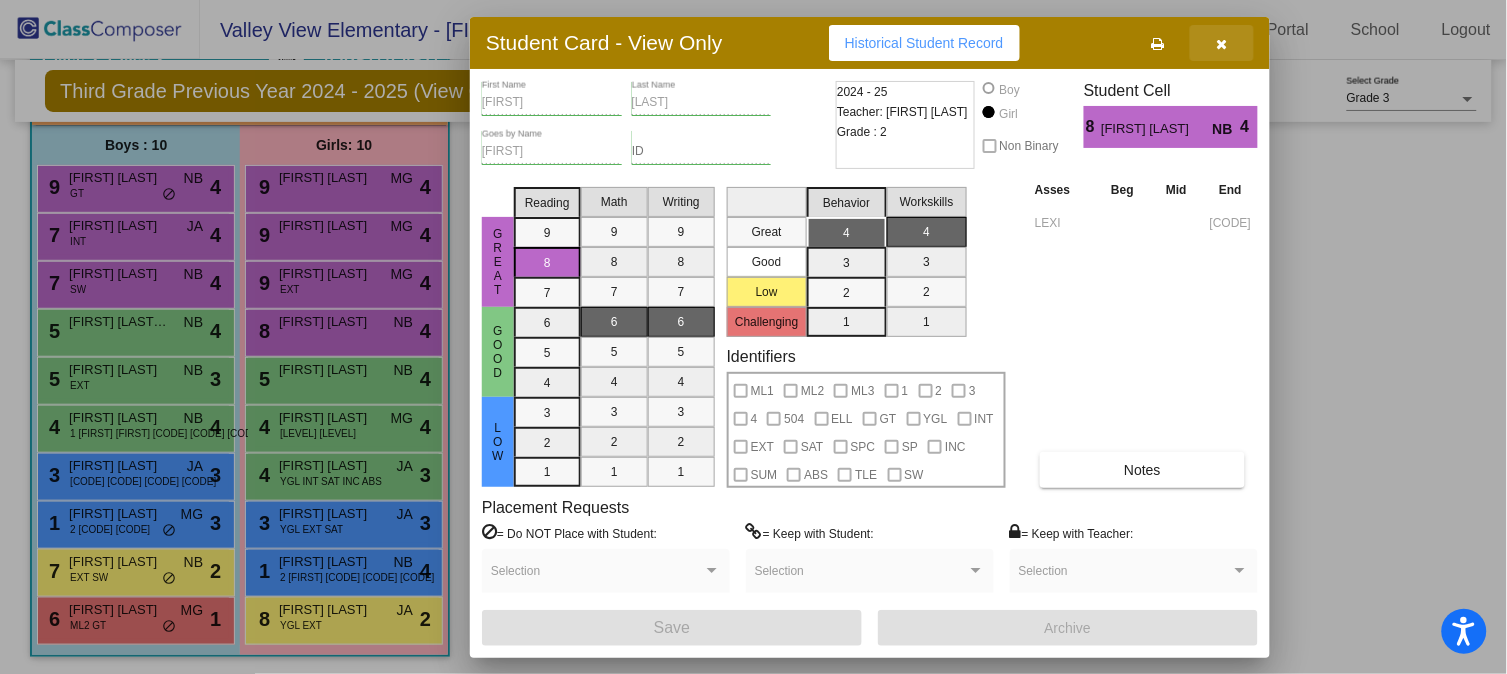 click at bounding box center (1222, 44) 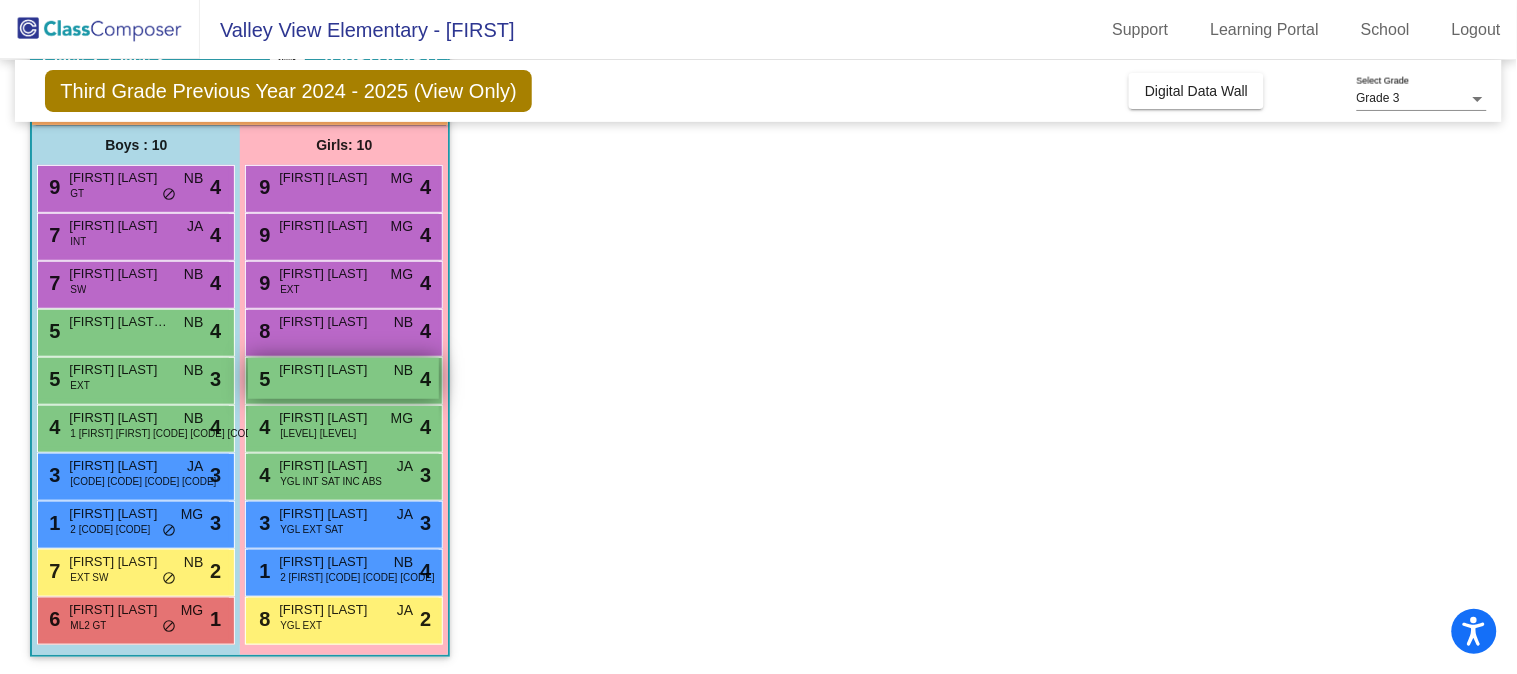 click on "[FIRST] [LAST]" at bounding box center (329, 370) 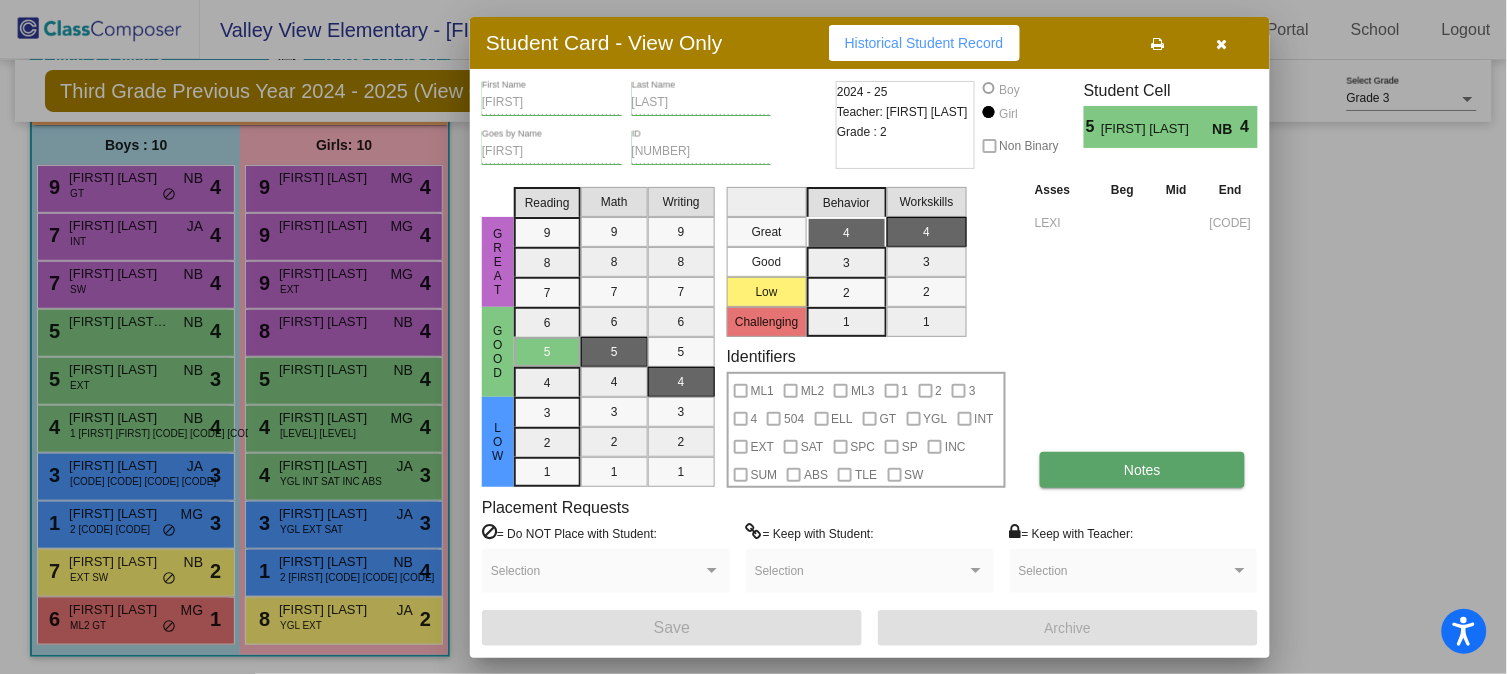 click on "Notes" at bounding box center [1142, 470] 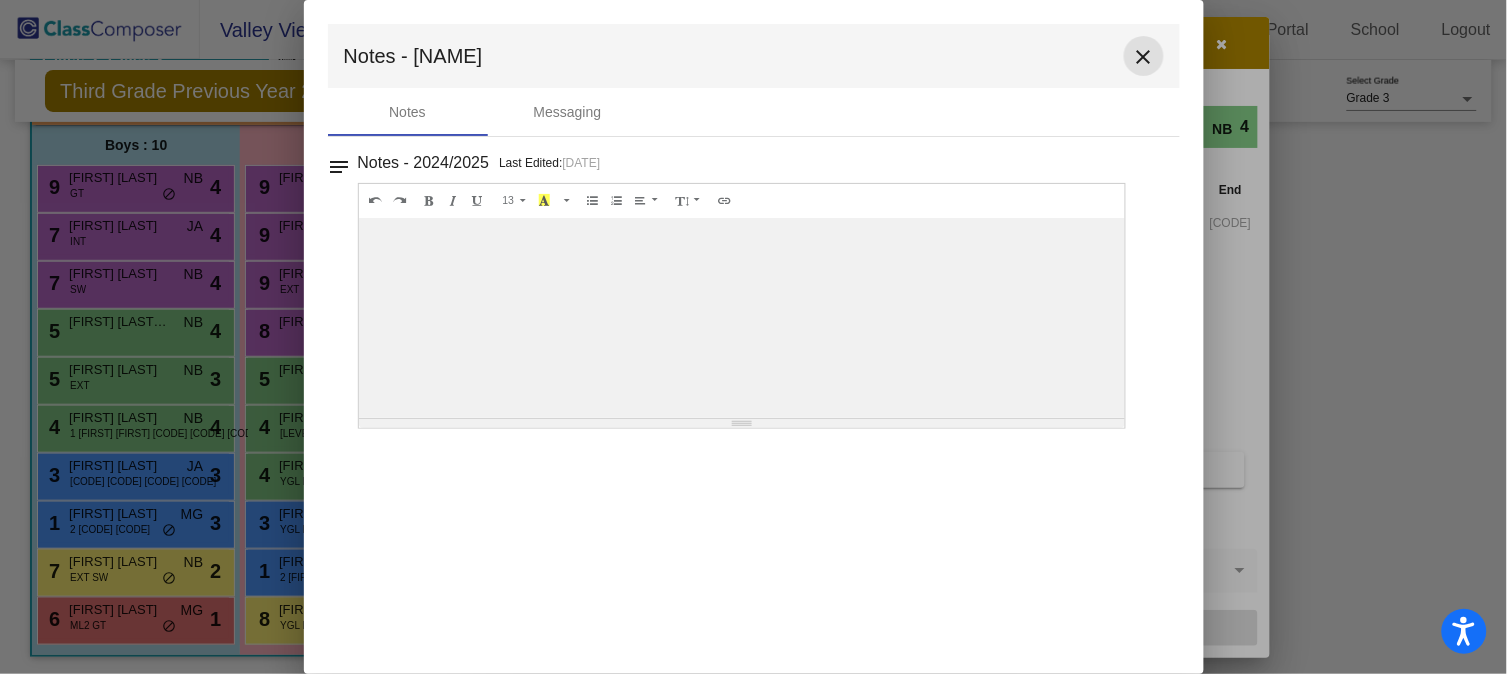 click on "close" at bounding box center [1144, 56] 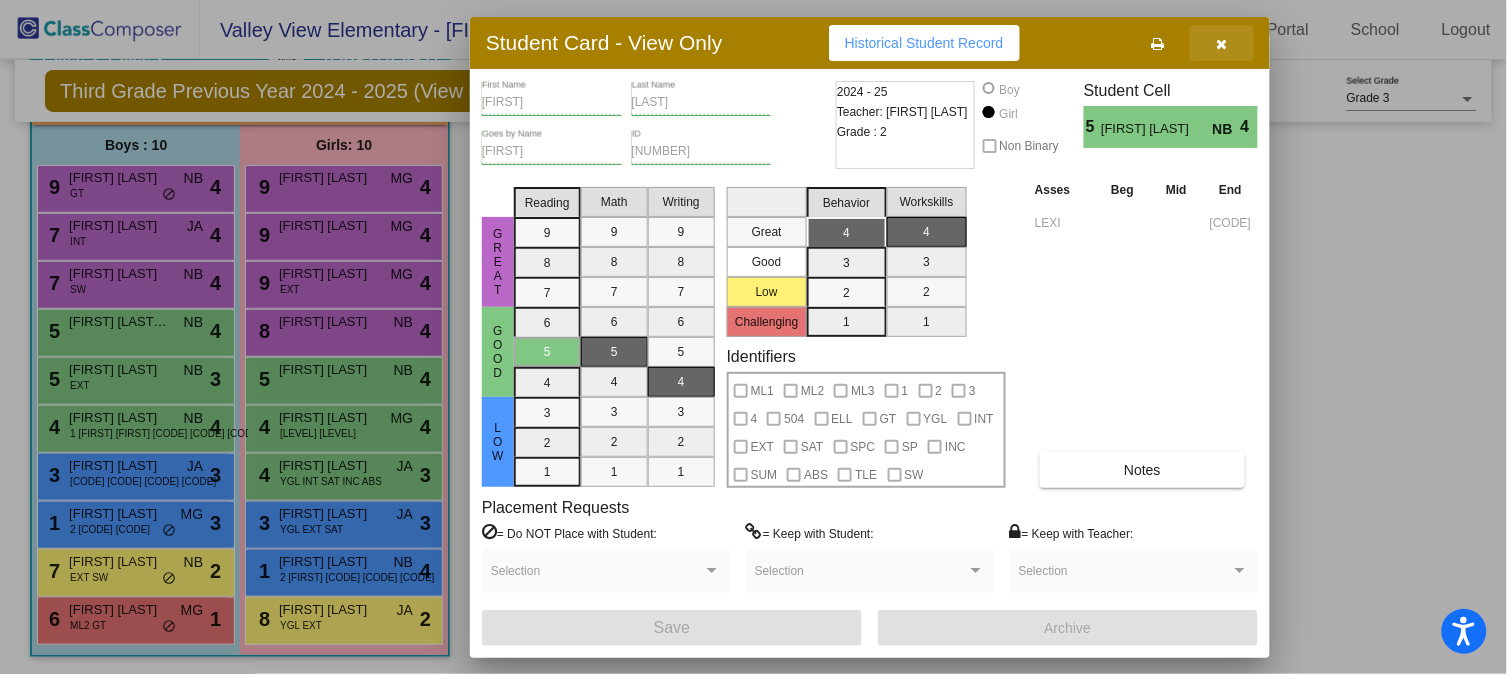 click at bounding box center (1222, 43) 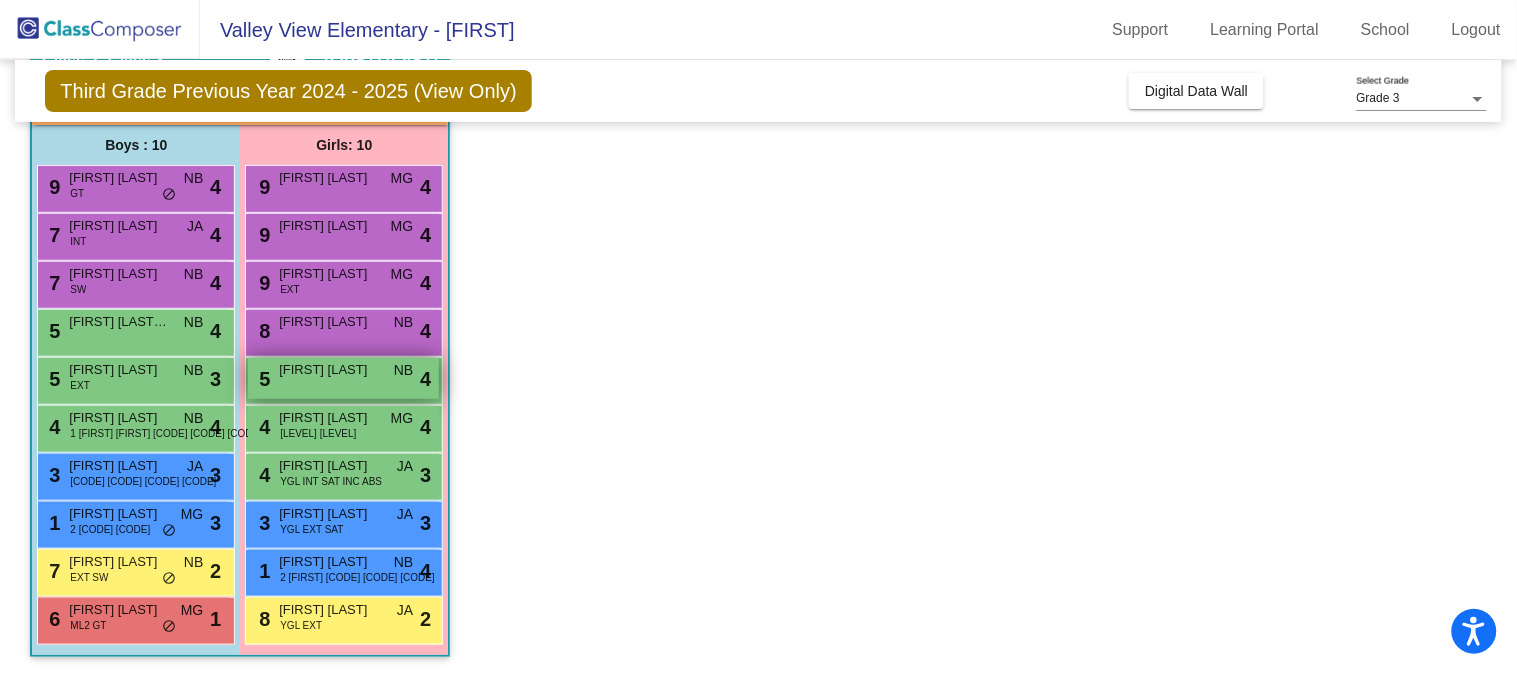 click on "5 [LAST] [LAST] NB lock do_not_disturb_alt 4" at bounding box center [343, 378] 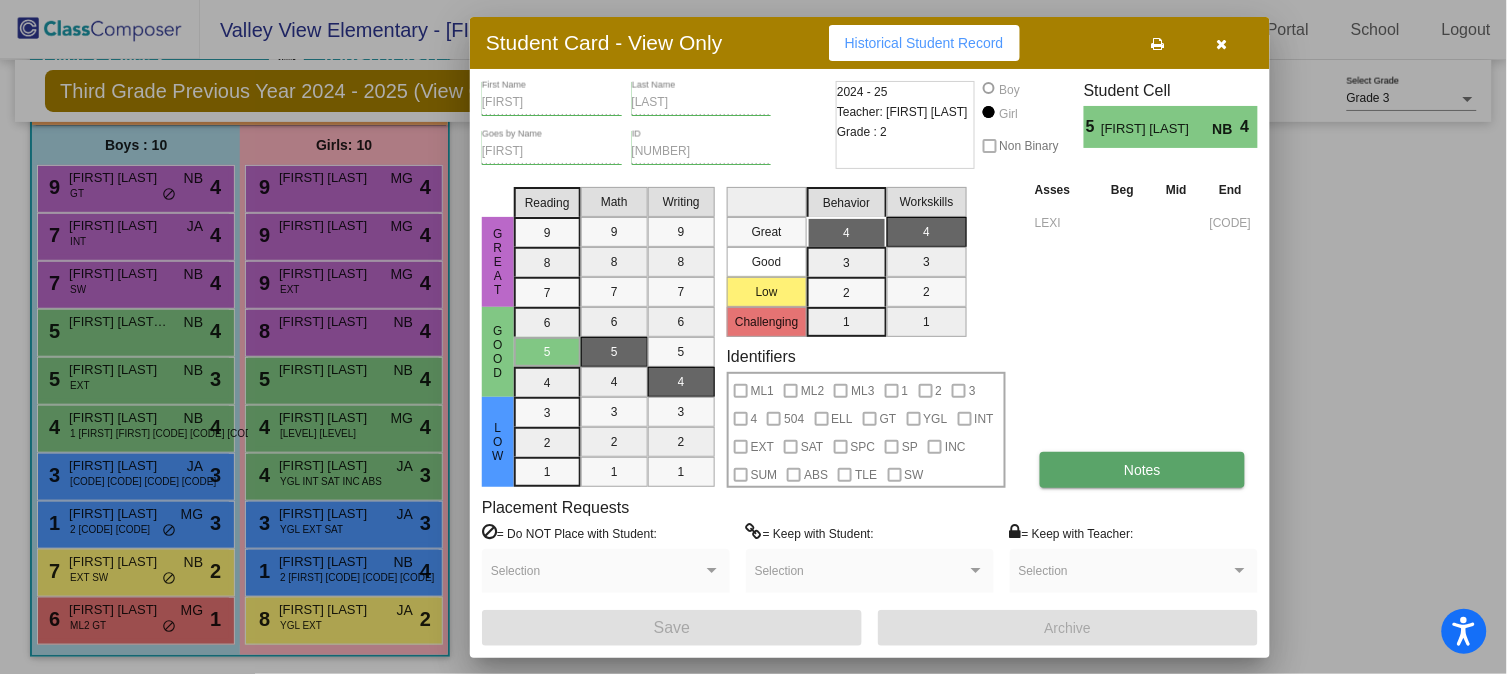 click on "Notes" at bounding box center (1142, 470) 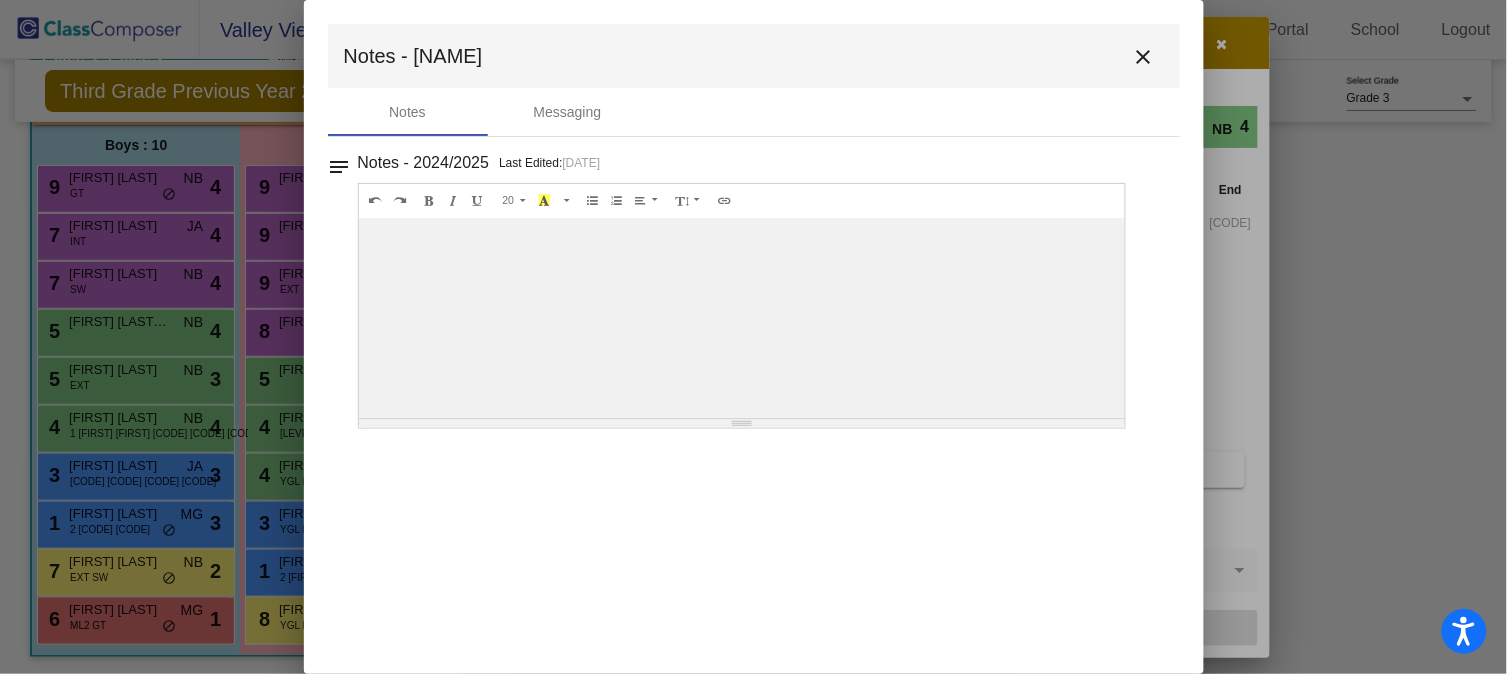 click on "close" at bounding box center [1144, 57] 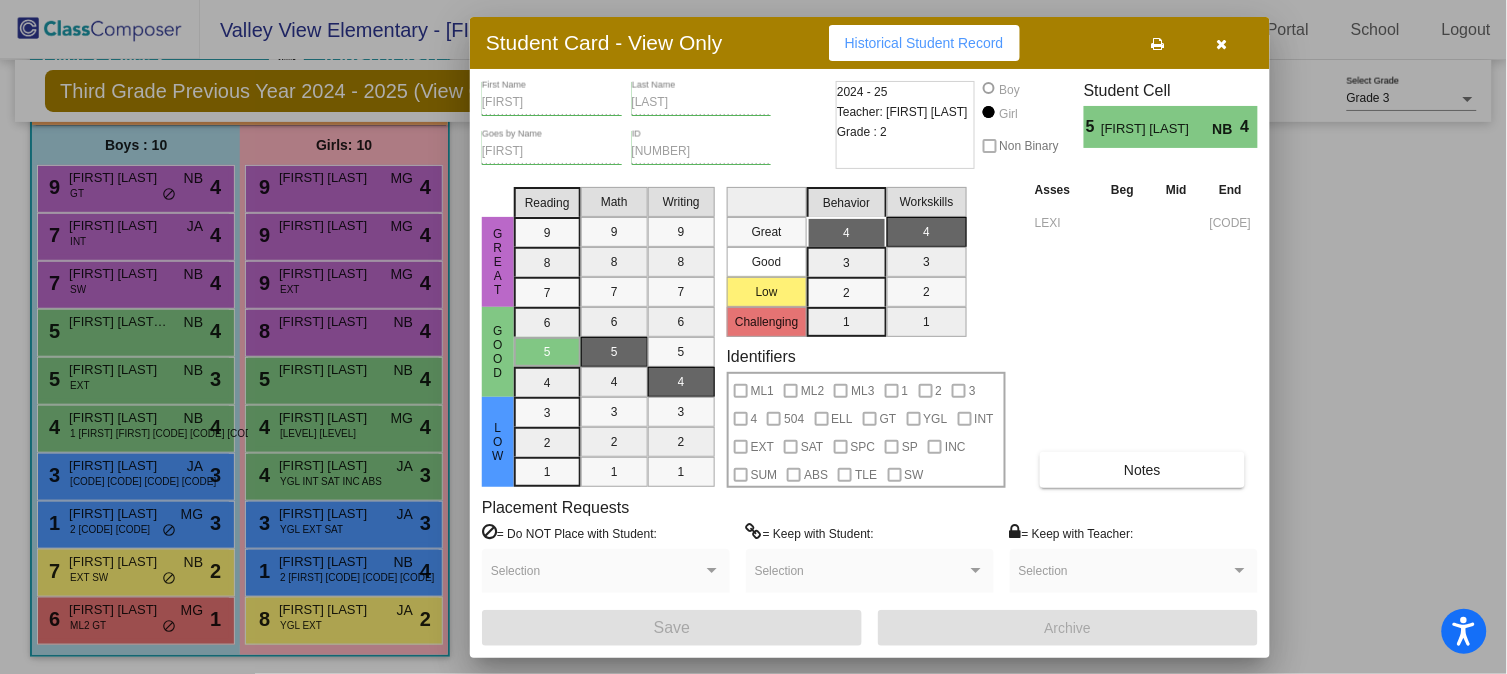 click at bounding box center [1222, 43] 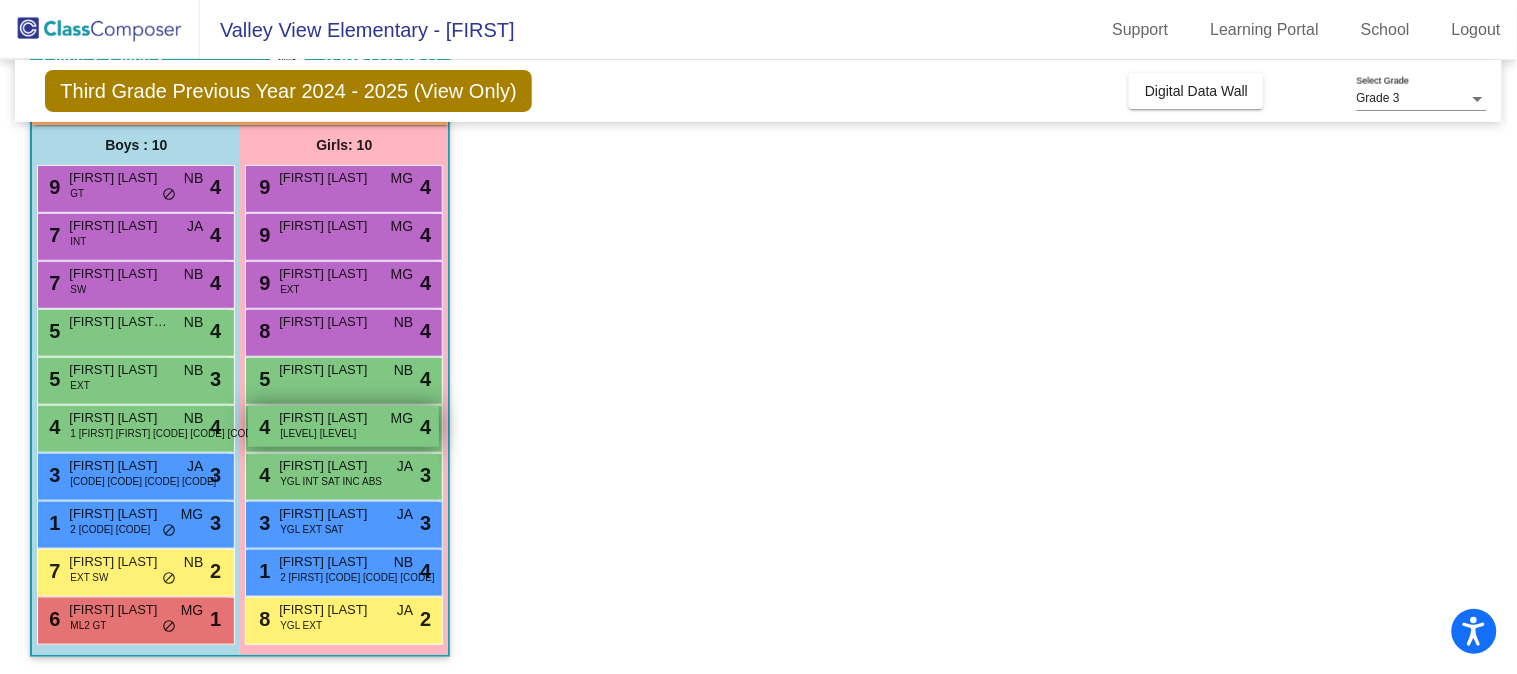 click on "[LEVEL] [LEVEL]" at bounding box center [318, 433] 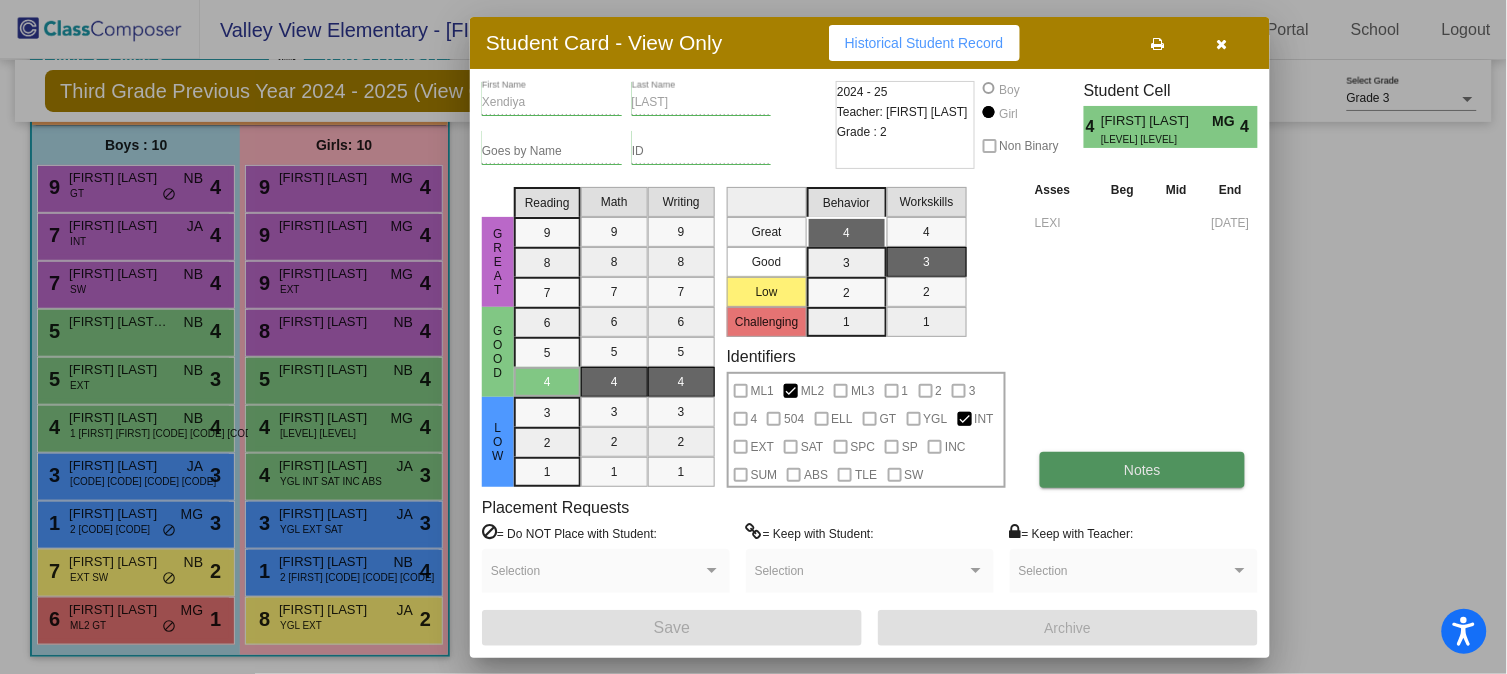 click on "Notes" at bounding box center [1142, 470] 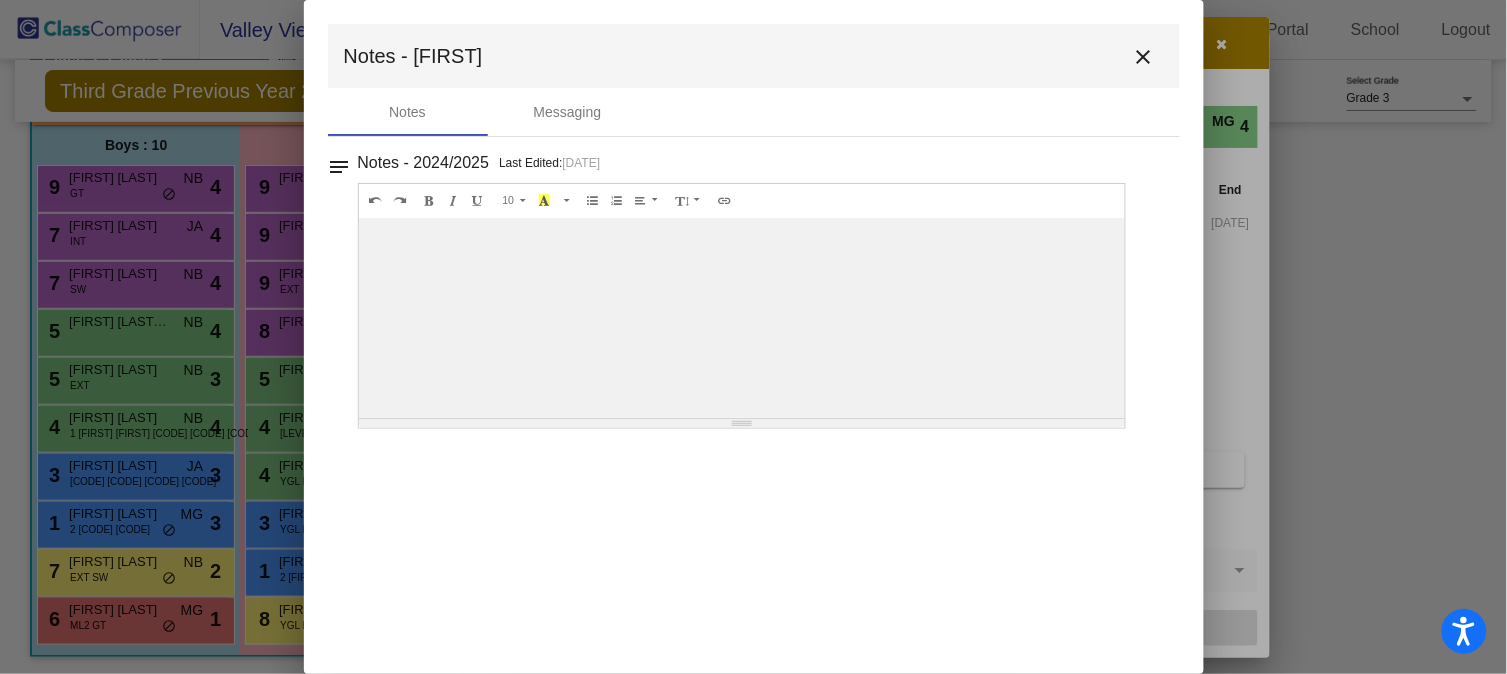 click on "close" at bounding box center (1144, 57) 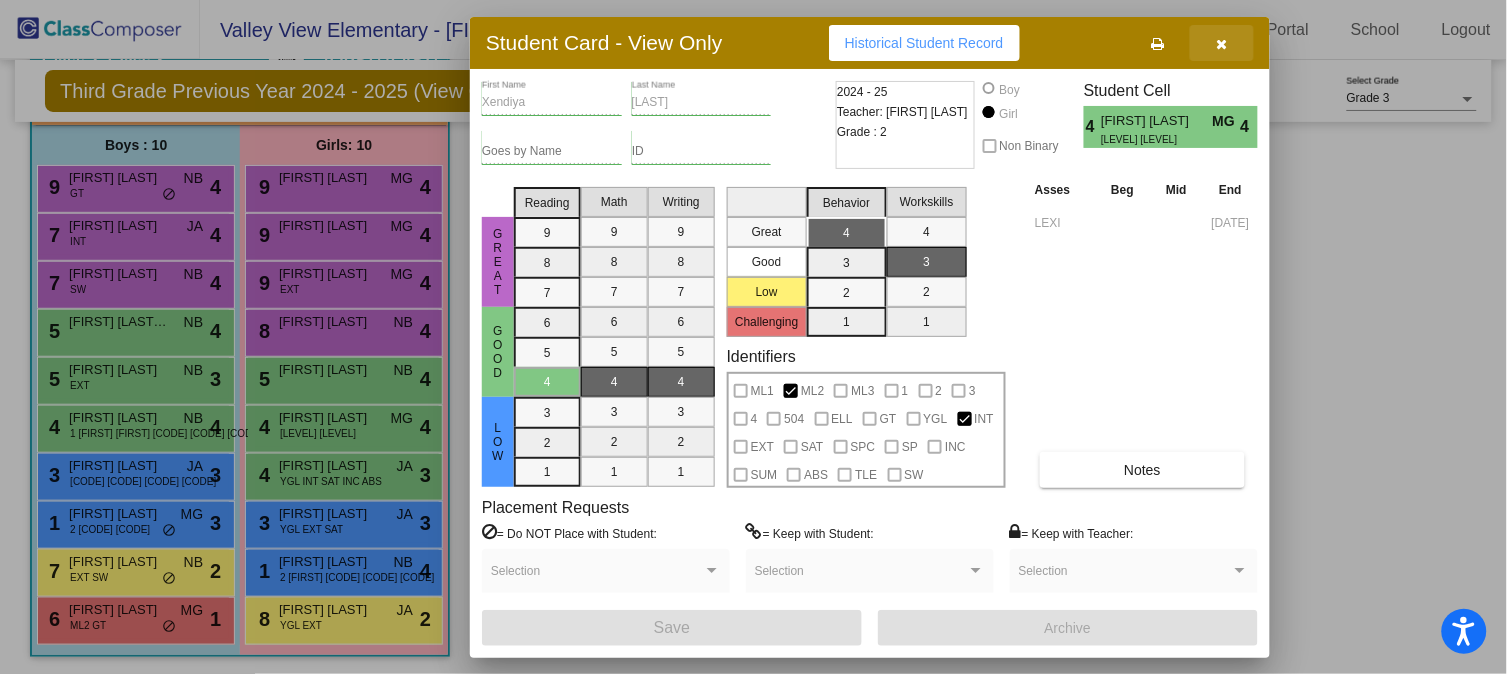 click at bounding box center [1222, 44] 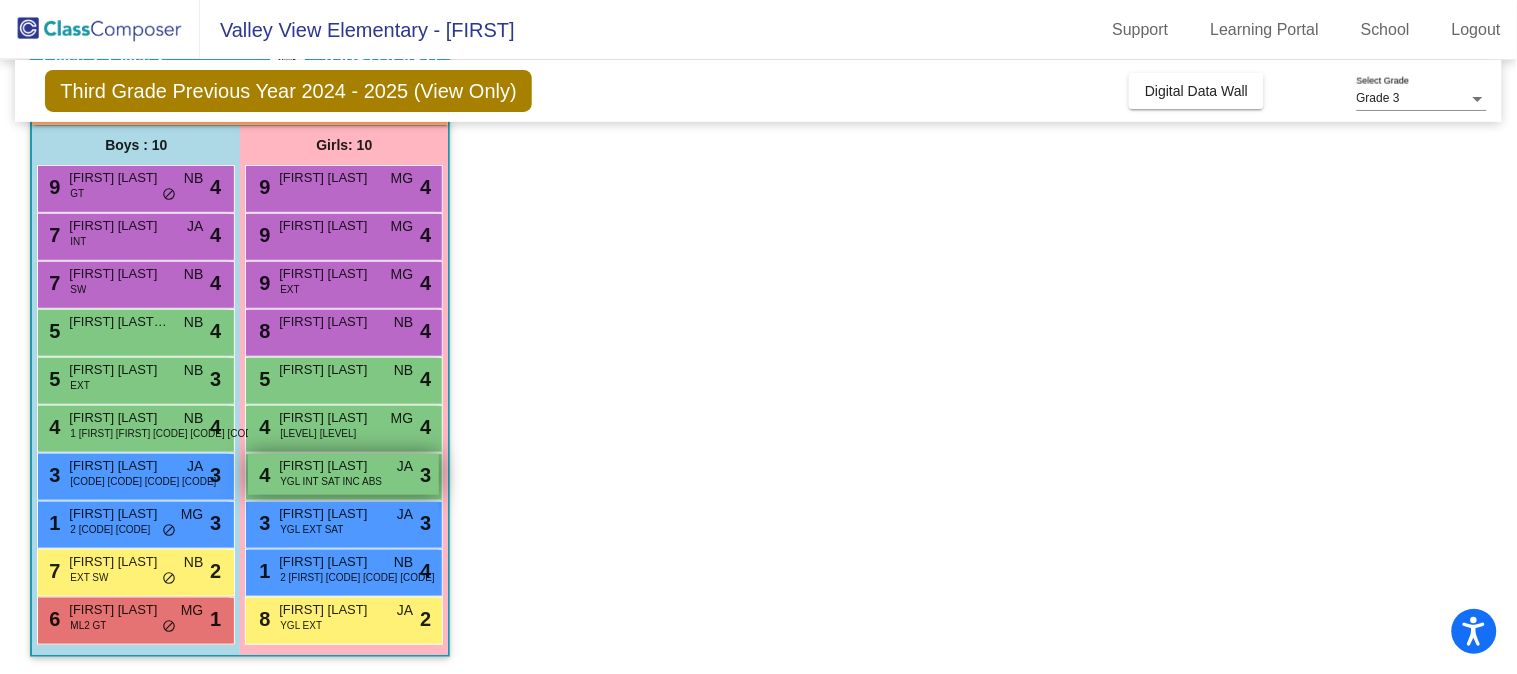 click on "YGL INT SAT INC ABS" at bounding box center [331, 481] 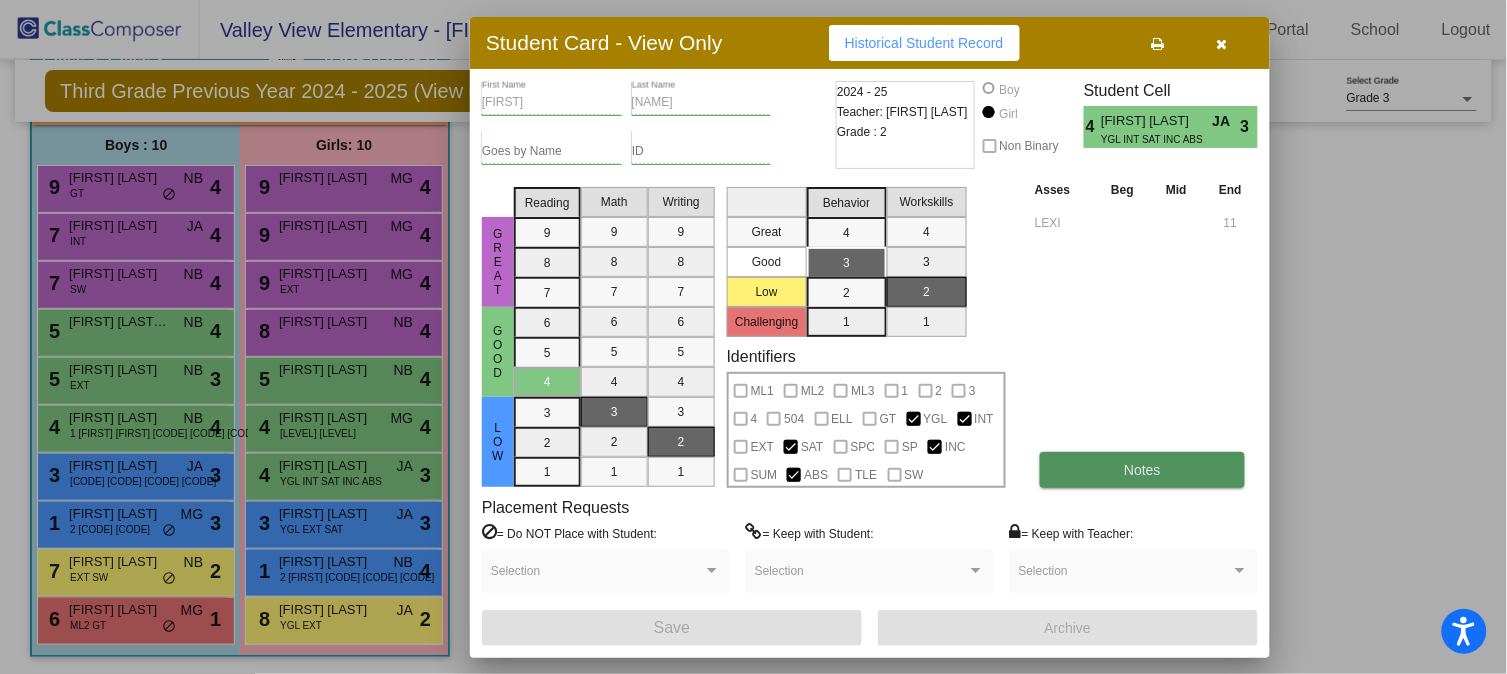 click on "Notes" at bounding box center [1142, 470] 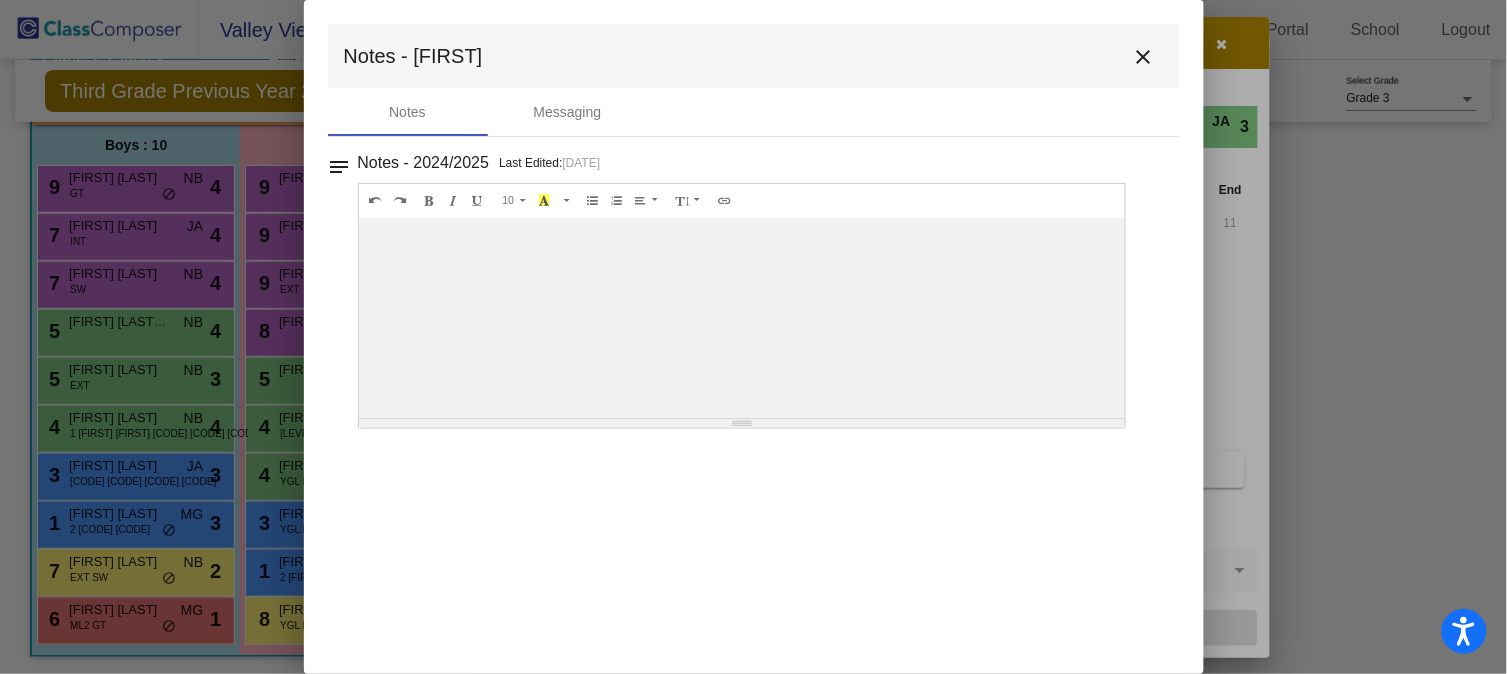 click on "close" at bounding box center [1144, 57] 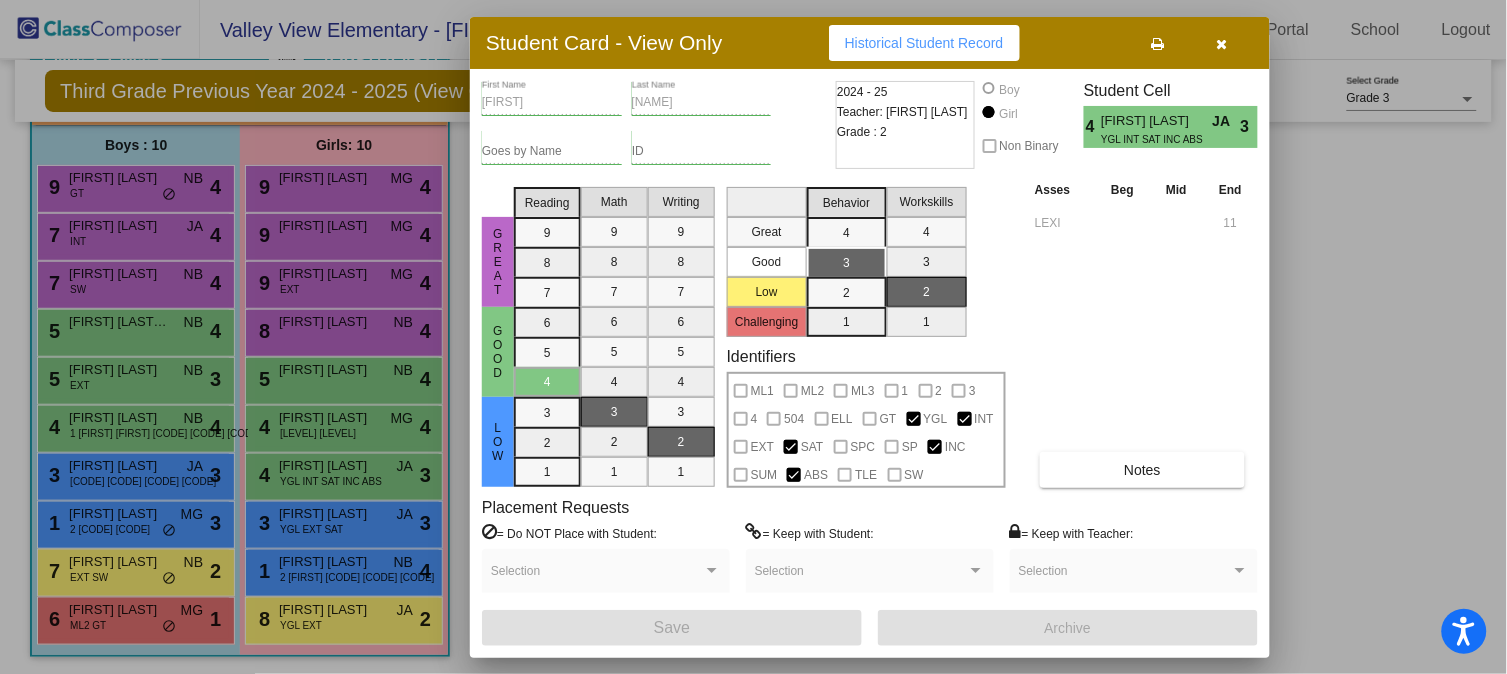 click at bounding box center [1222, 44] 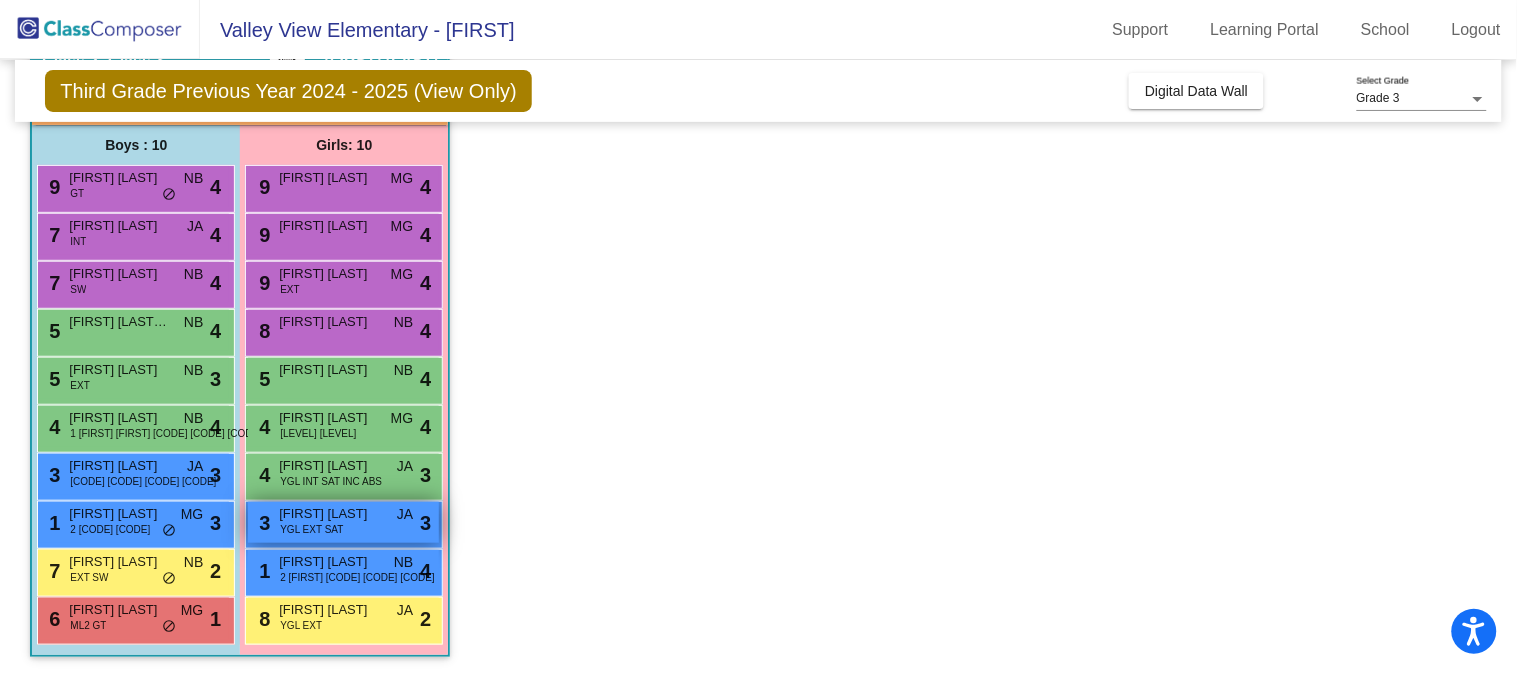 click on "YGL EXT SAT" at bounding box center [311, 529] 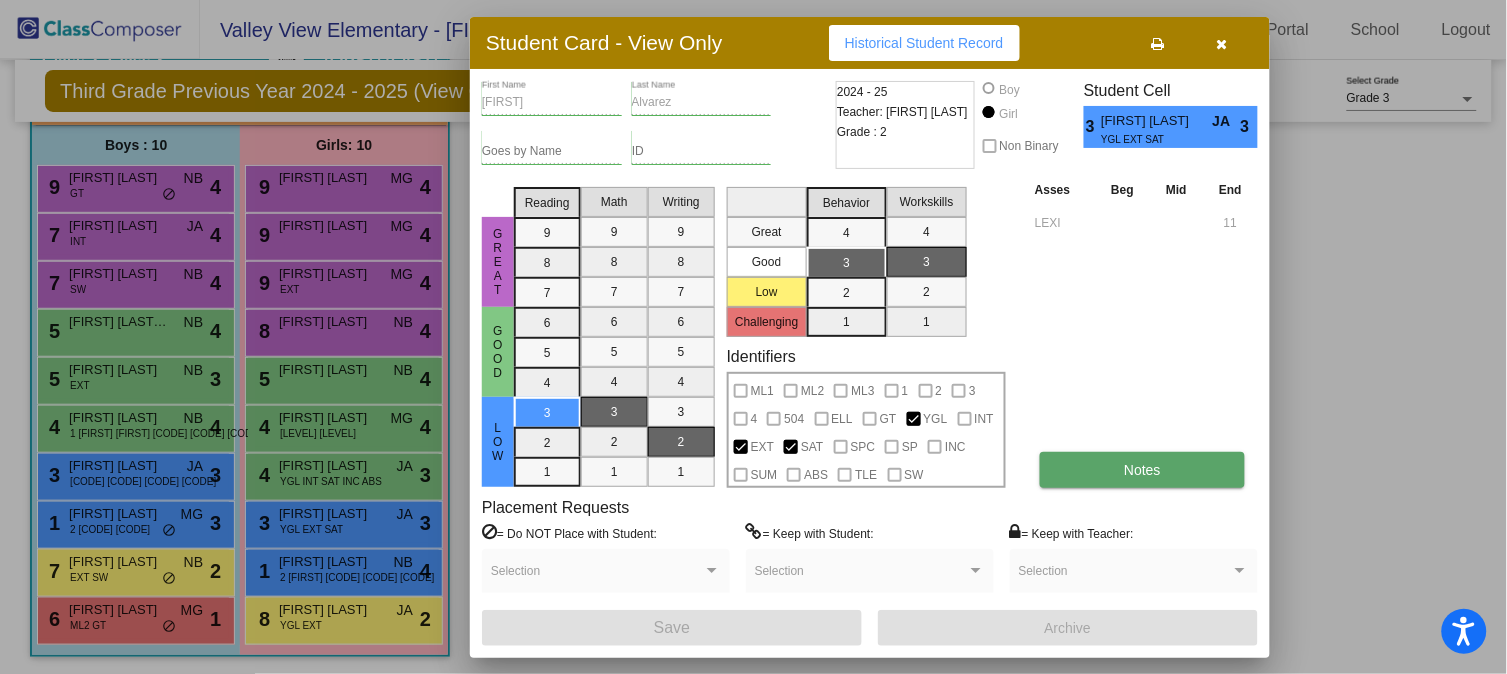 click on "Notes" at bounding box center (1142, 470) 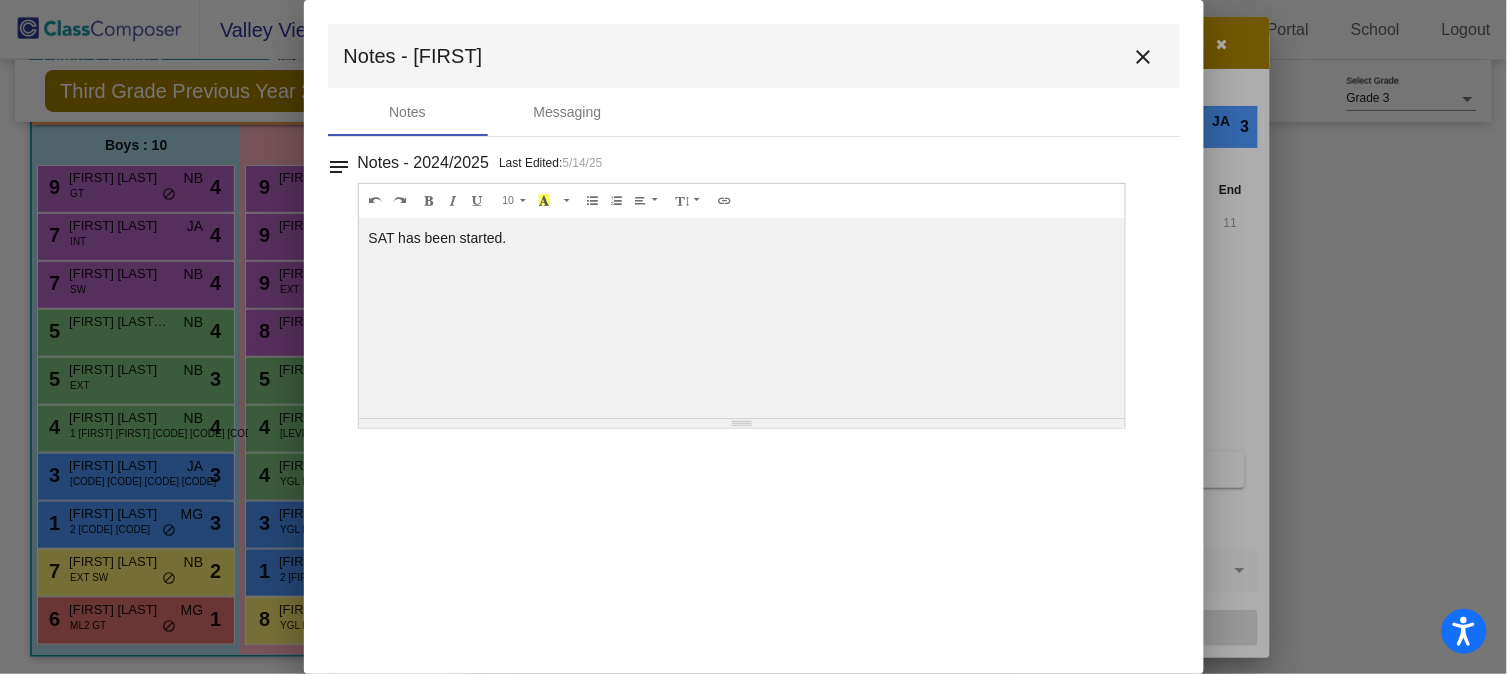 click on "close" at bounding box center [1144, 57] 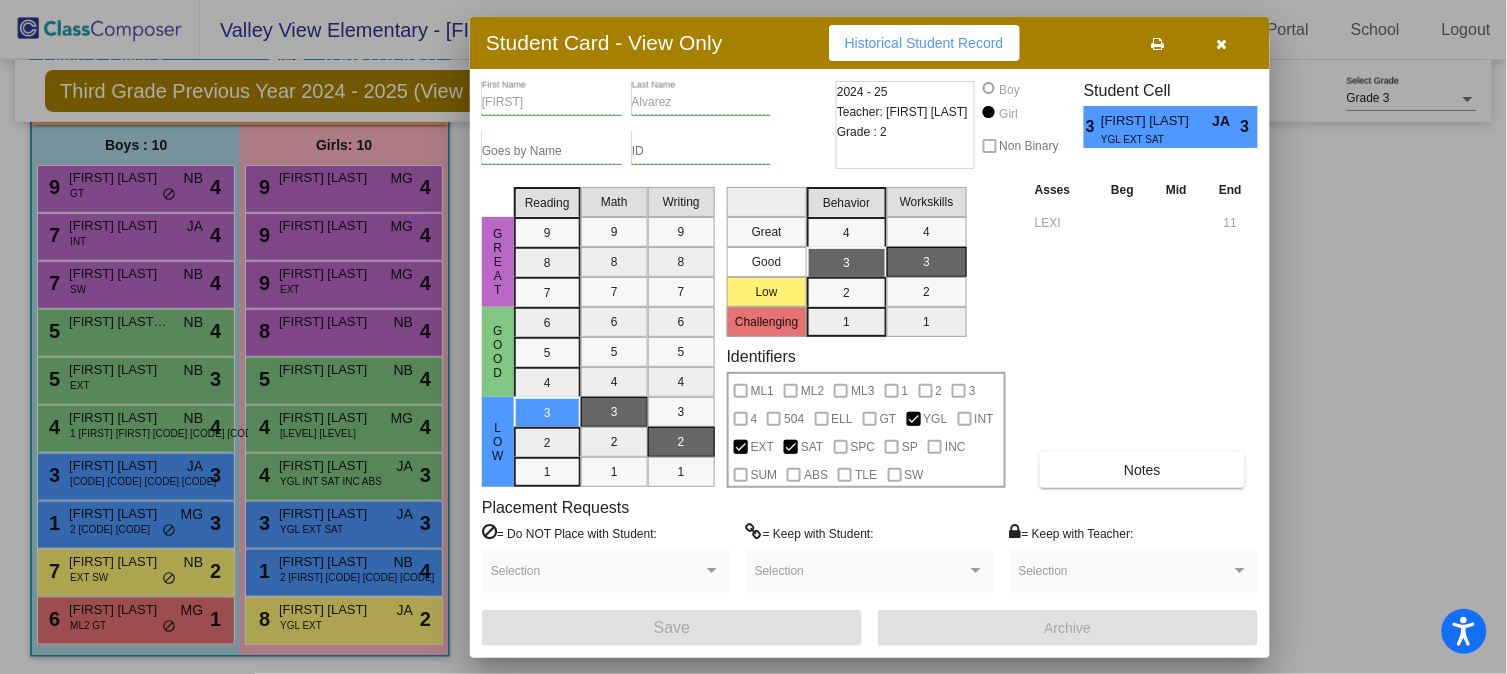 click at bounding box center (1222, 43) 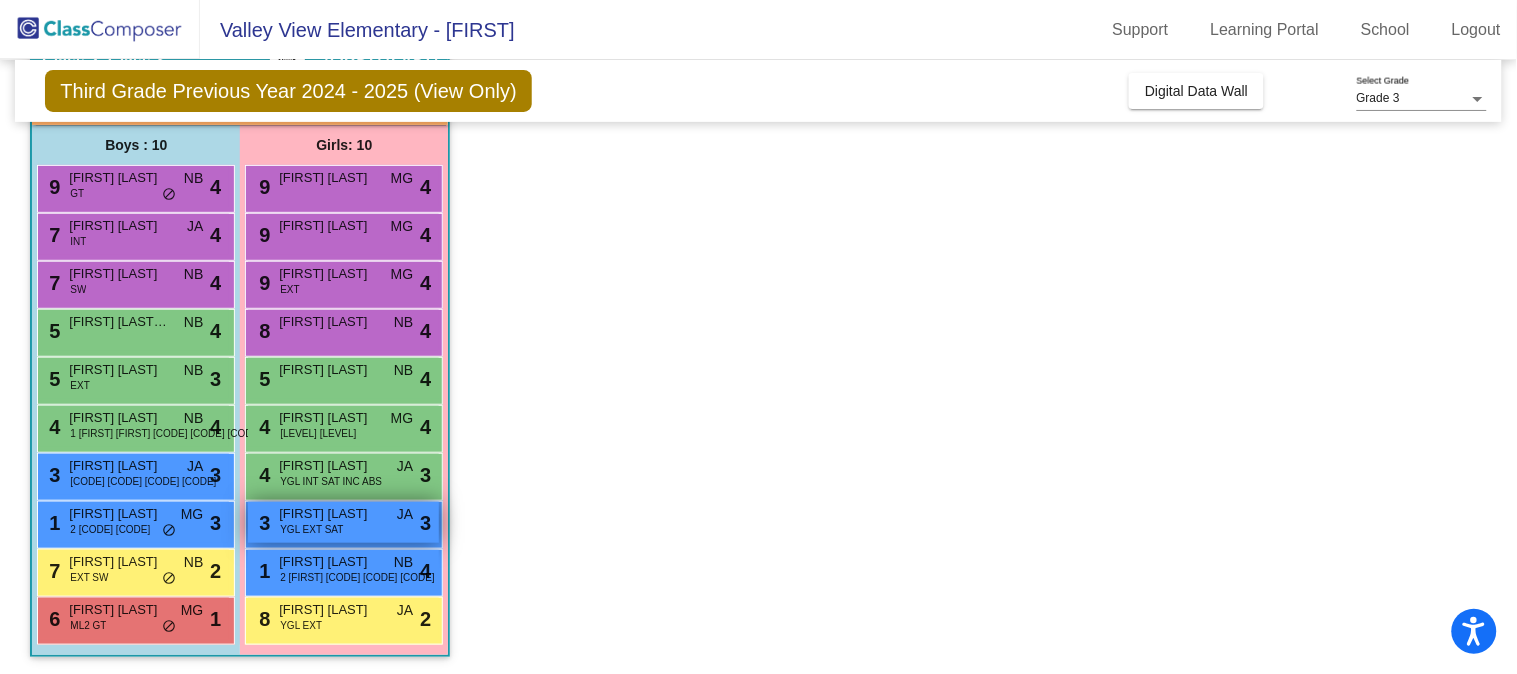 click on "YGL EXT SAT" at bounding box center [311, 529] 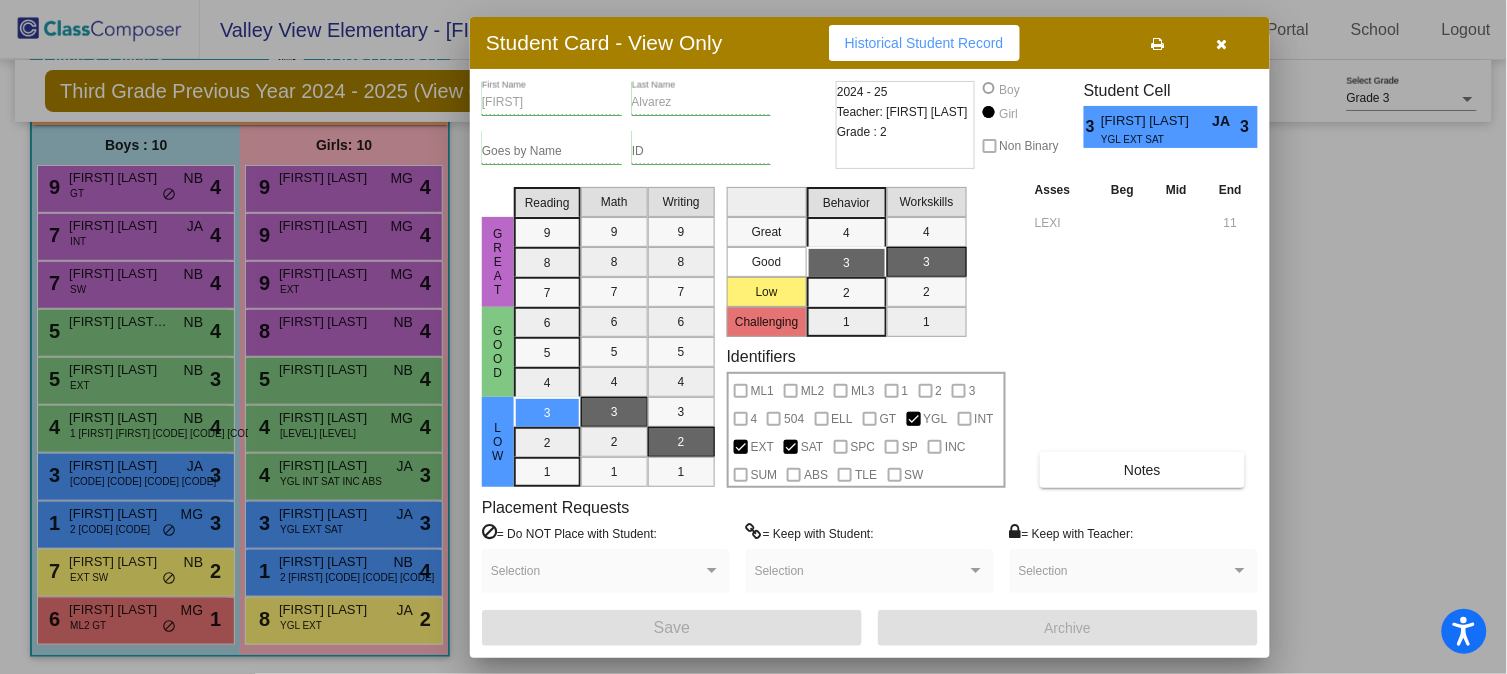 click at bounding box center [753, 337] 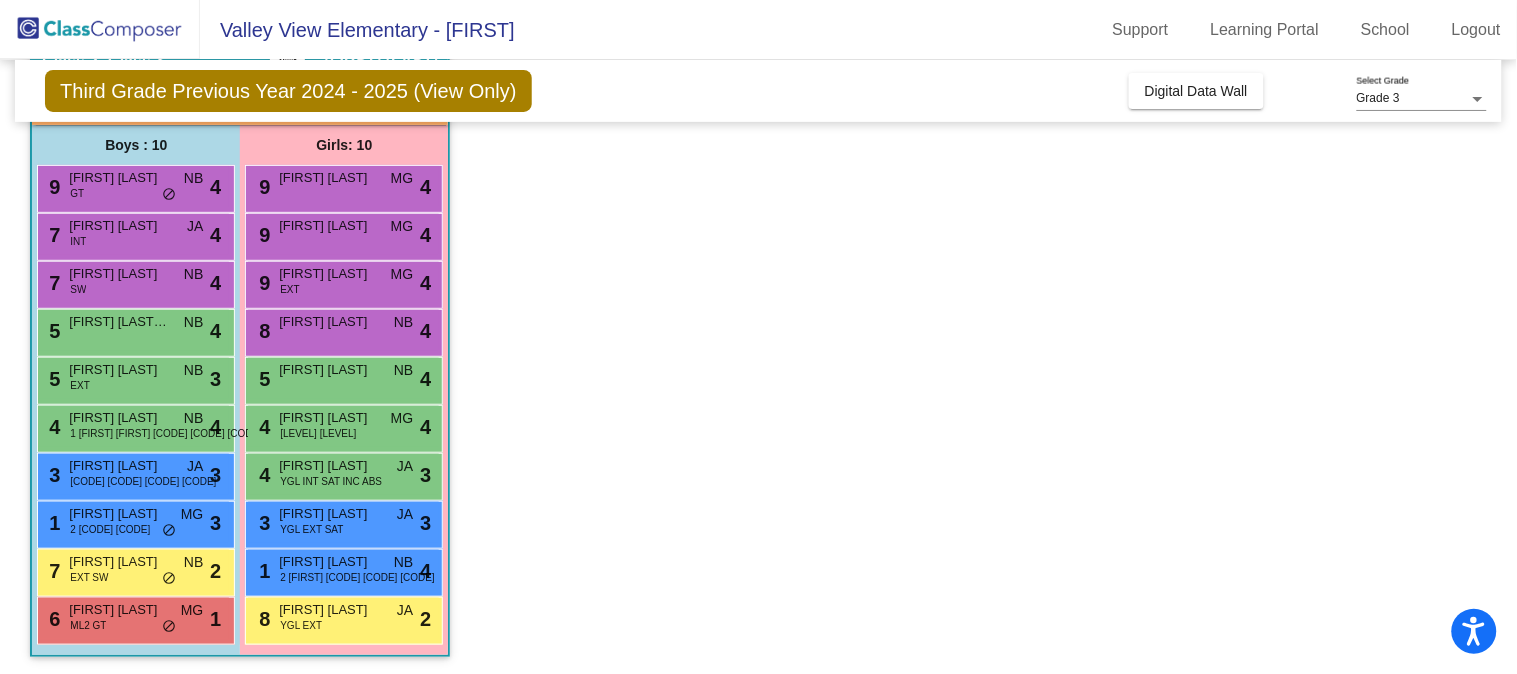 click on "2 [FIRST] [CODE] [CODE] [CODE]" at bounding box center (357, 577) 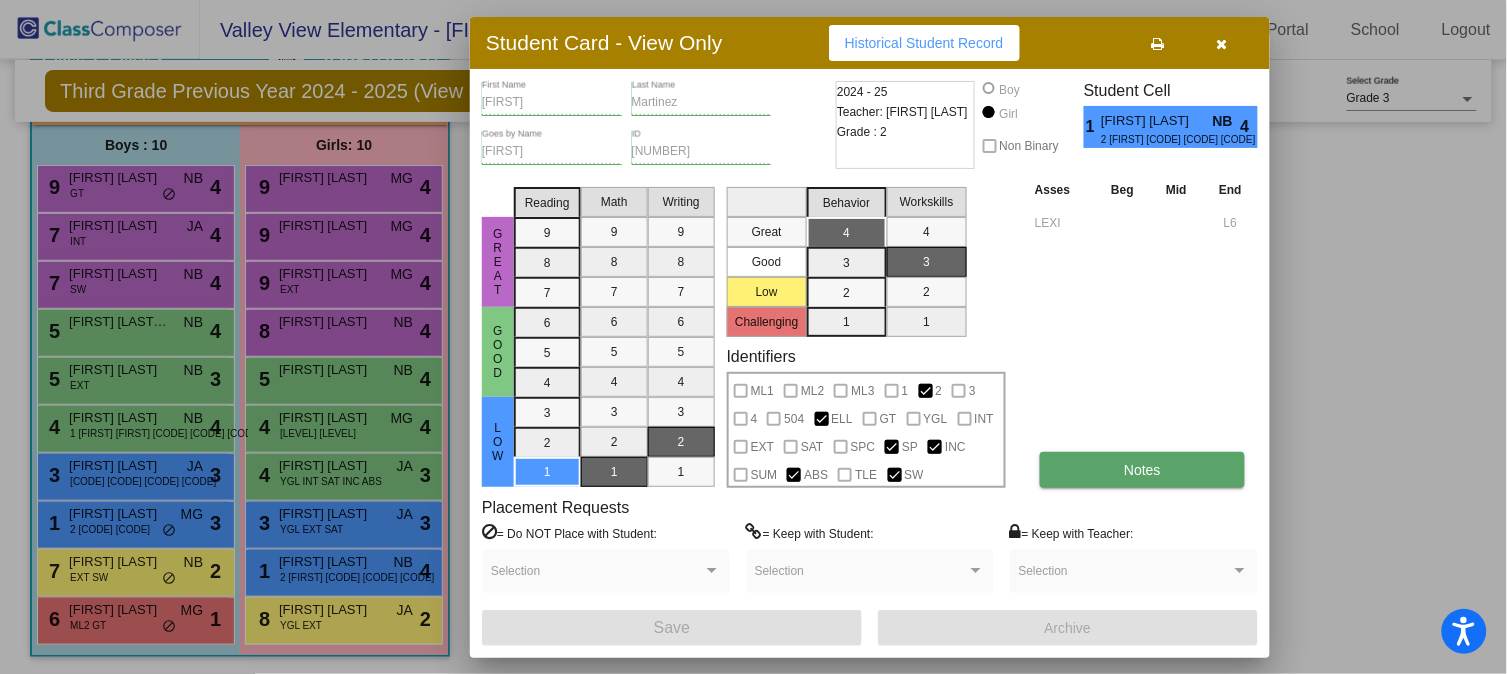 click on "Notes" at bounding box center [1142, 470] 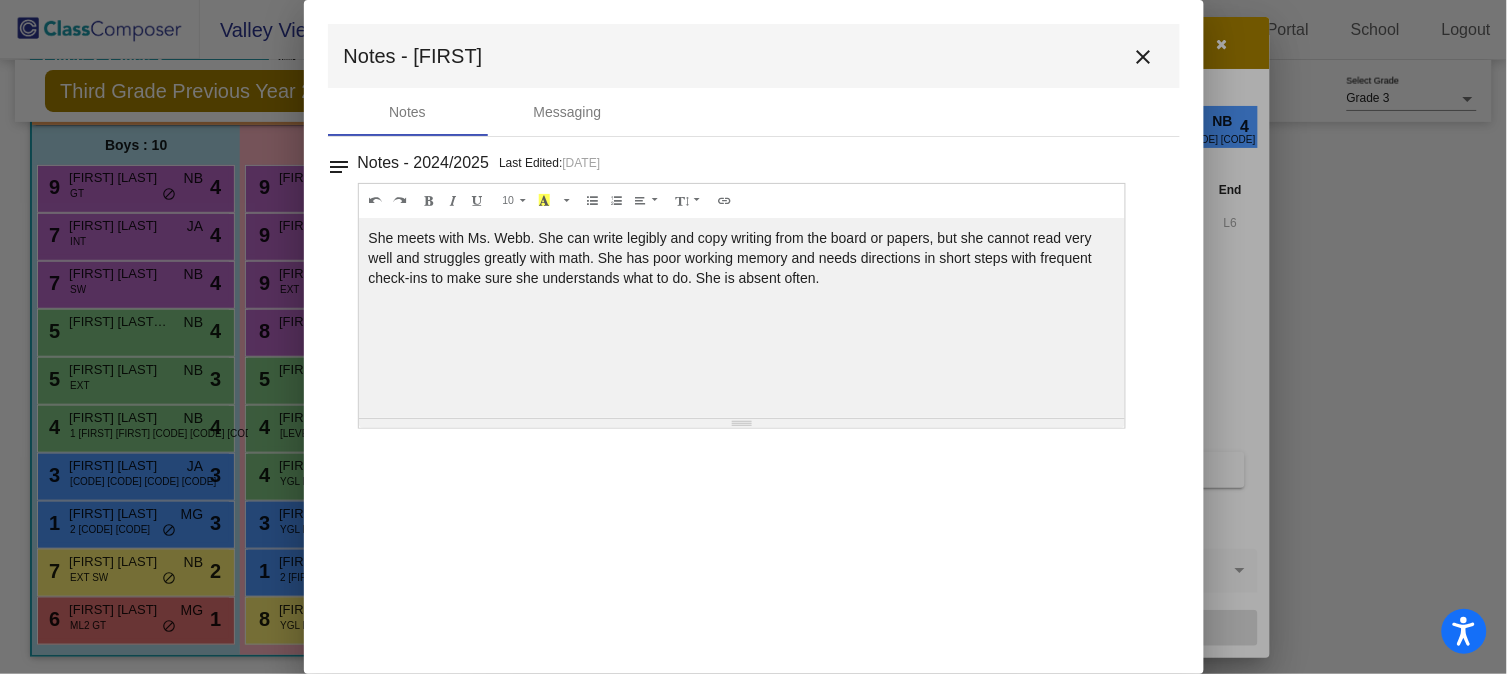 click on "close" at bounding box center [1144, 57] 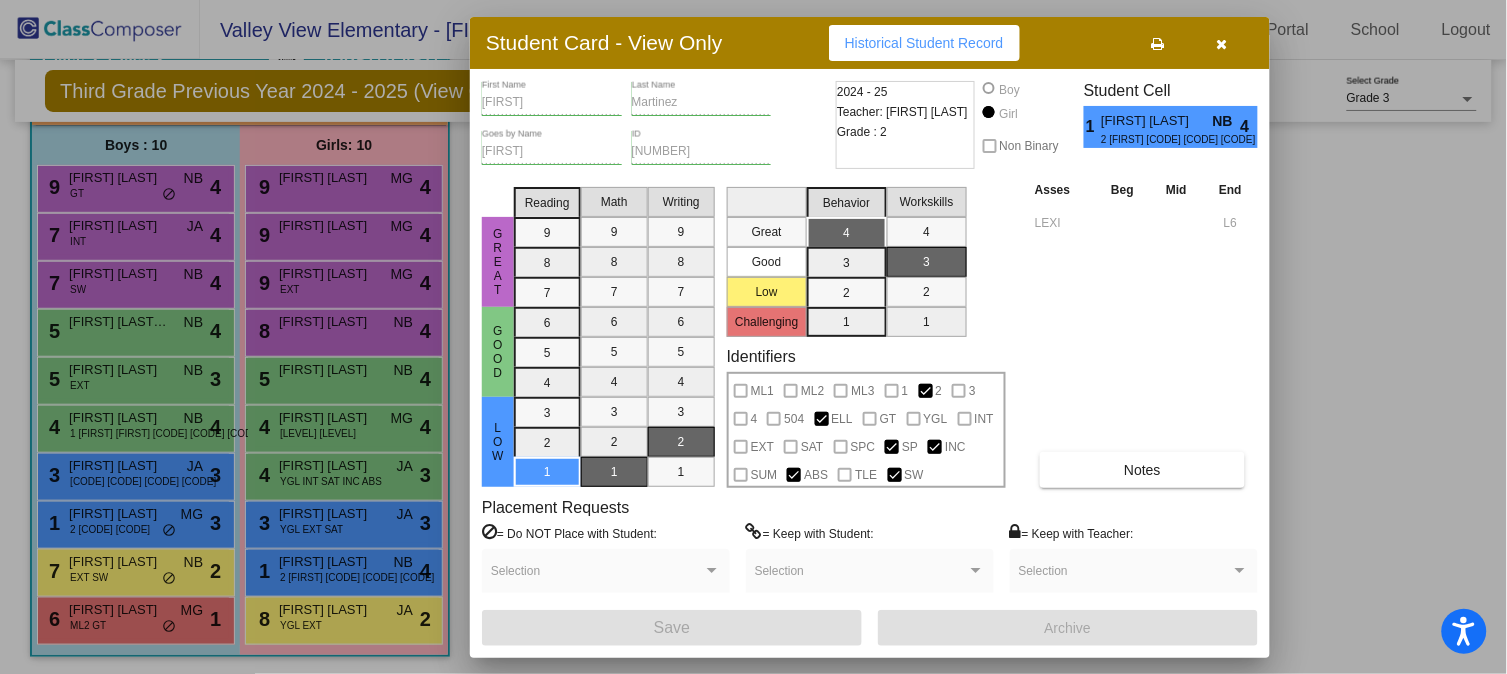 click at bounding box center (753, 337) 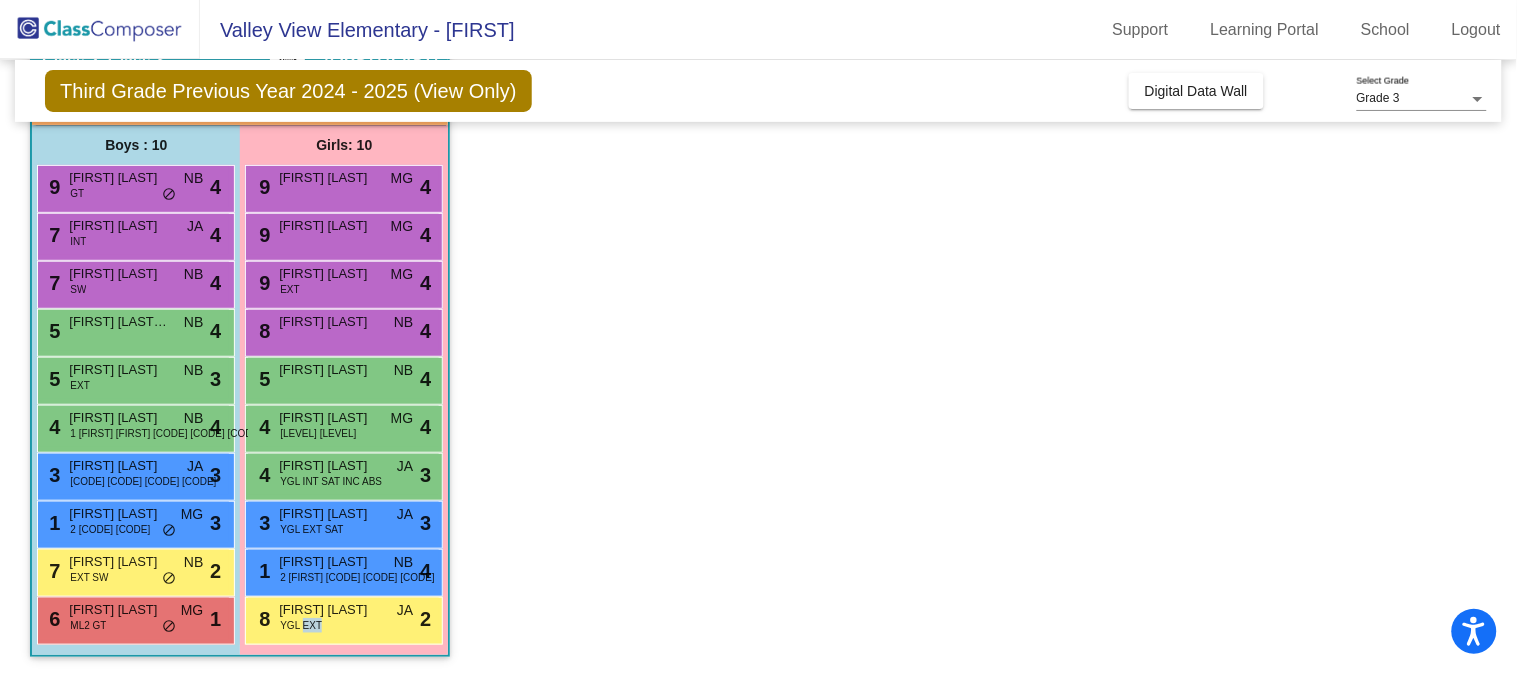 click on "YGL EXT" at bounding box center [301, 625] 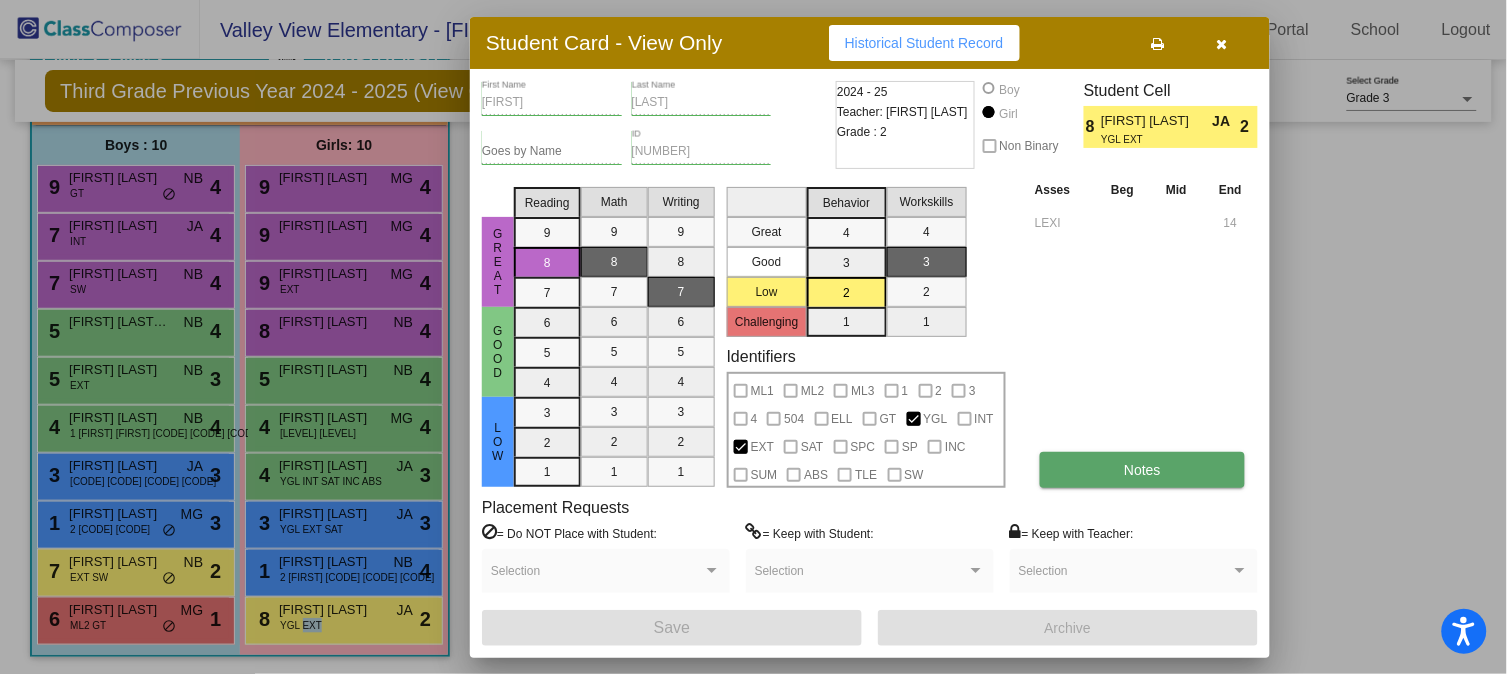 click on "Notes" at bounding box center (1142, 470) 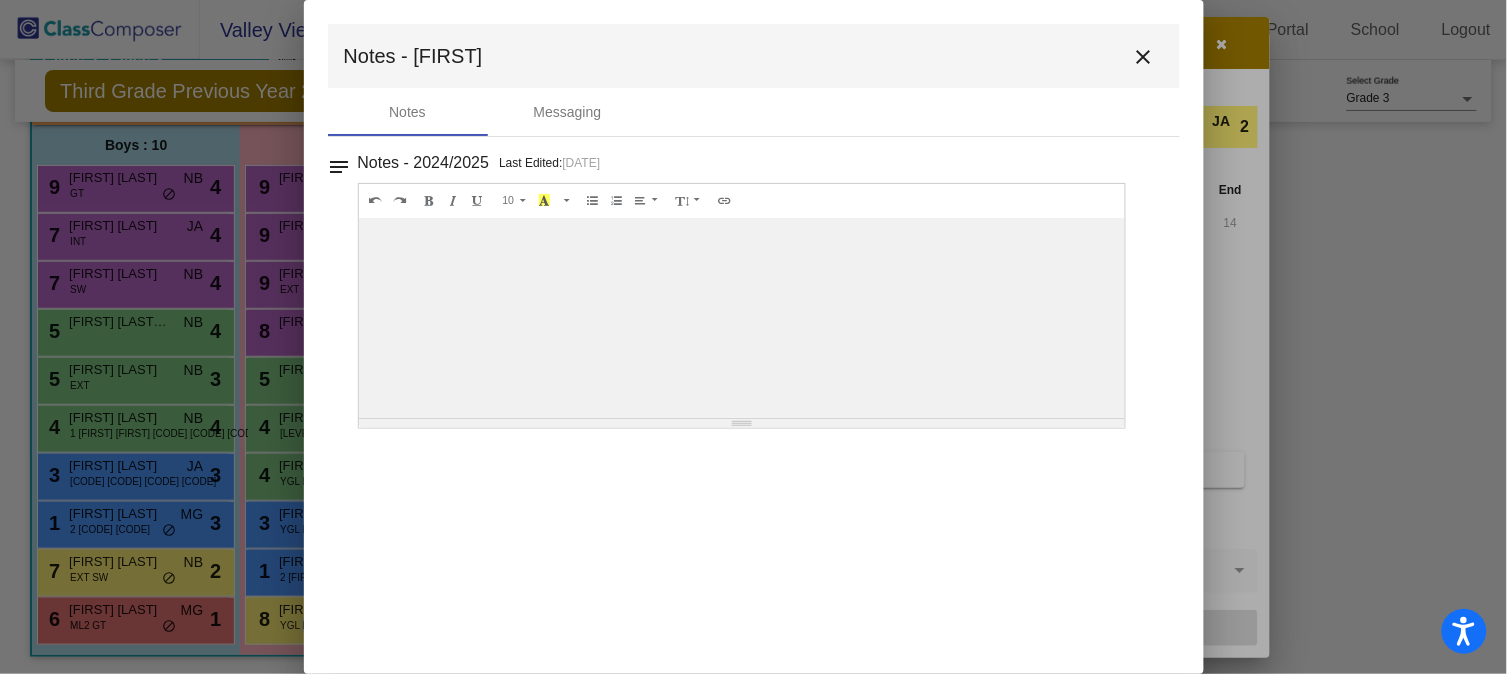 click on "close" at bounding box center [1144, 57] 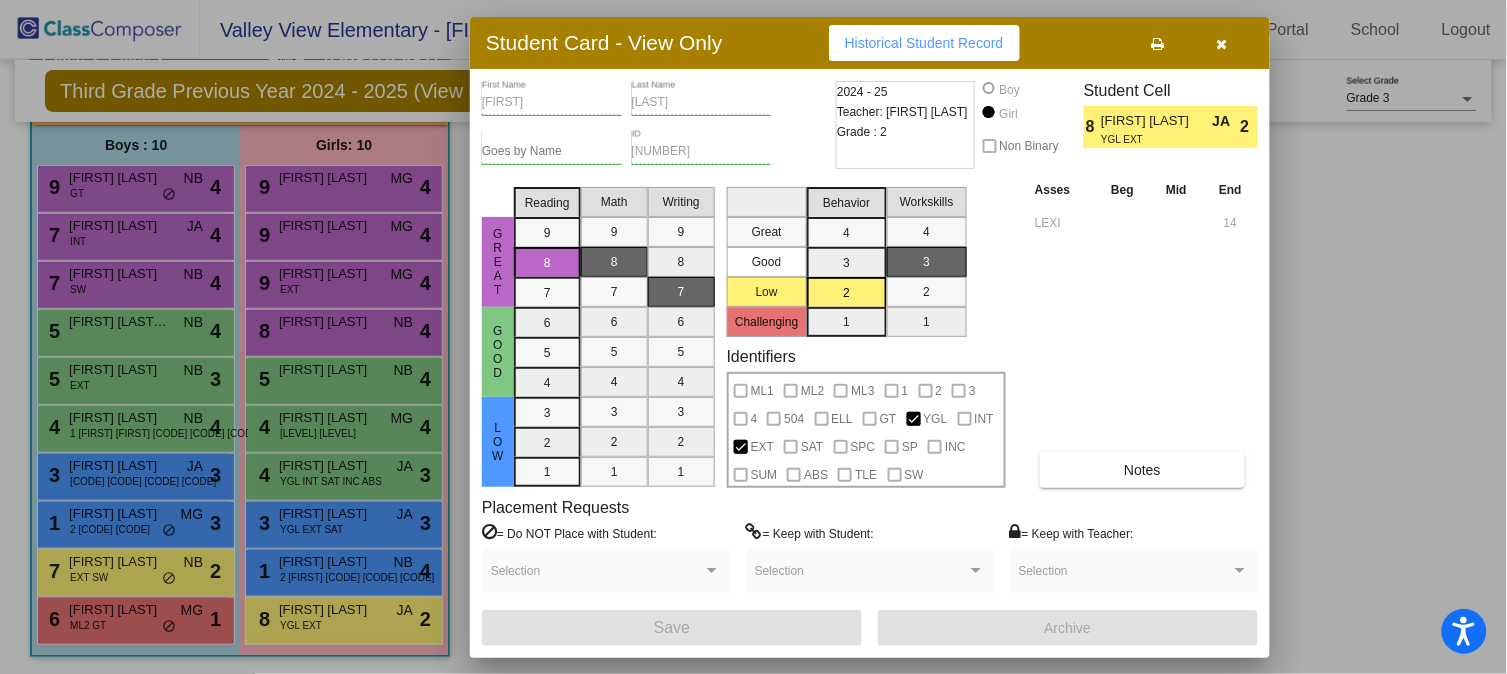 click at bounding box center (753, 337) 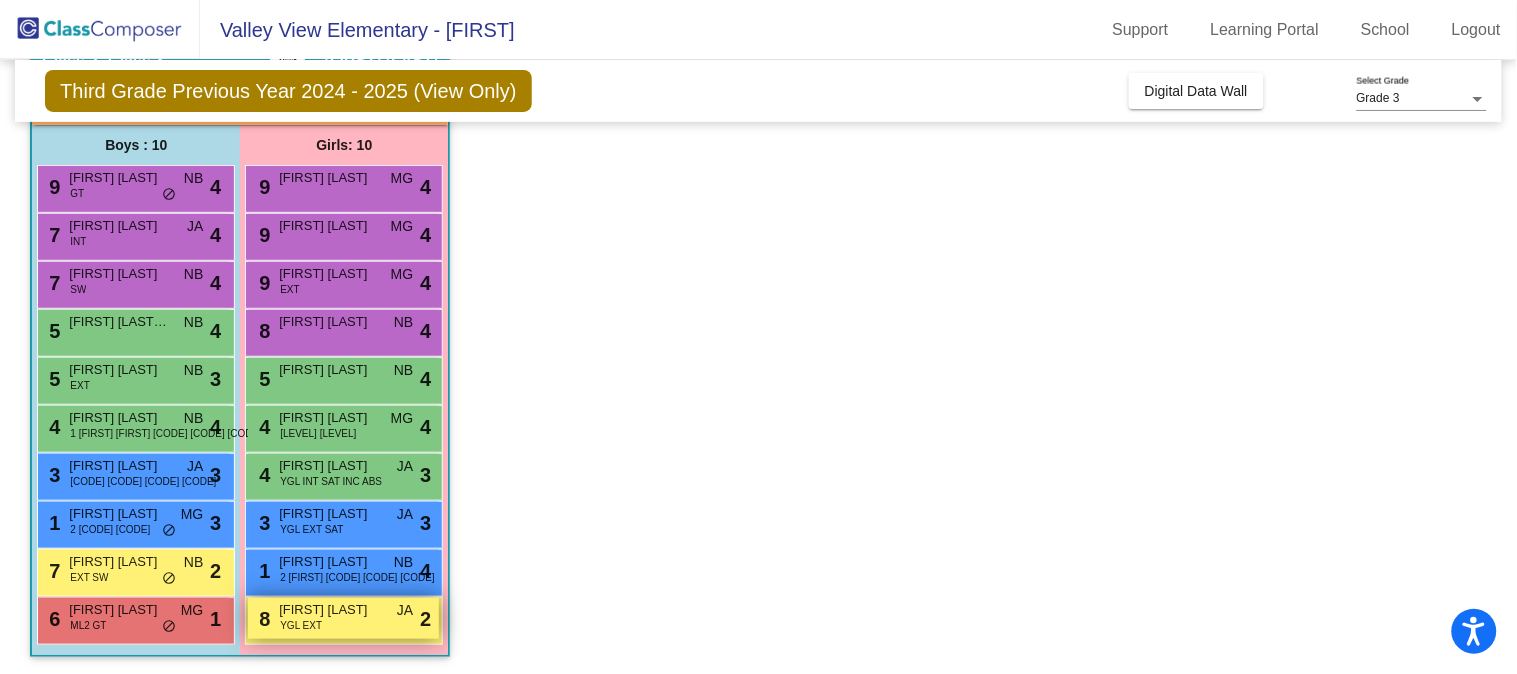 click on "[FIRST] [LAST]" at bounding box center (329, 610) 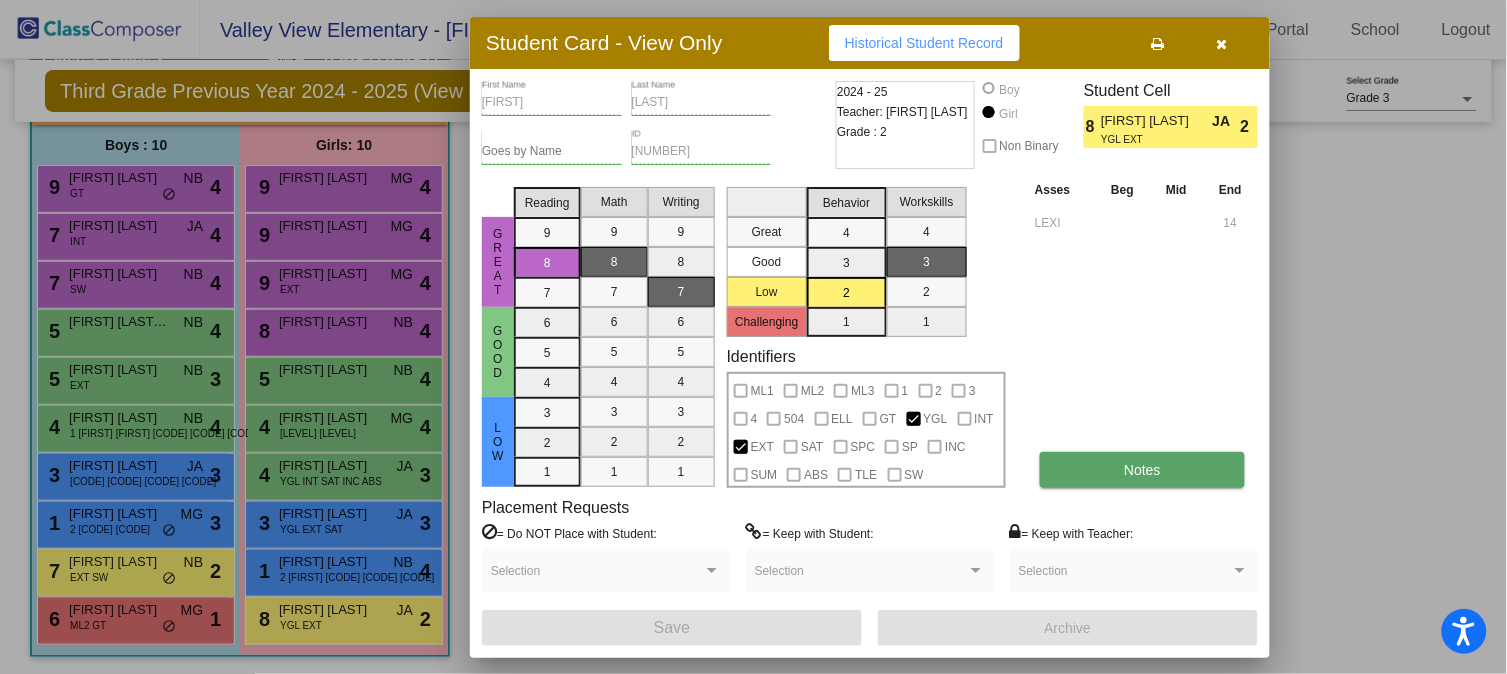 click on "Notes" at bounding box center (1142, 470) 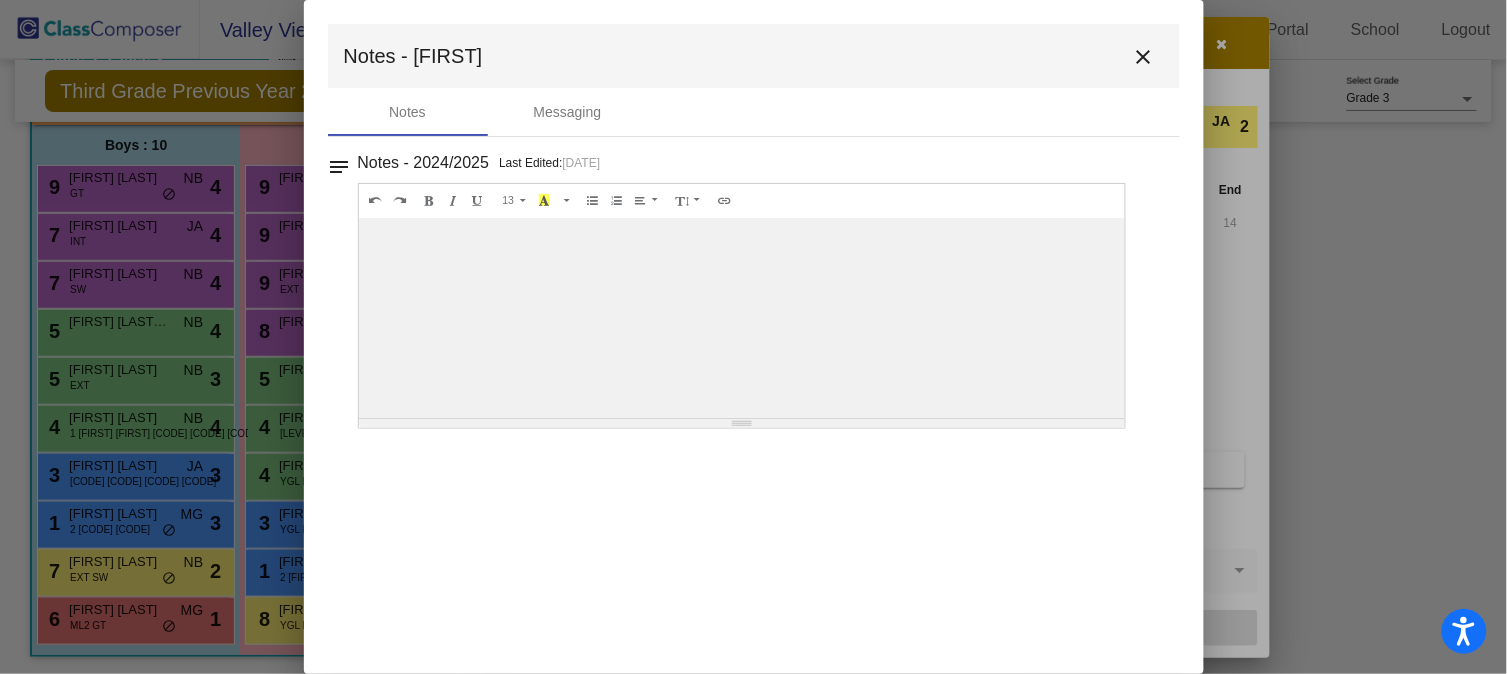click on "close" at bounding box center (1144, 57) 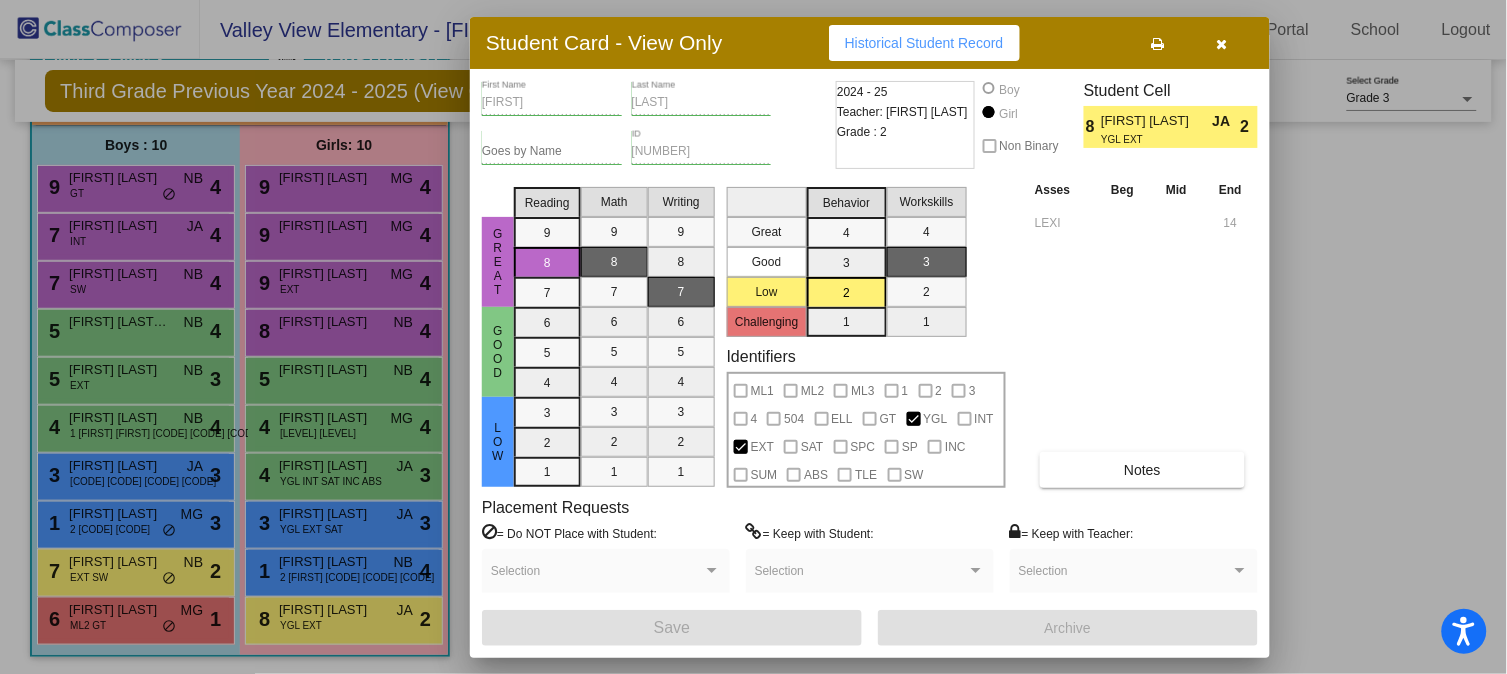 click at bounding box center (1222, 44) 